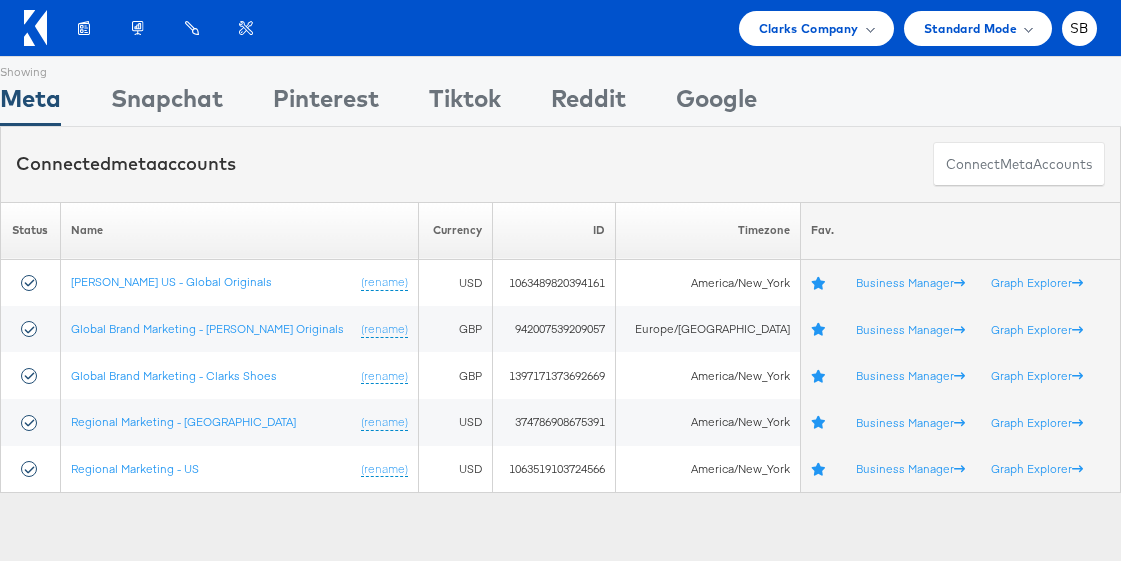 scroll, scrollTop: 0, scrollLeft: 0, axis: both 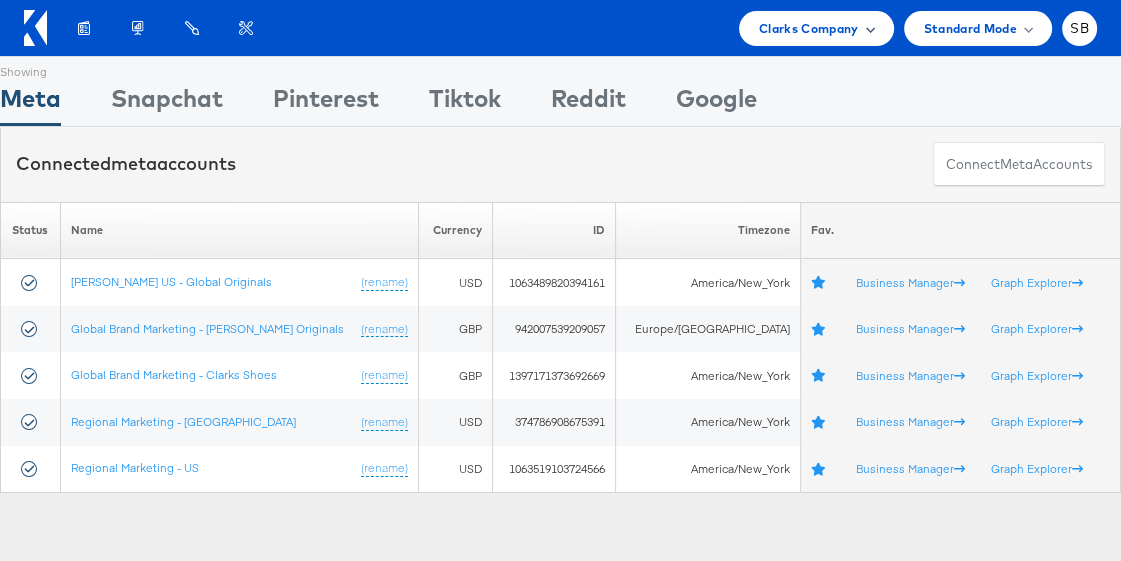 click on "Clarks Company" at bounding box center (809, 28) 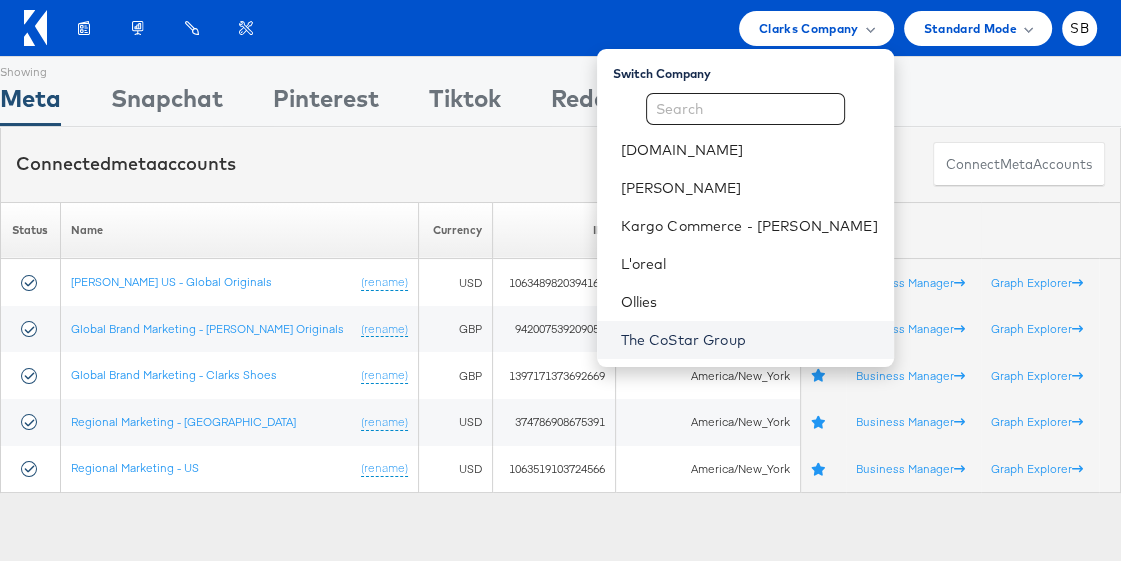 click on "The CoStar Group" at bounding box center (749, 340) 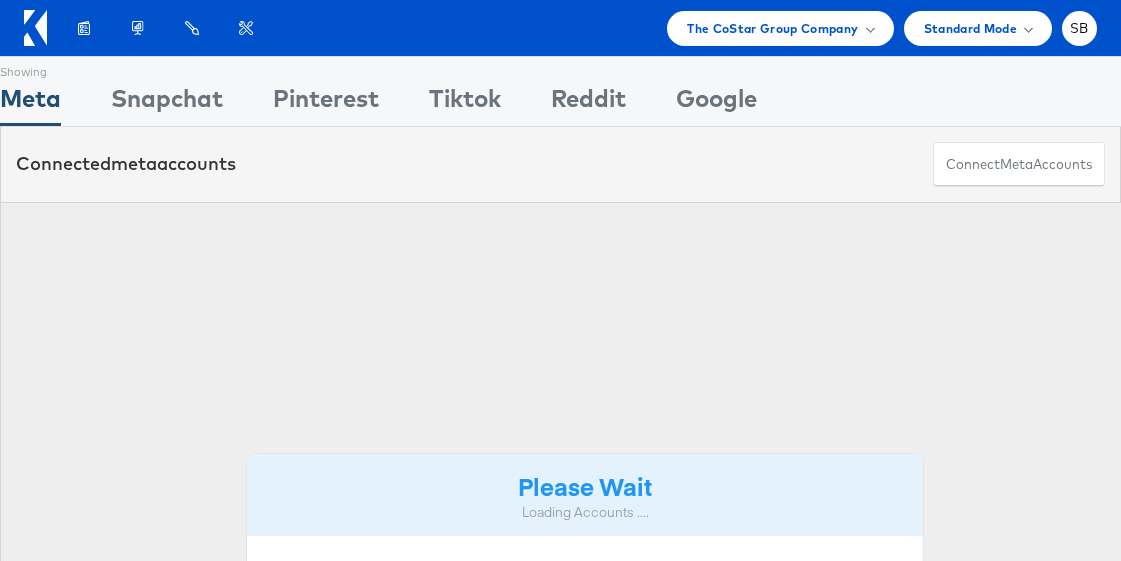 scroll, scrollTop: 0, scrollLeft: 0, axis: both 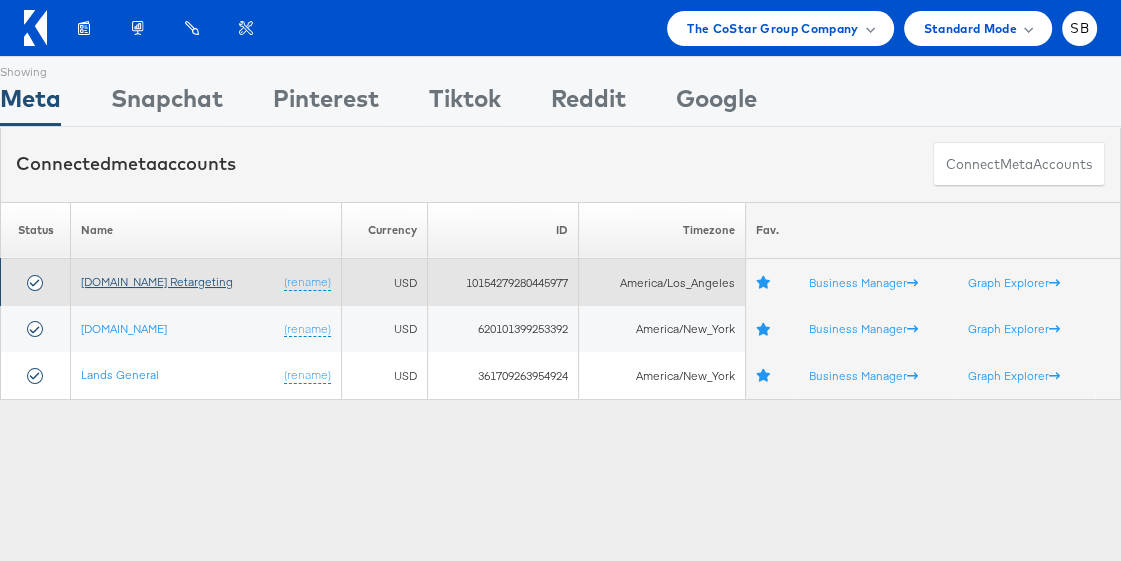 click on "[DOMAIN_NAME] Retargeting" at bounding box center [157, 281] 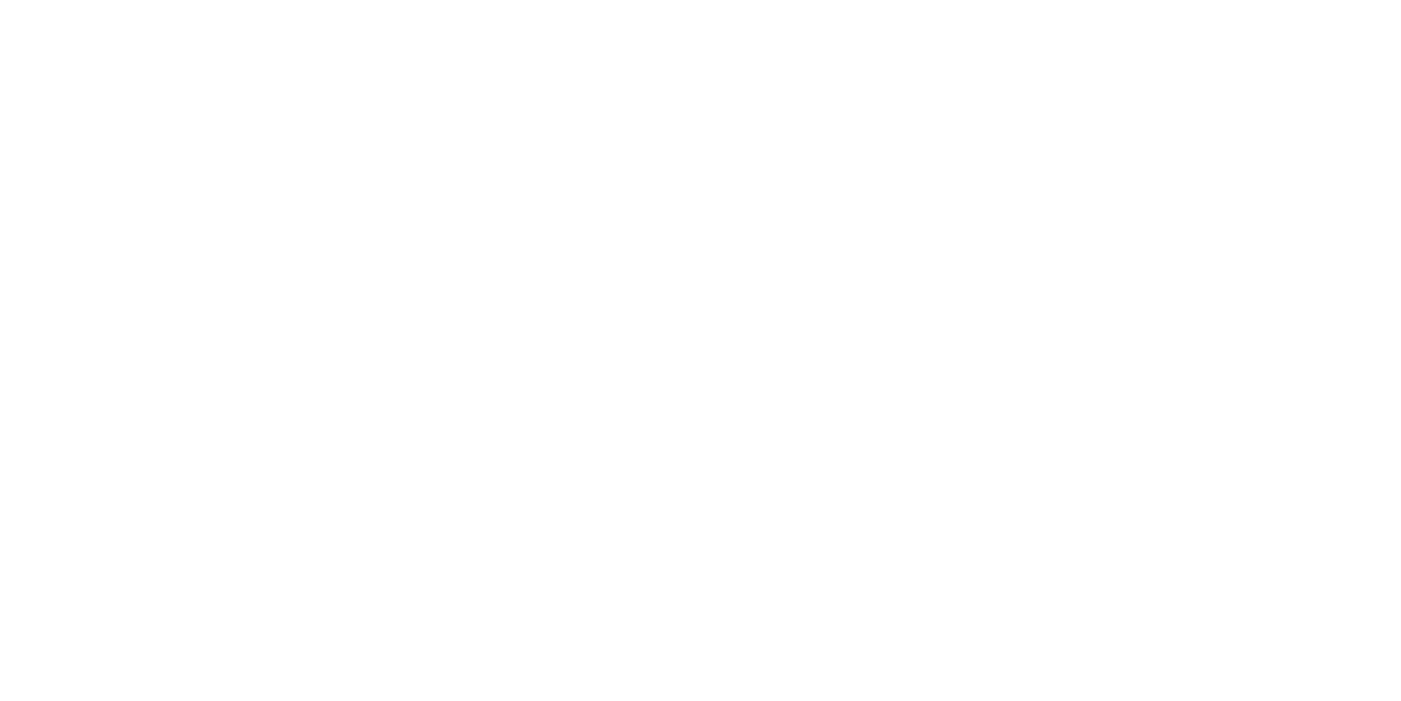 scroll, scrollTop: 0, scrollLeft: 0, axis: both 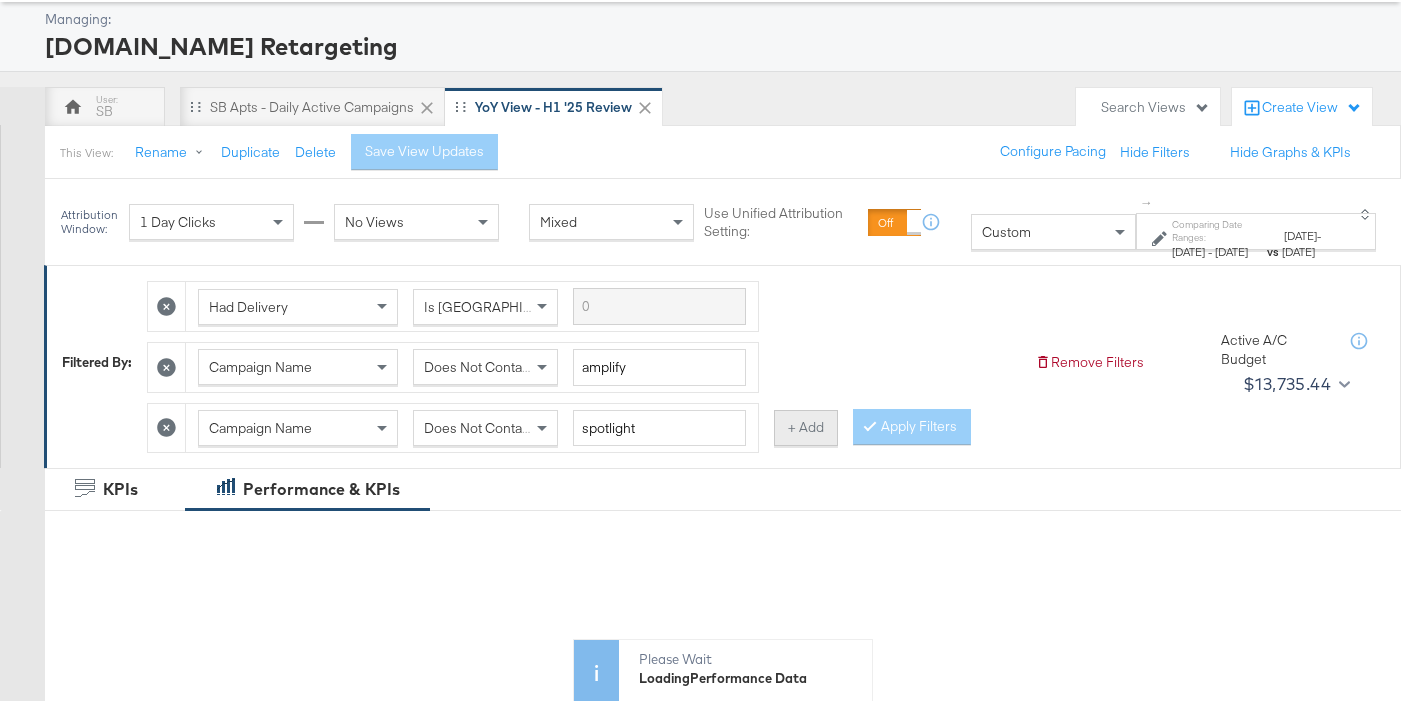 click on "+ Add" at bounding box center (806, 428) 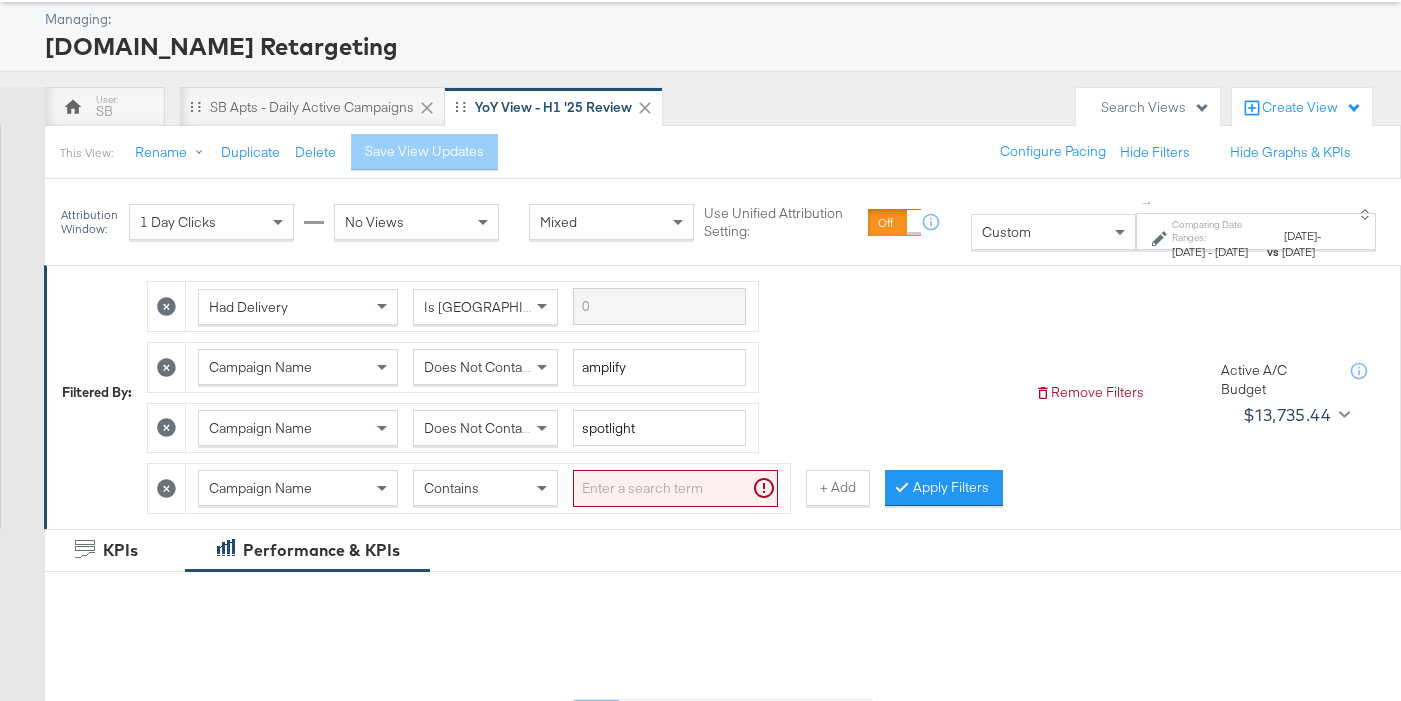 click at bounding box center (675, 488) 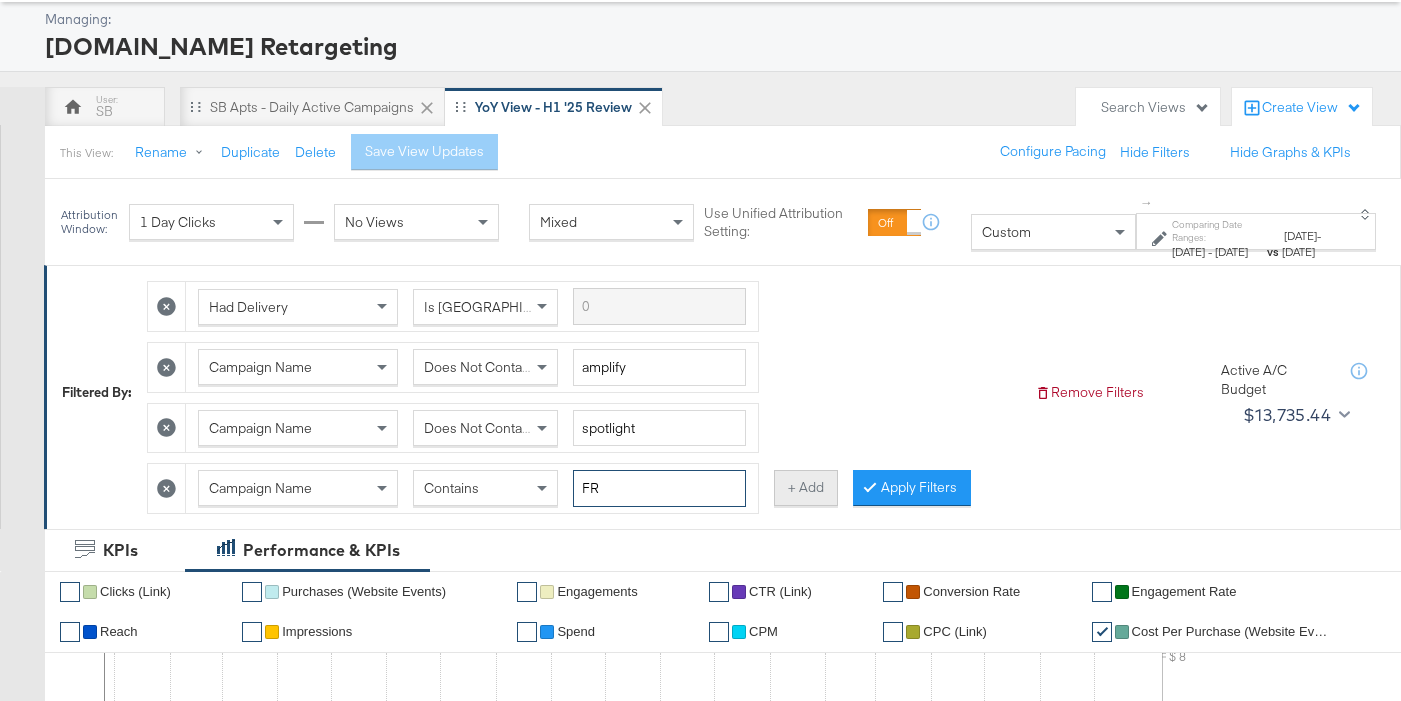type on "FR" 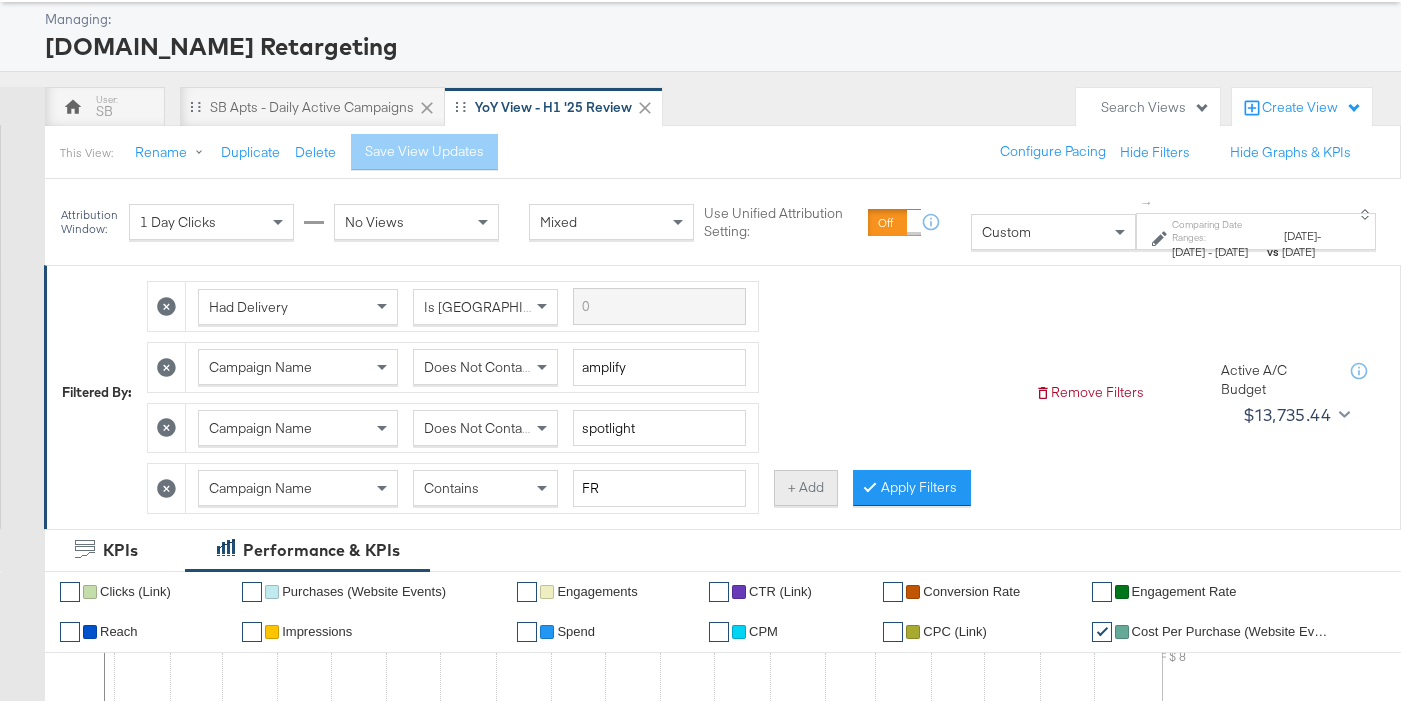 click on "+ Add" at bounding box center [806, 488] 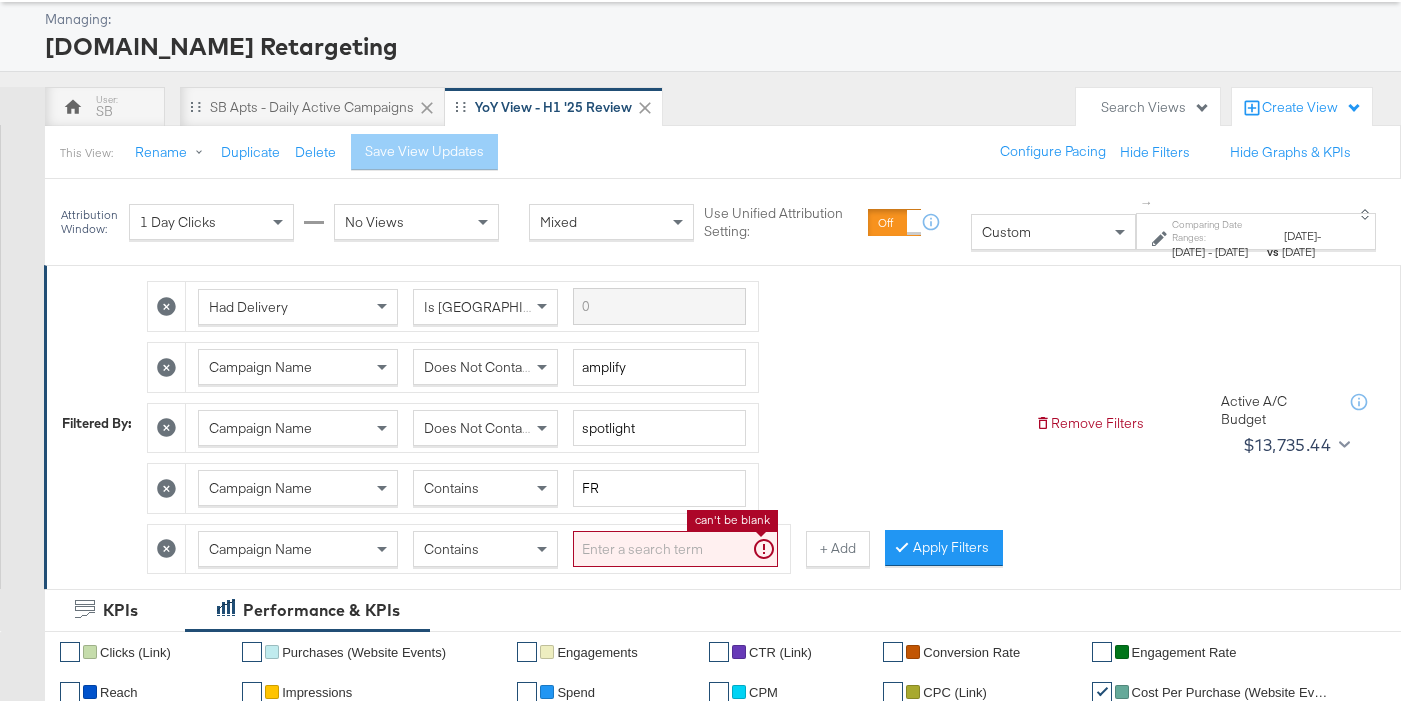 click at bounding box center (675, 549) 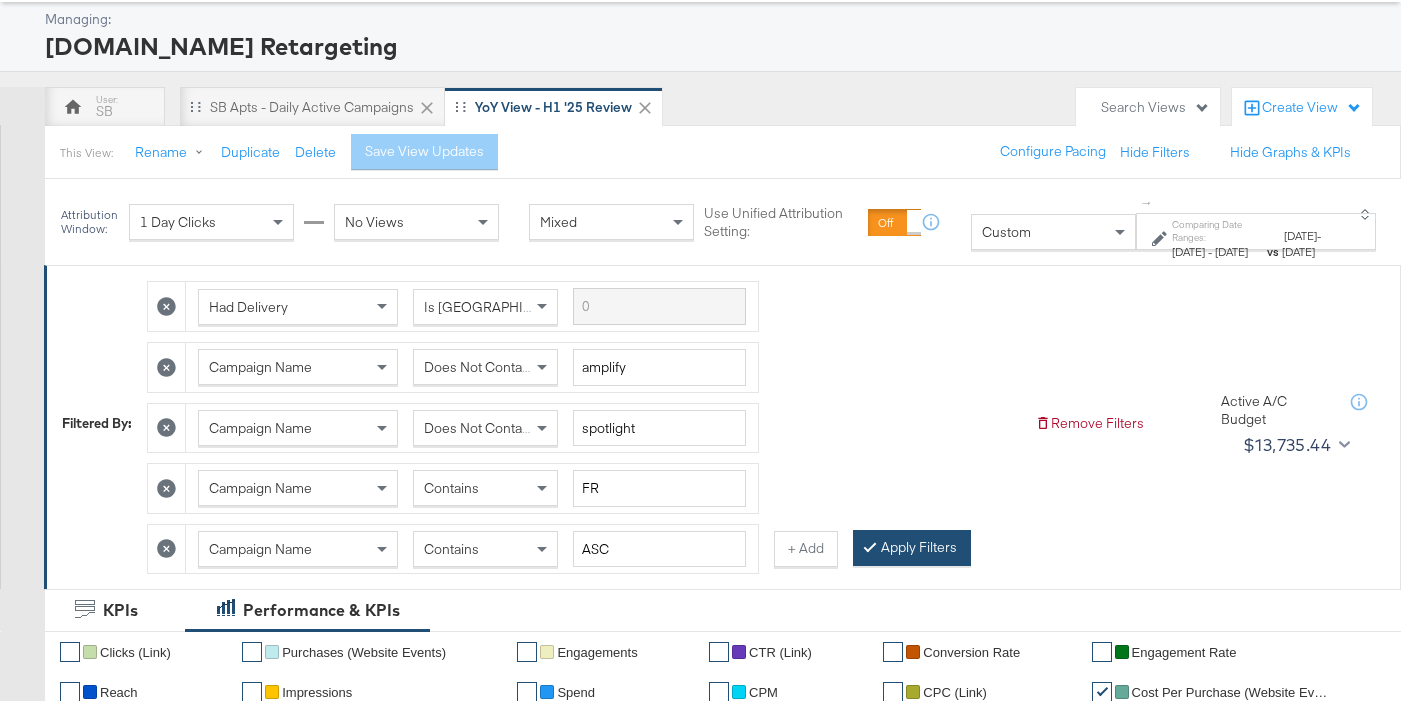 click on "Apply Filters" at bounding box center [912, 548] 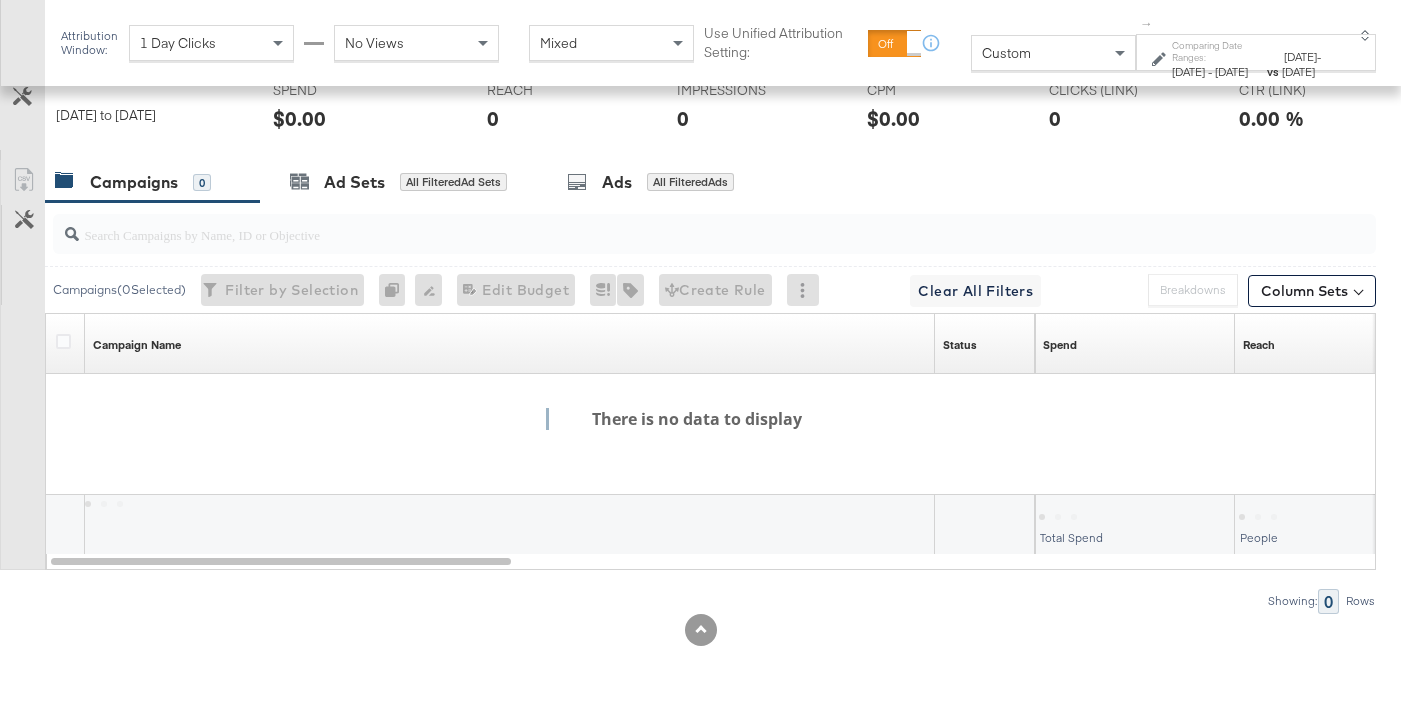 scroll, scrollTop: 234, scrollLeft: 0, axis: vertical 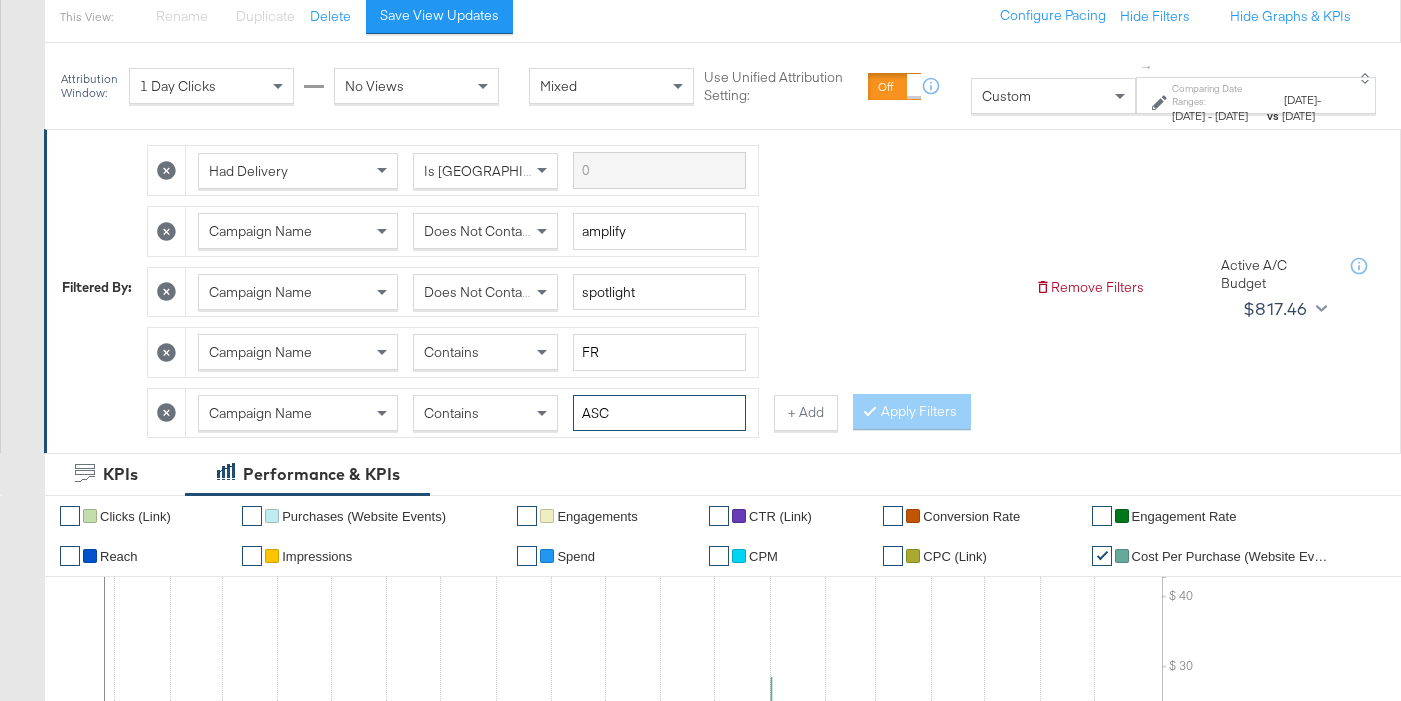click on "ASC" at bounding box center [659, 413] 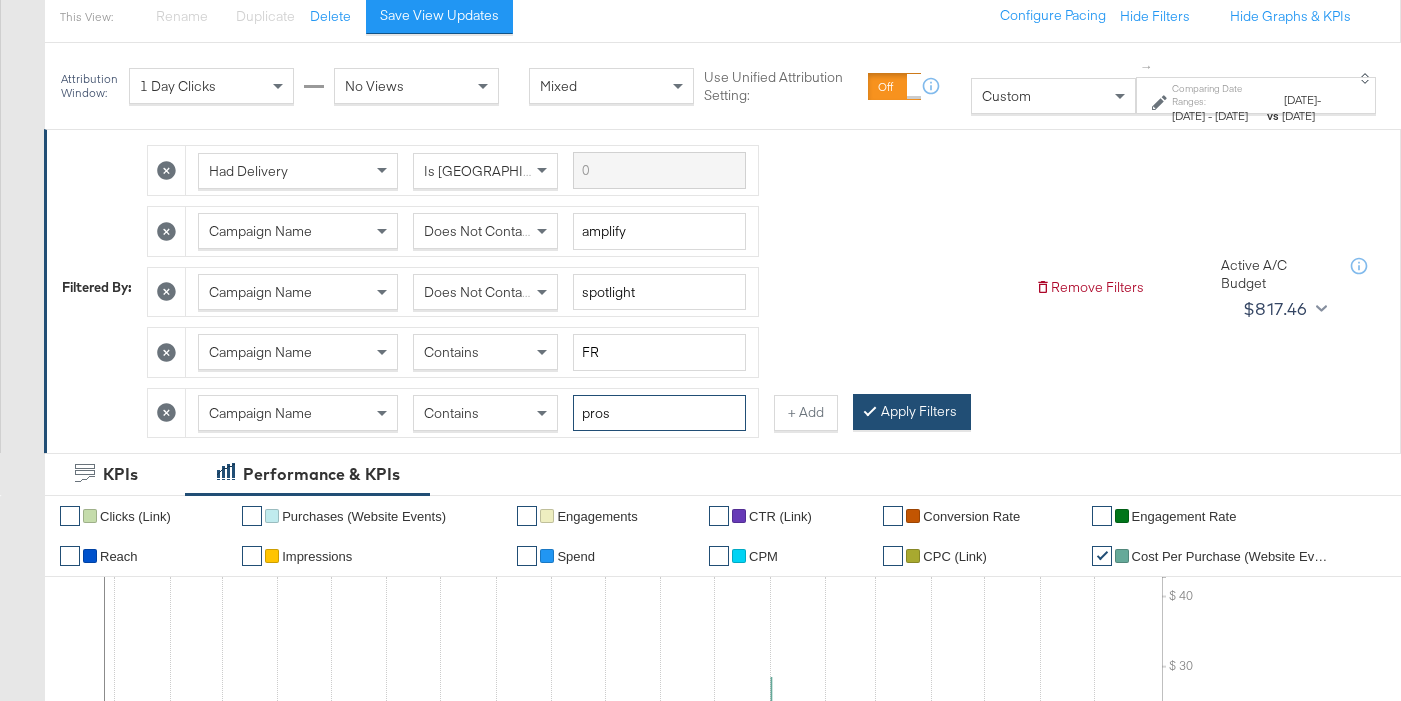 type on "pros" 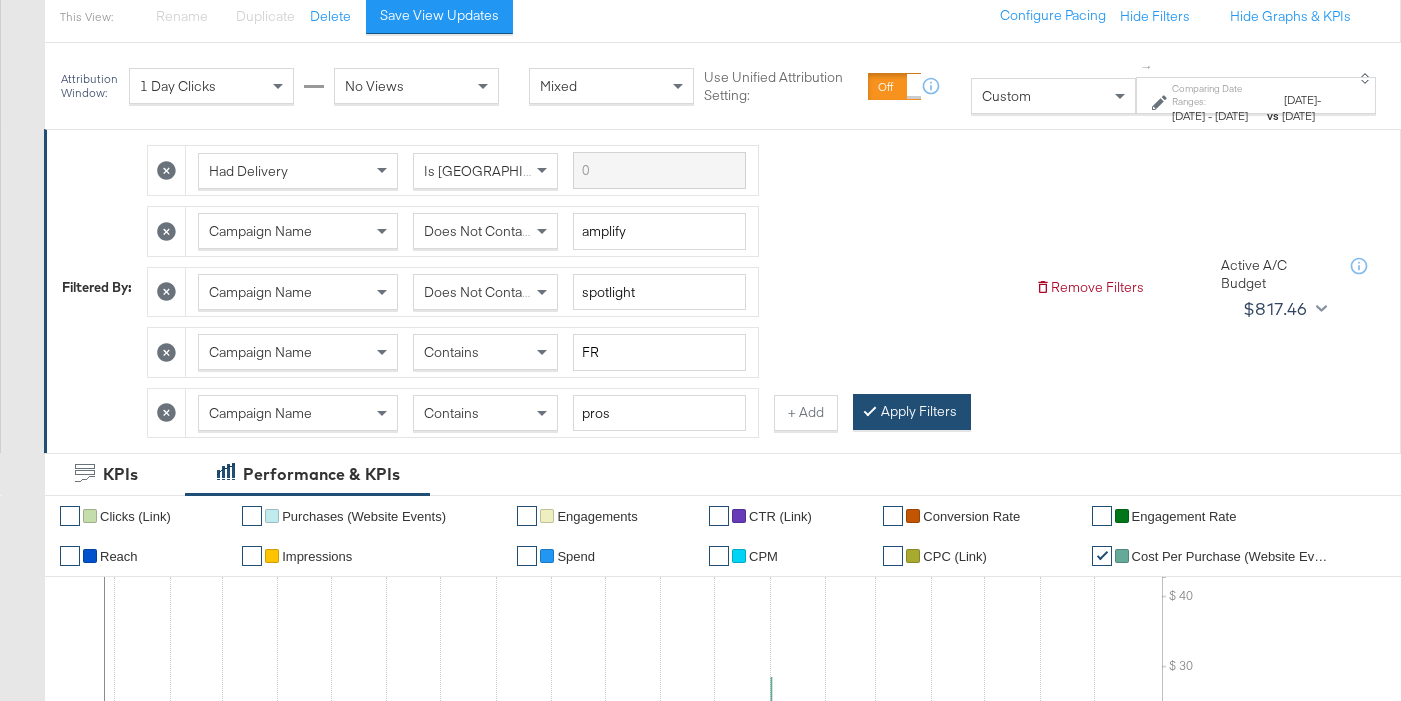 click on "Apply Filters" at bounding box center (912, 412) 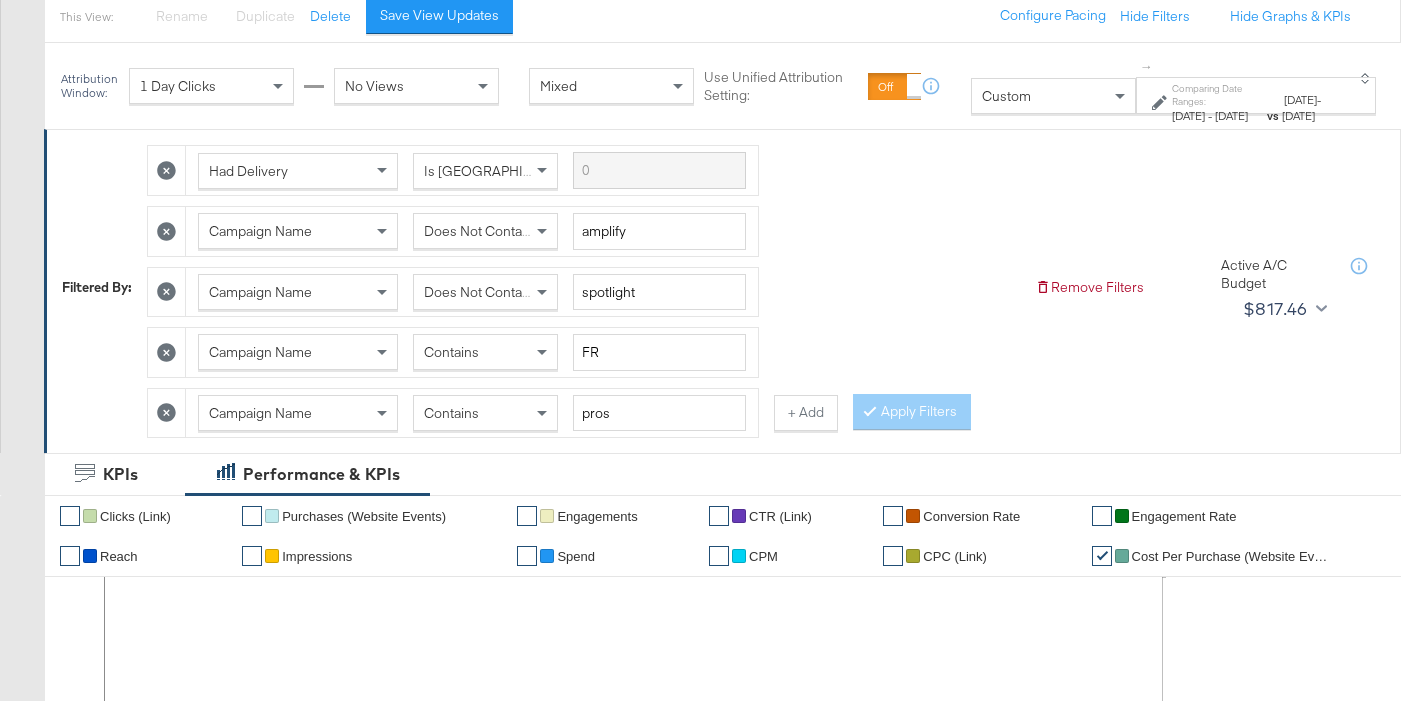 click 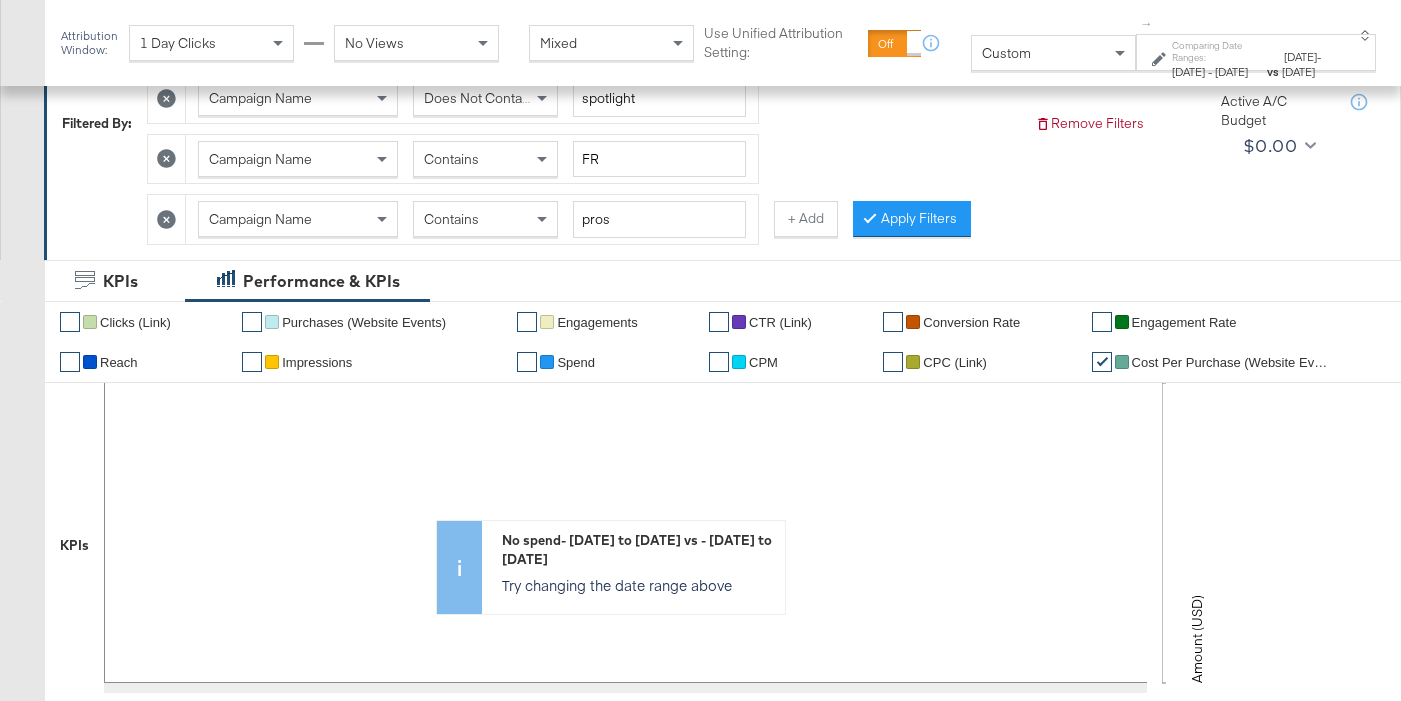 scroll, scrollTop: 288, scrollLeft: 0, axis: vertical 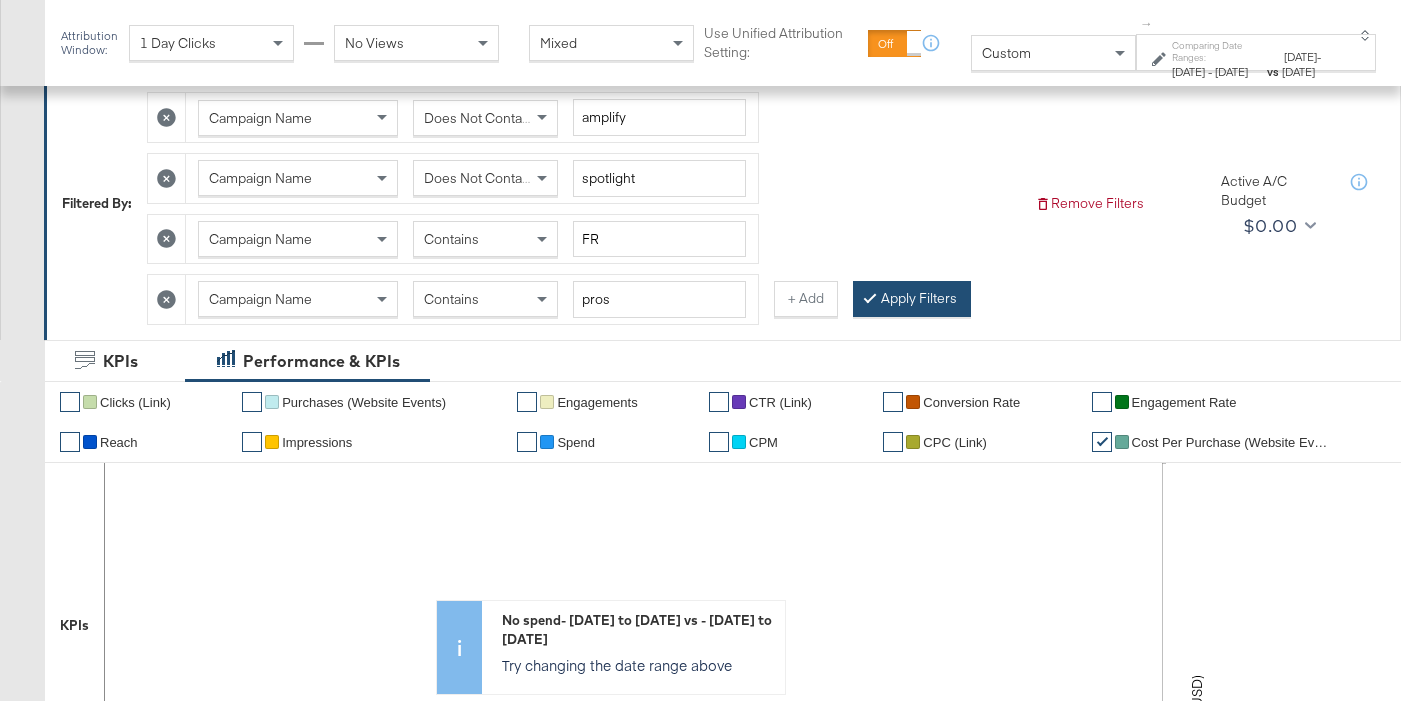 click on "Apply Filters" at bounding box center [912, 299] 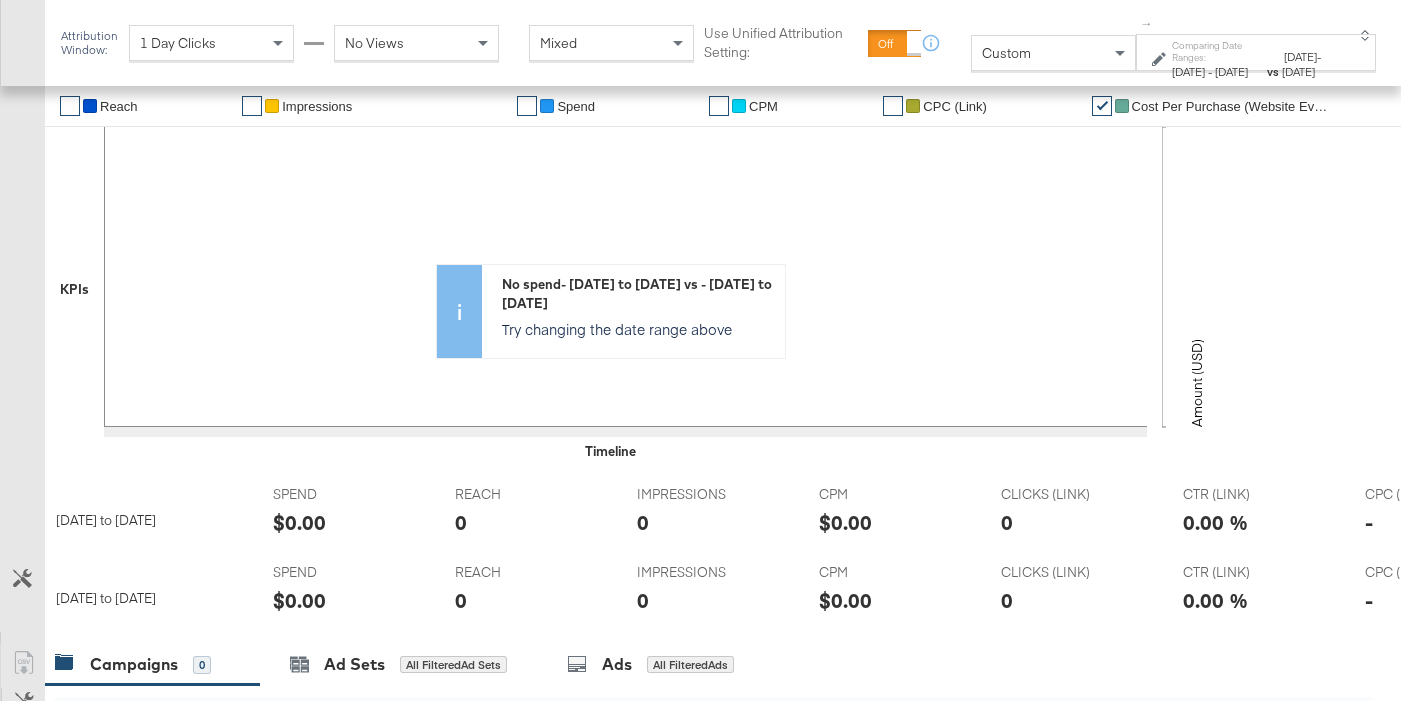 scroll, scrollTop: 0, scrollLeft: 0, axis: both 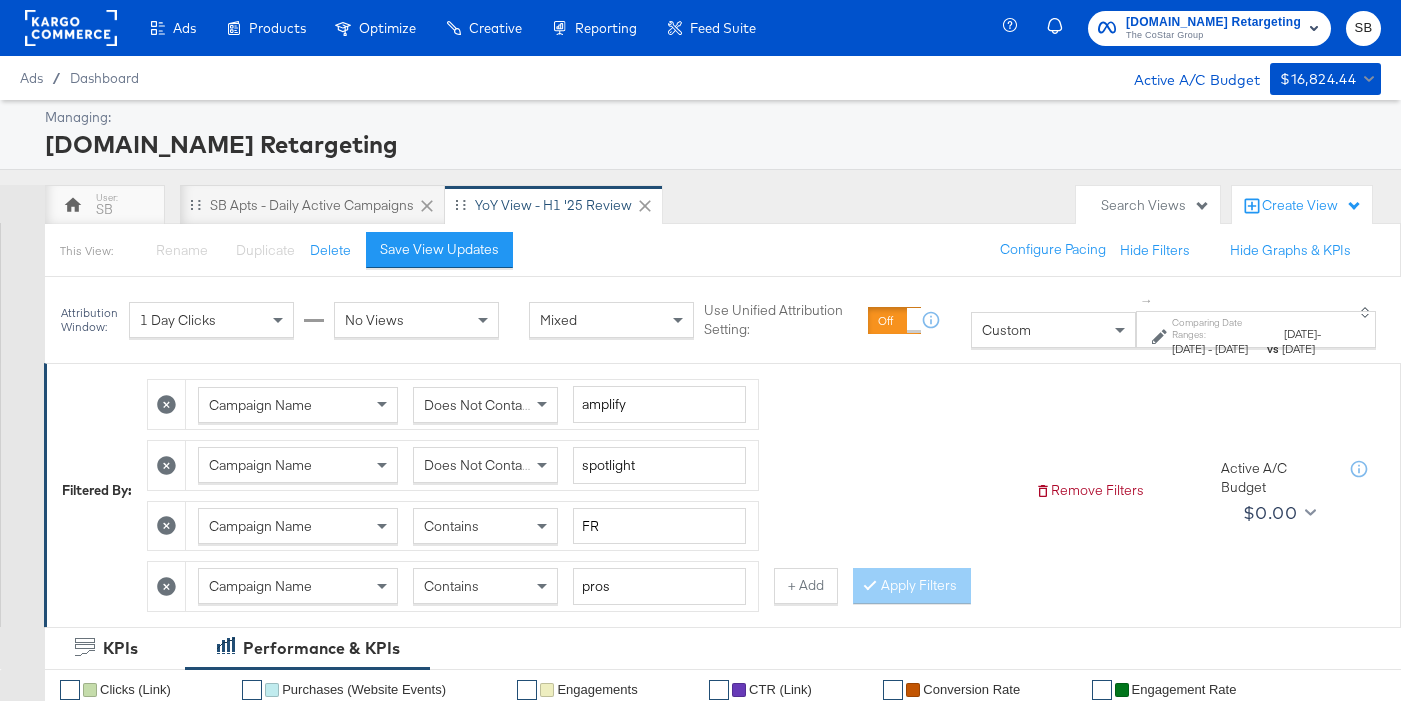 click on "Comparing Date Ranges:" at bounding box center (1218, 329) 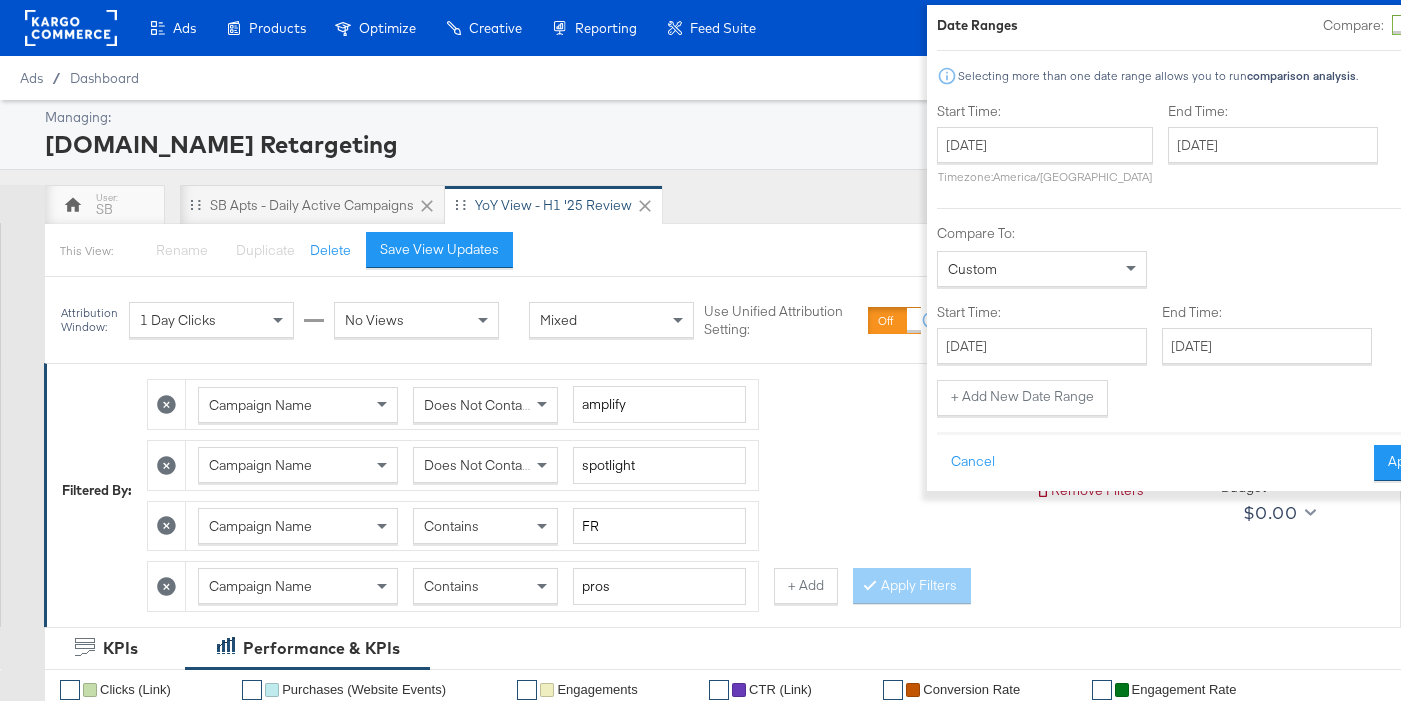 click at bounding box center [1402, 25] 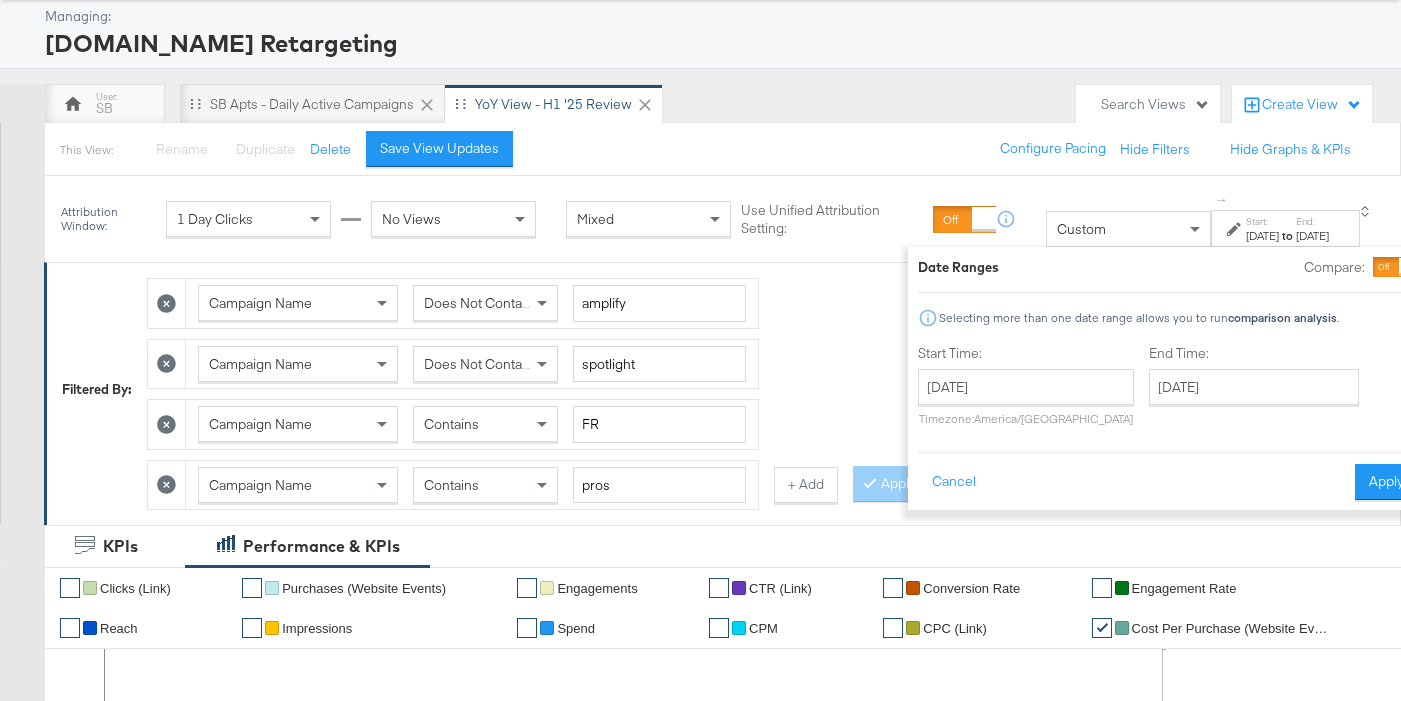 scroll, scrollTop: 105, scrollLeft: 0, axis: vertical 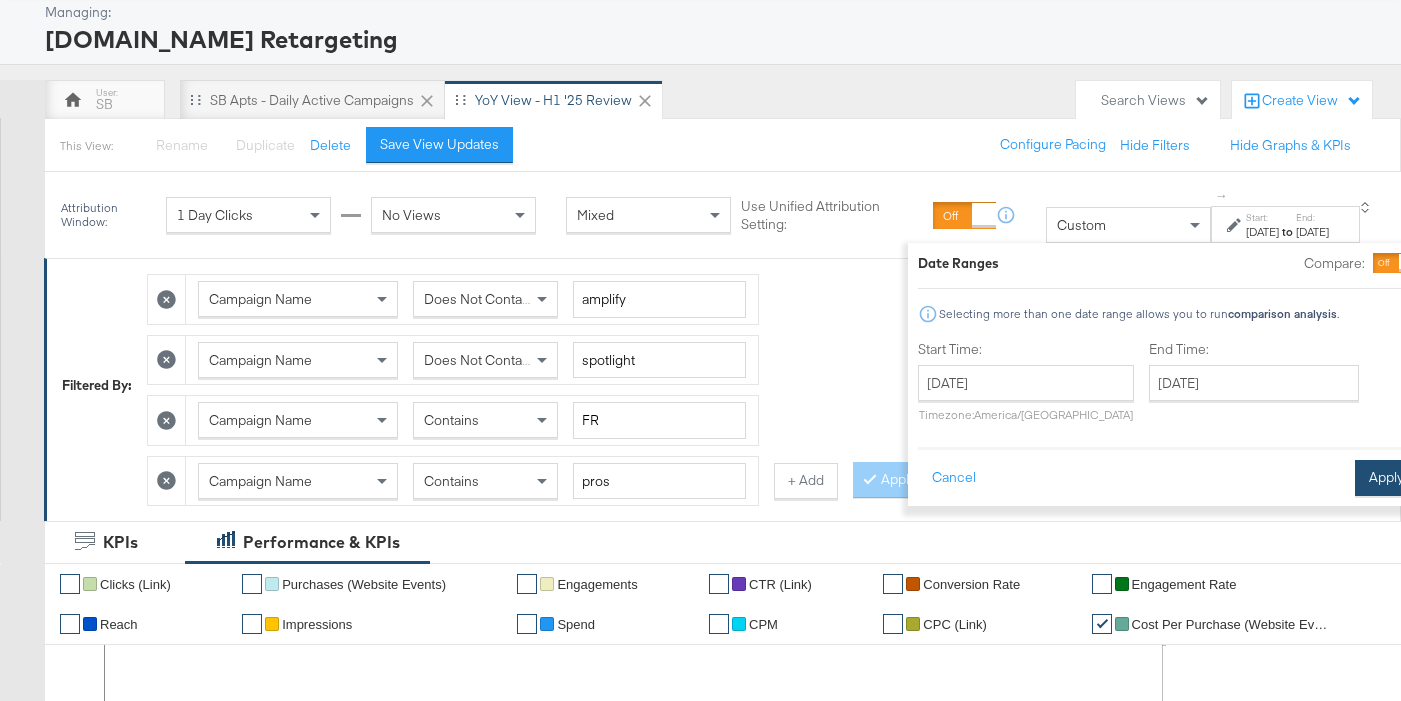 click on "Apply" at bounding box center [1386, 478] 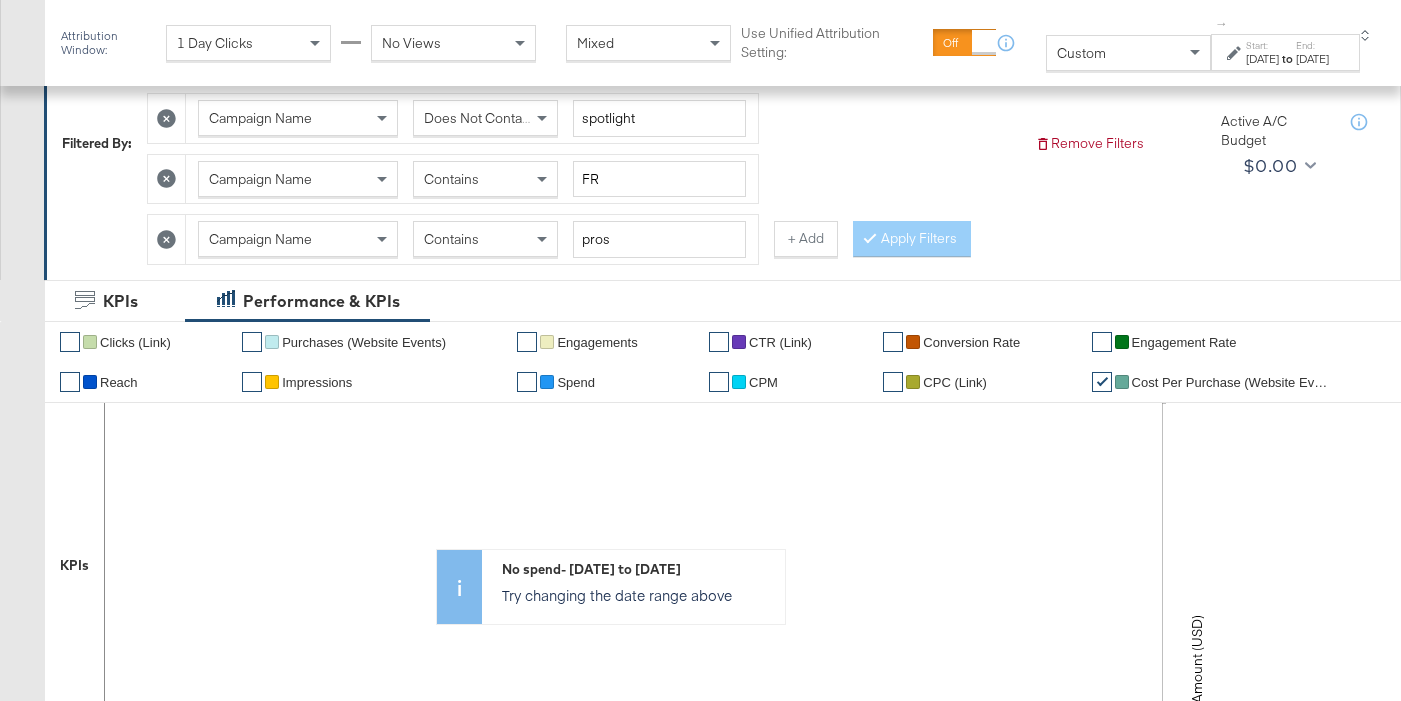 scroll, scrollTop: 332, scrollLeft: 0, axis: vertical 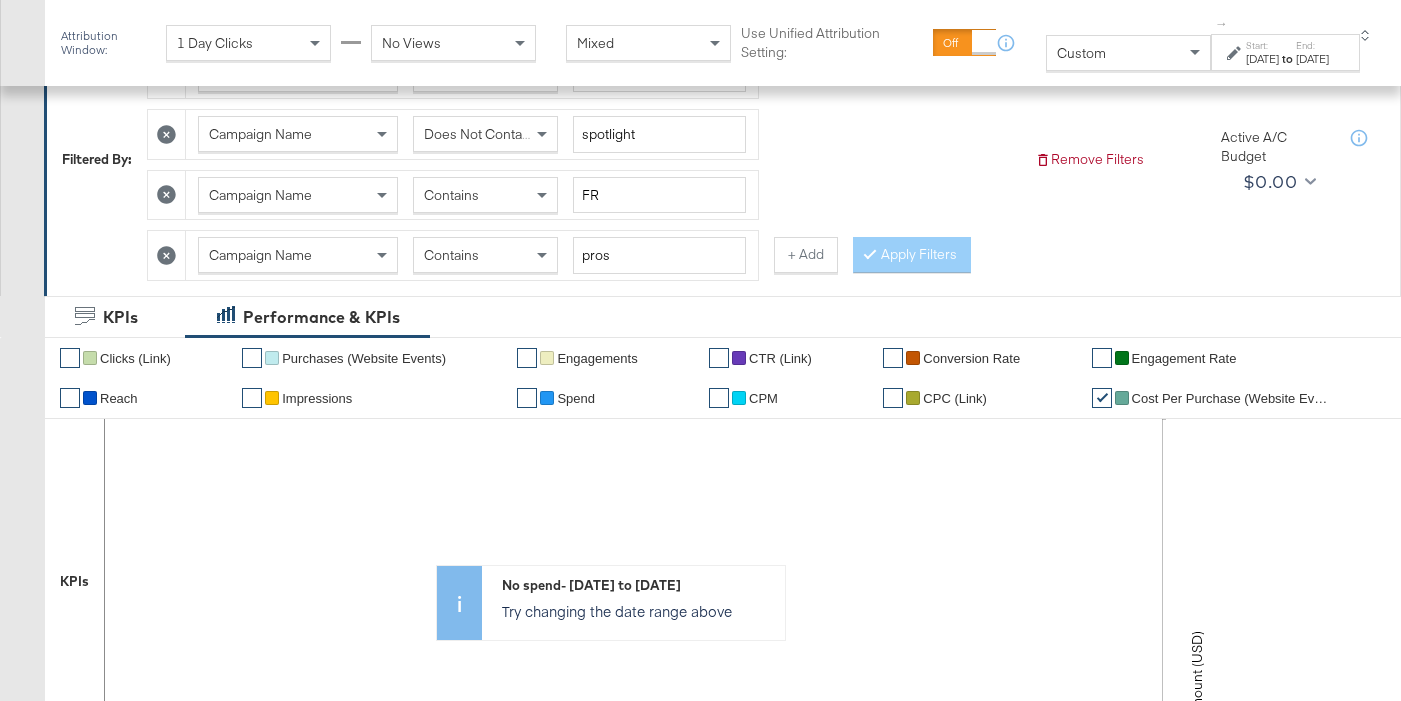 click at bounding box center [167, 255] 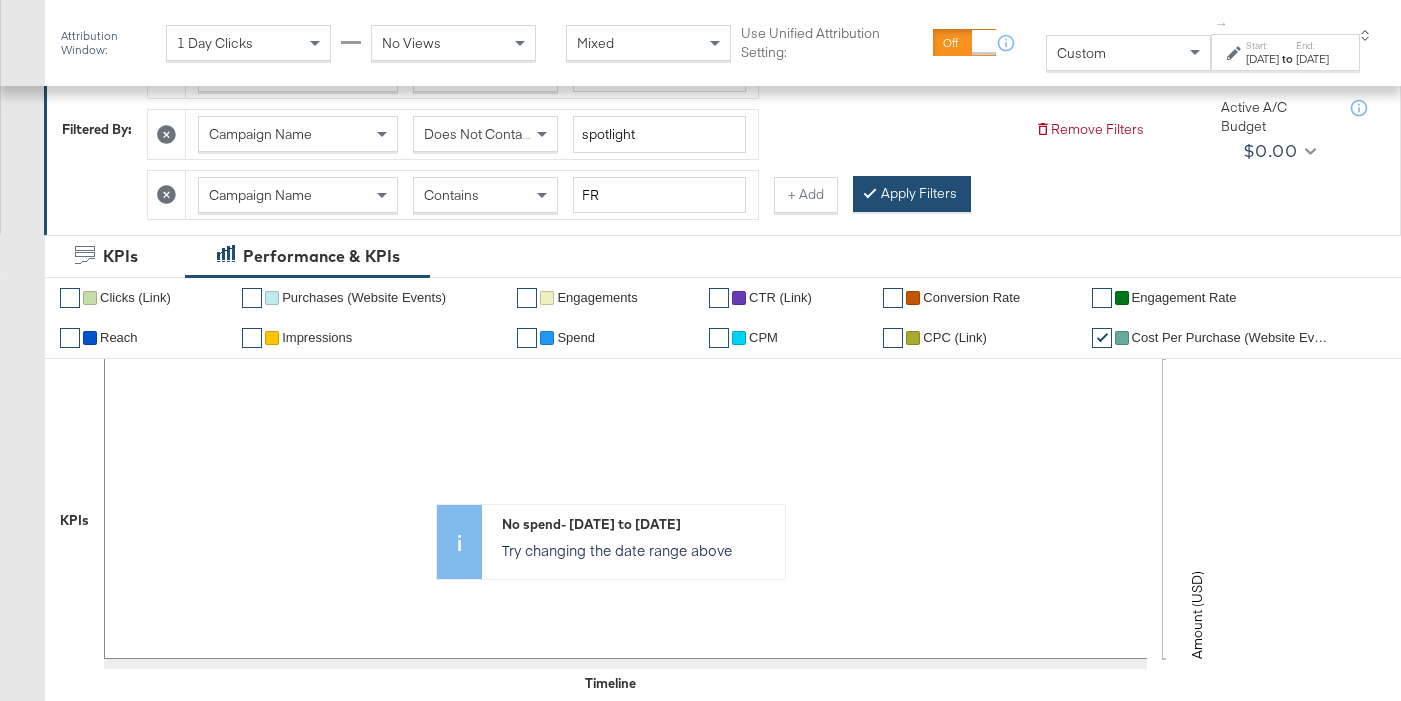 click on "Apply Filters" at bounding box center [912, 194] 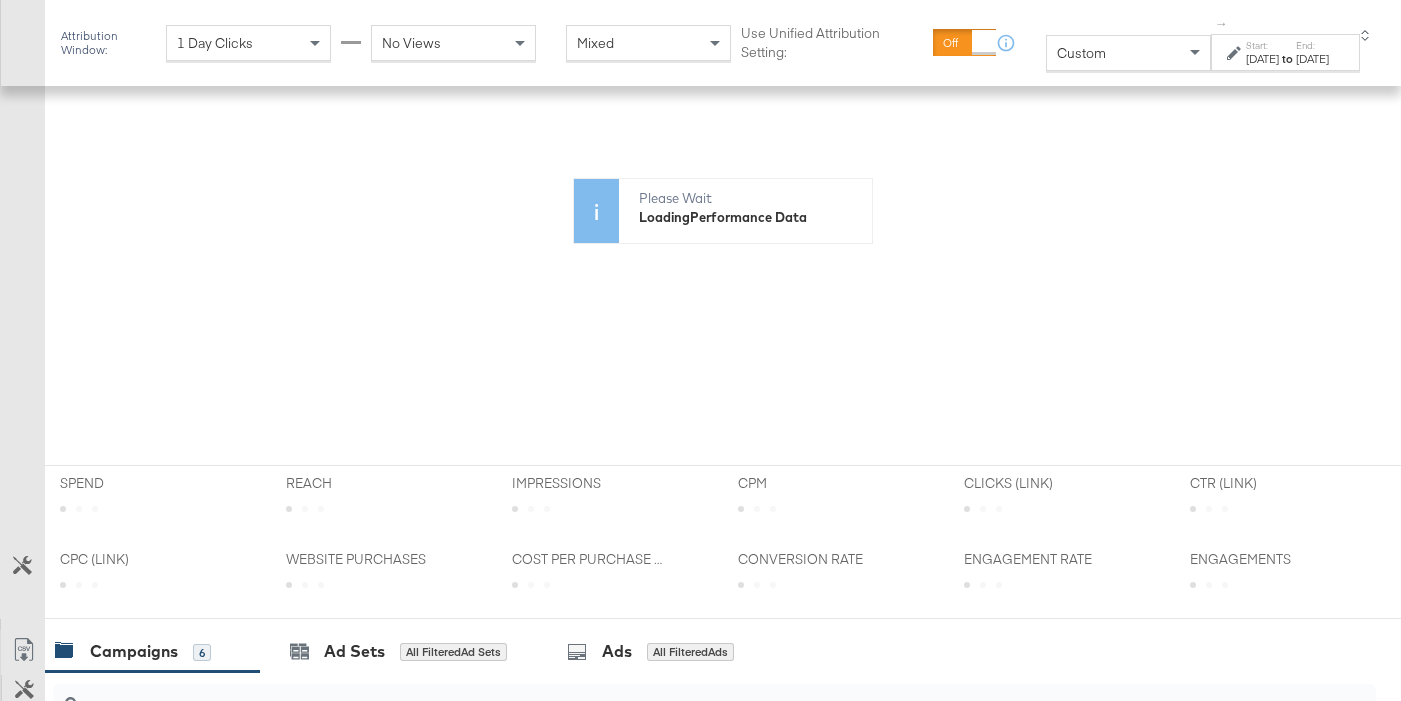 scroll, scrollTop: 1269, scrollLeft: 0, axis: vertical 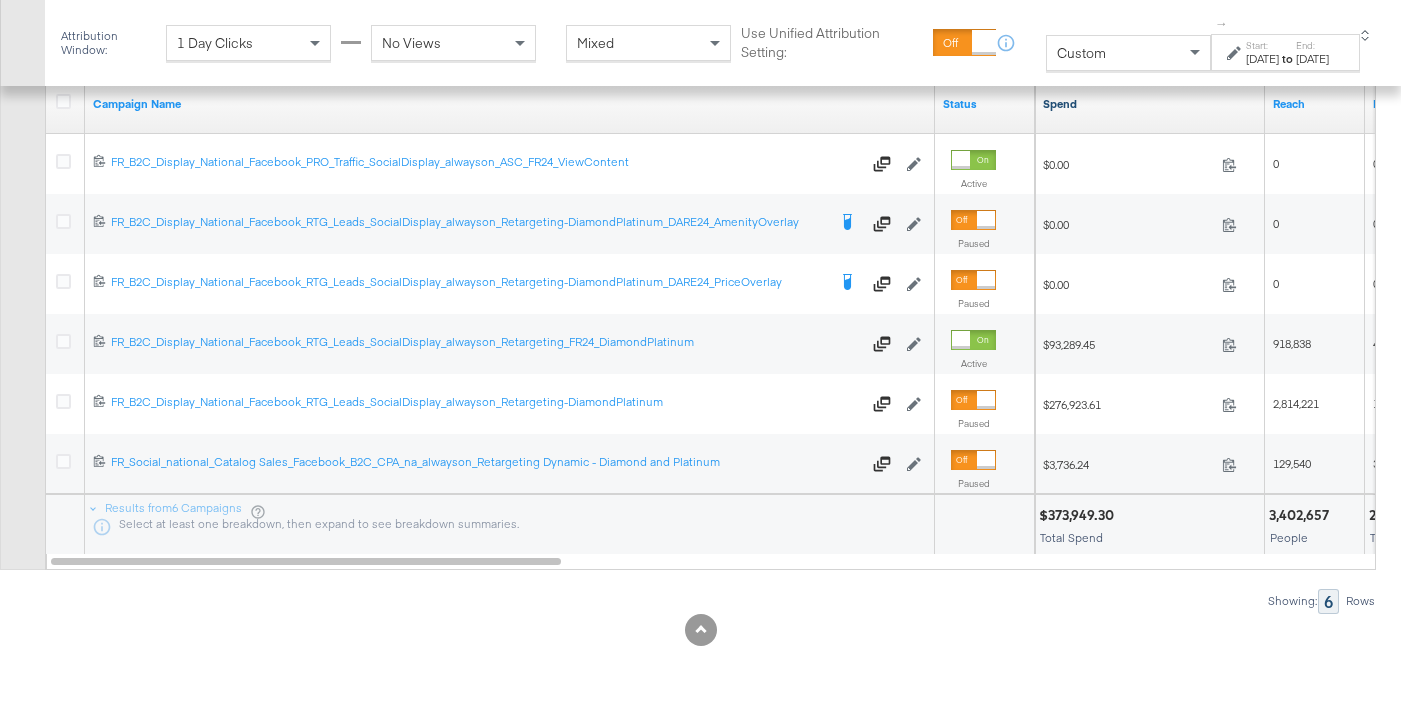 click on "Spend" at bounding box center (1150, 104) 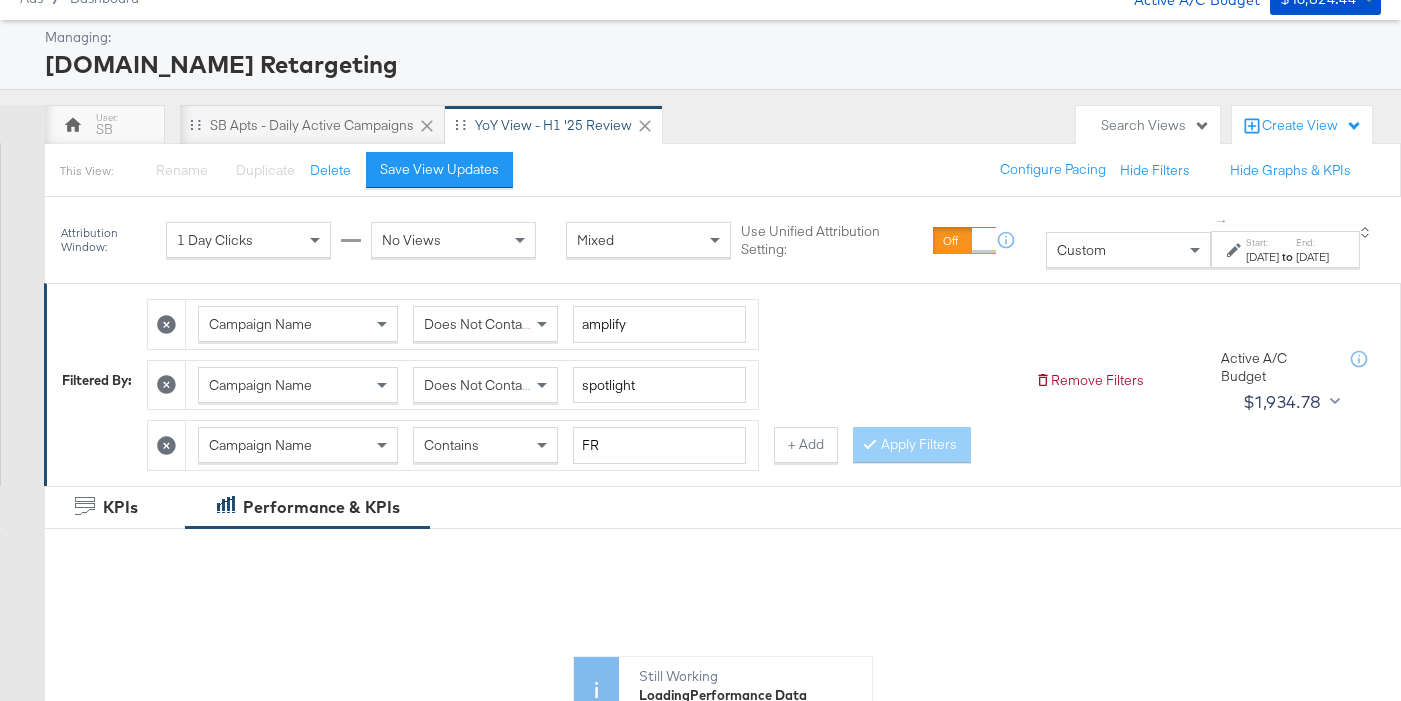scroll, scrollTop: 78, scrollLeft: 0, axis: vertical 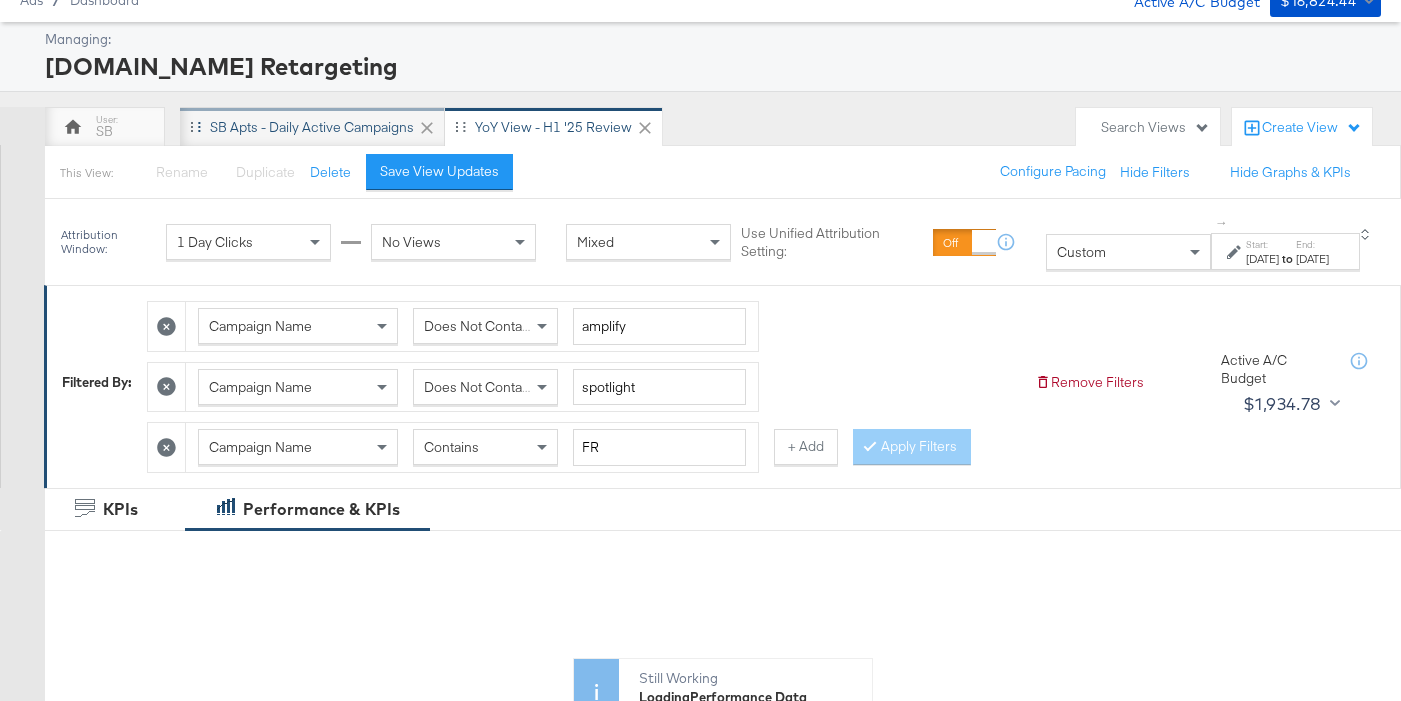 click on "SB Apts - Daily  Active Campaigns" at bounding box center (312, 127) 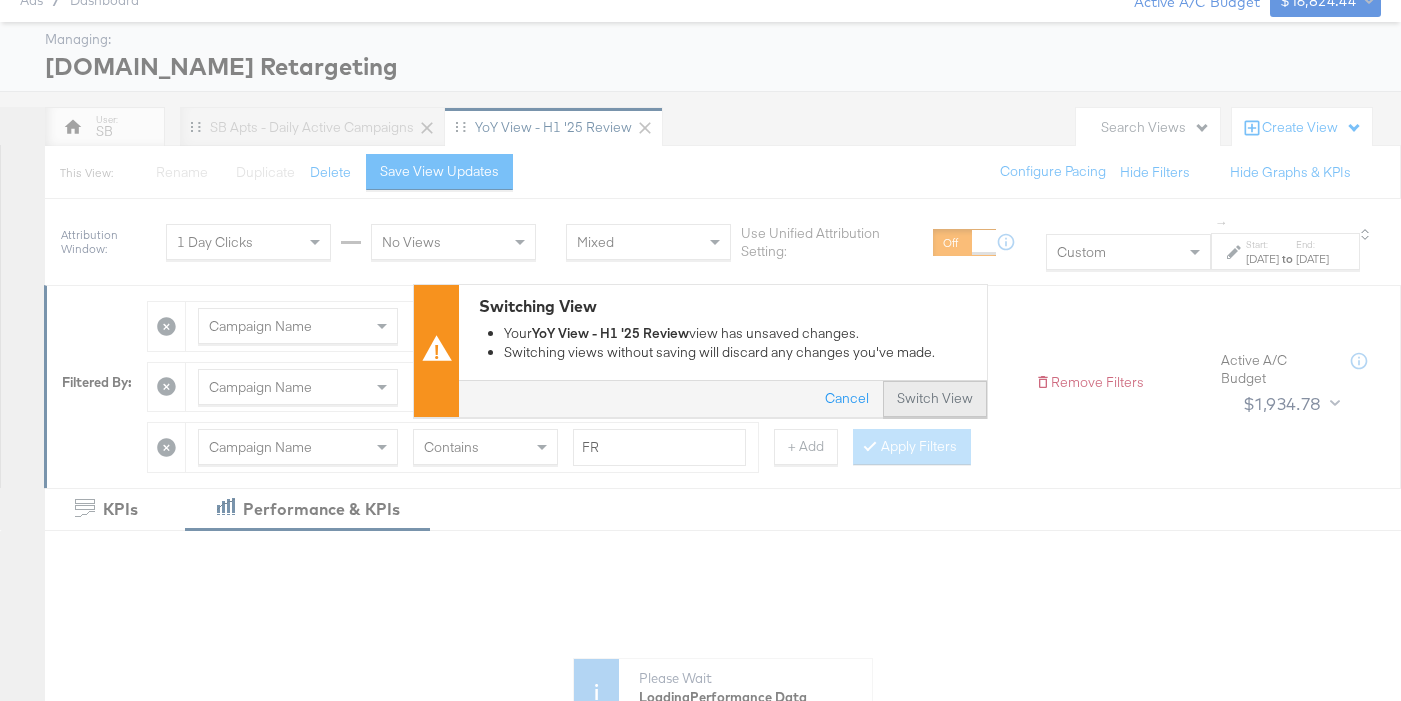 click on "Switch View" at bounding box center (935, 399) 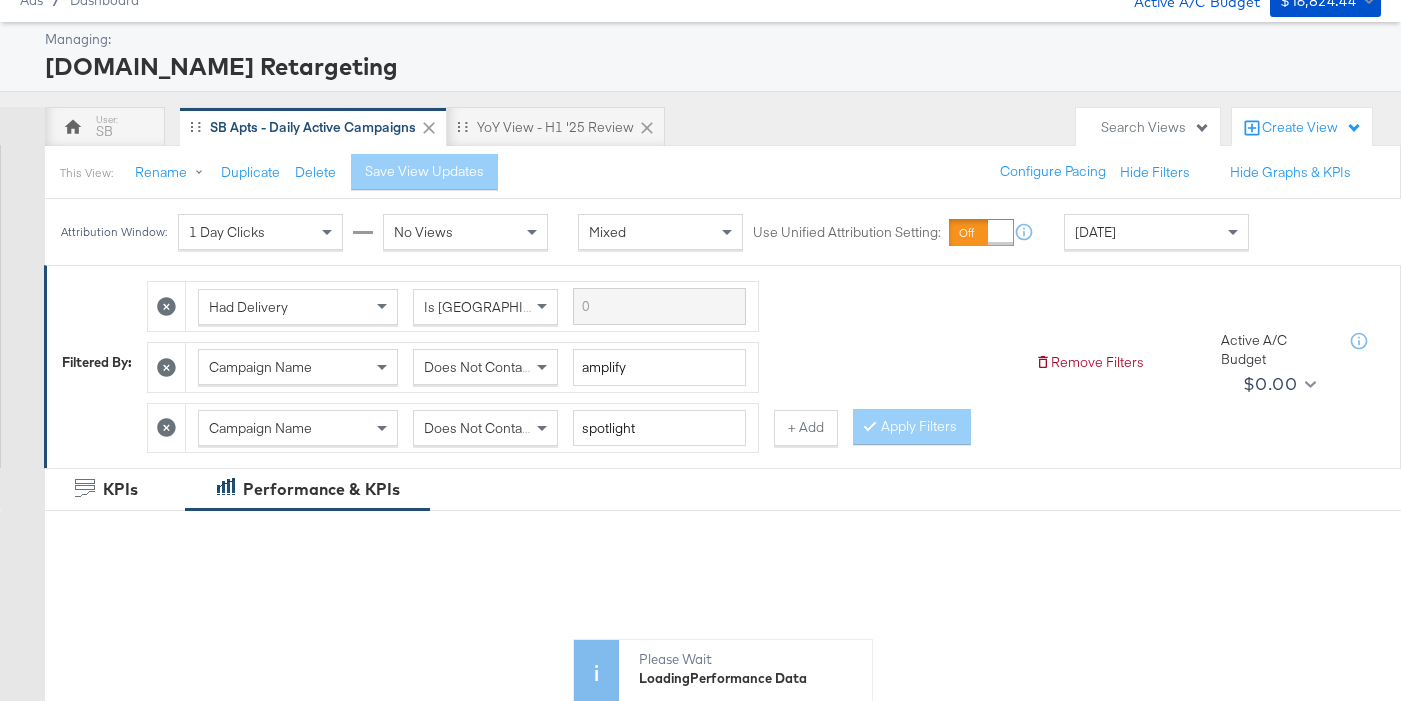 click on "YoY View - H1 '25 Review" at bounding box center [555, 127] 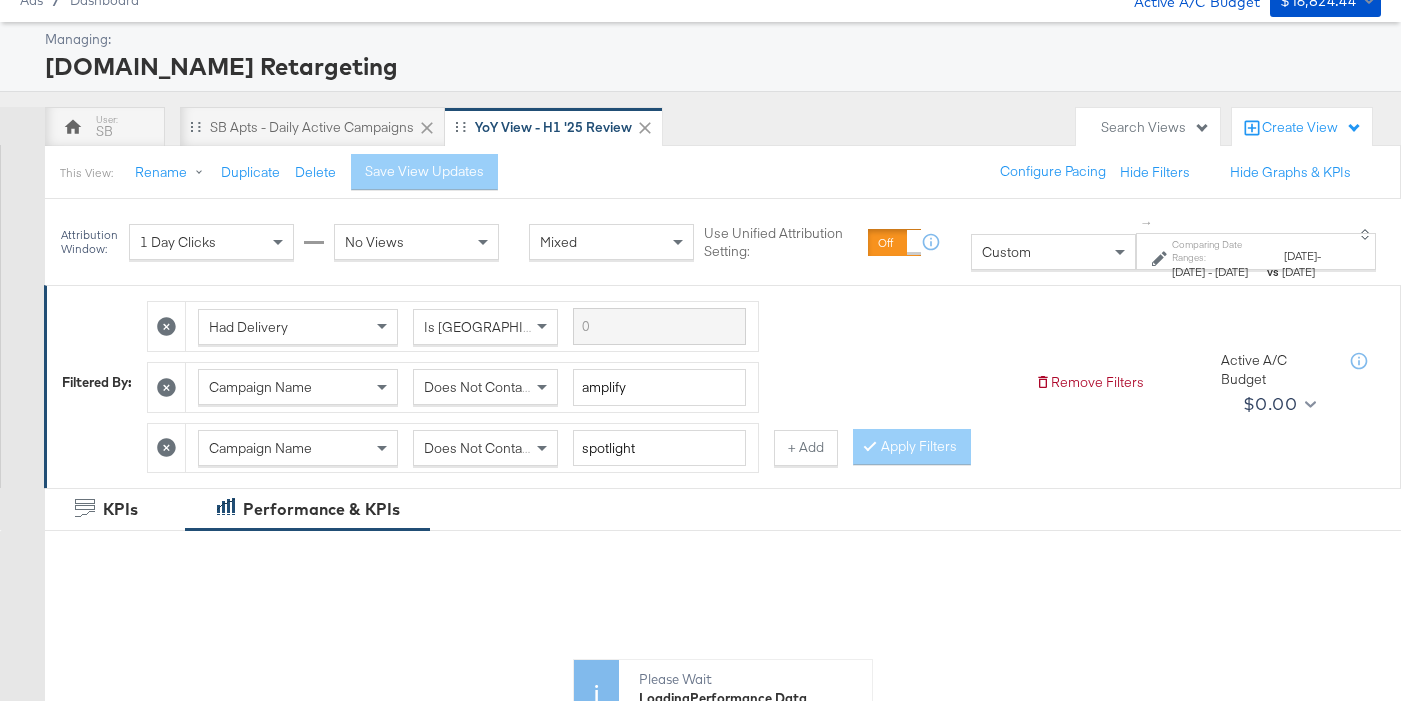 click on "Comparing Date Ranges:" at bounding box center (1218, 251) 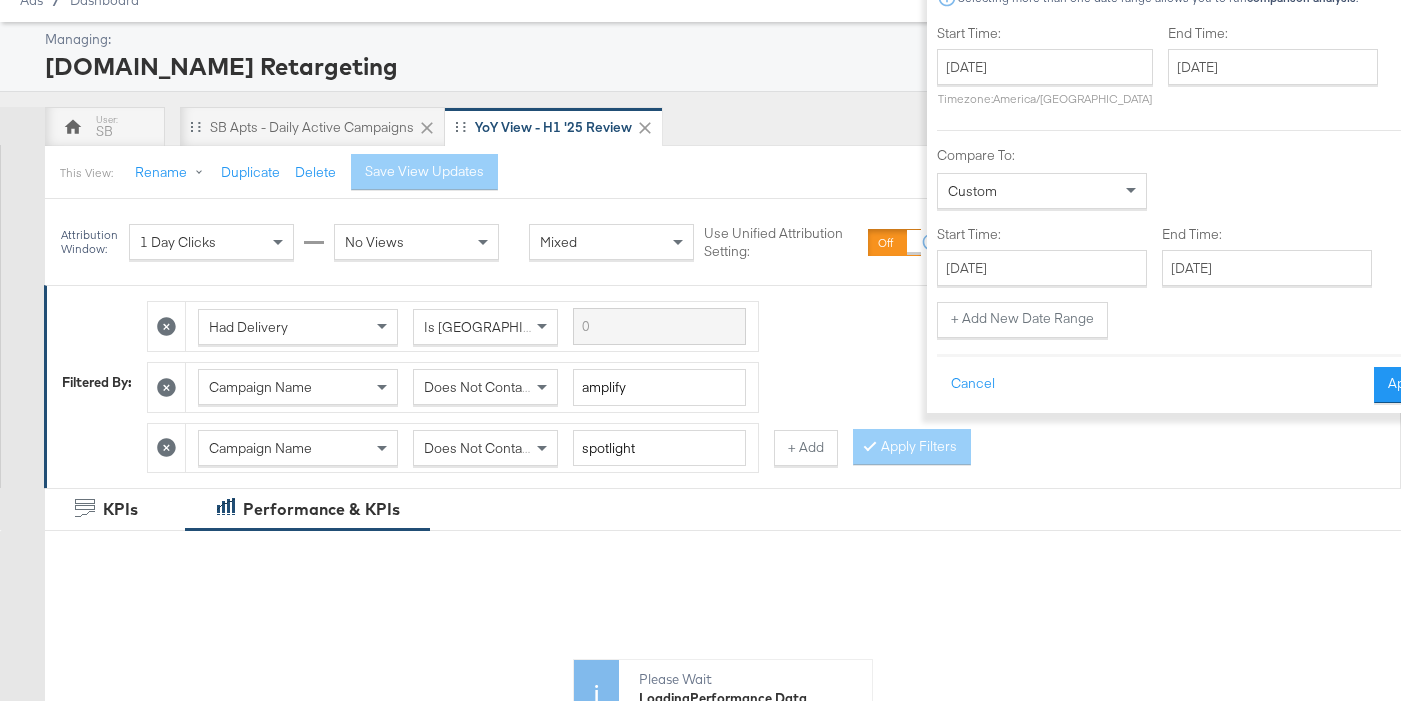 scroll, scrollTop: 0, scrollLeft: 0, axis: both 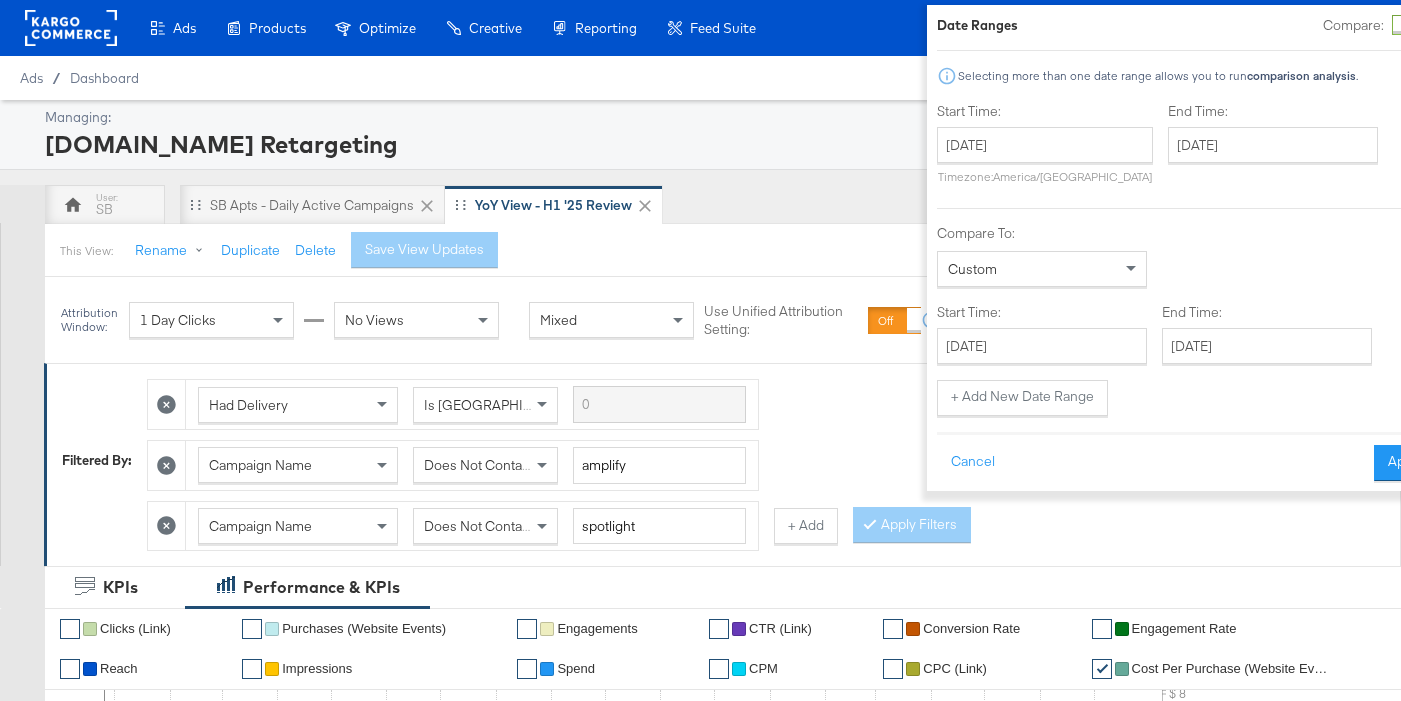click at bounding box center [1402, 25] 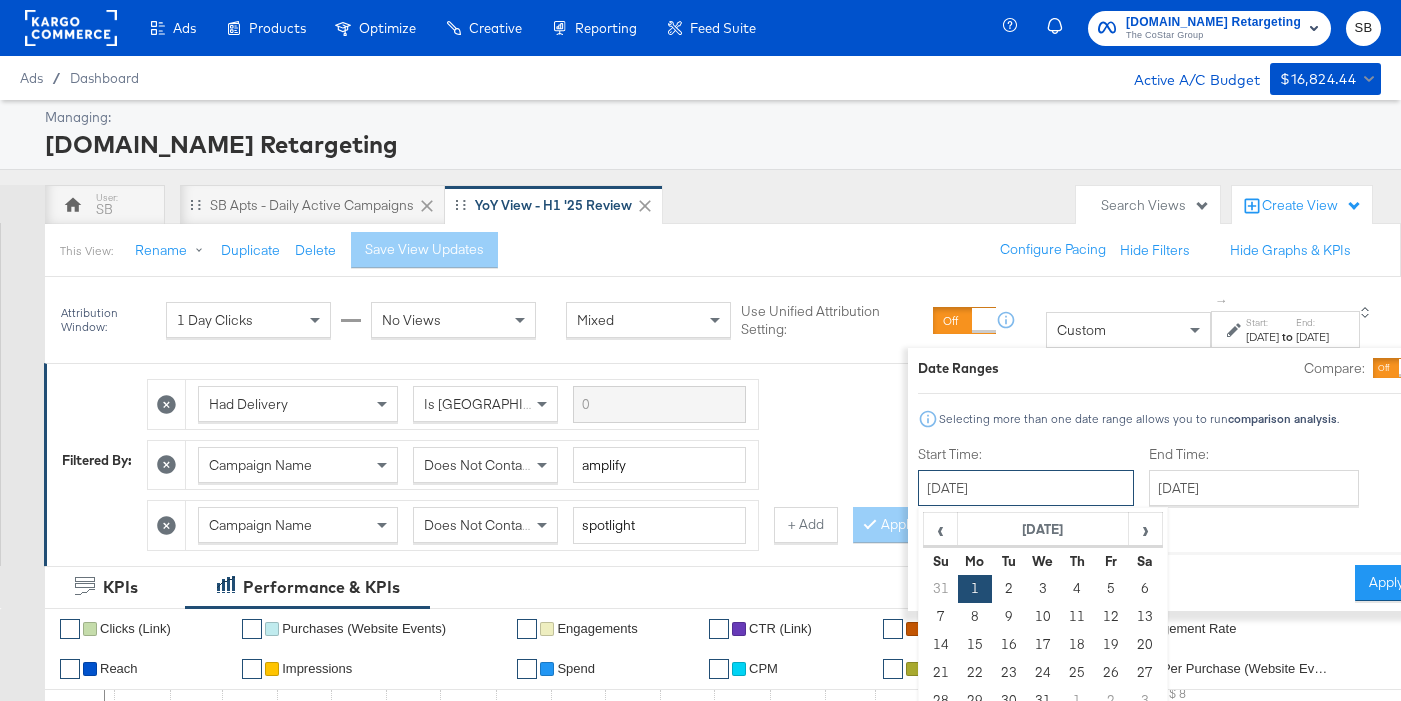 click on "[DATE]" at bounding box center [1026, 488] 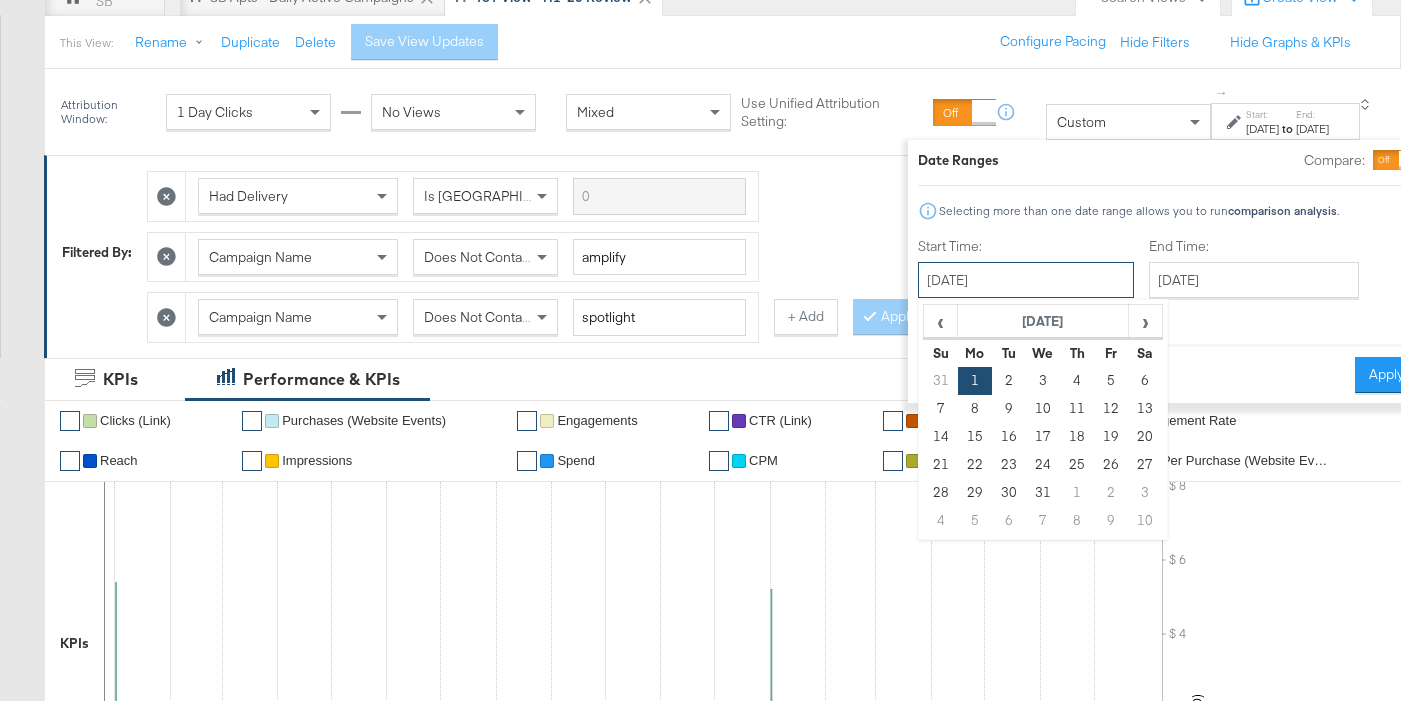 scroll, scrollTop: 249, scrollLeft: 0, axis: vertical 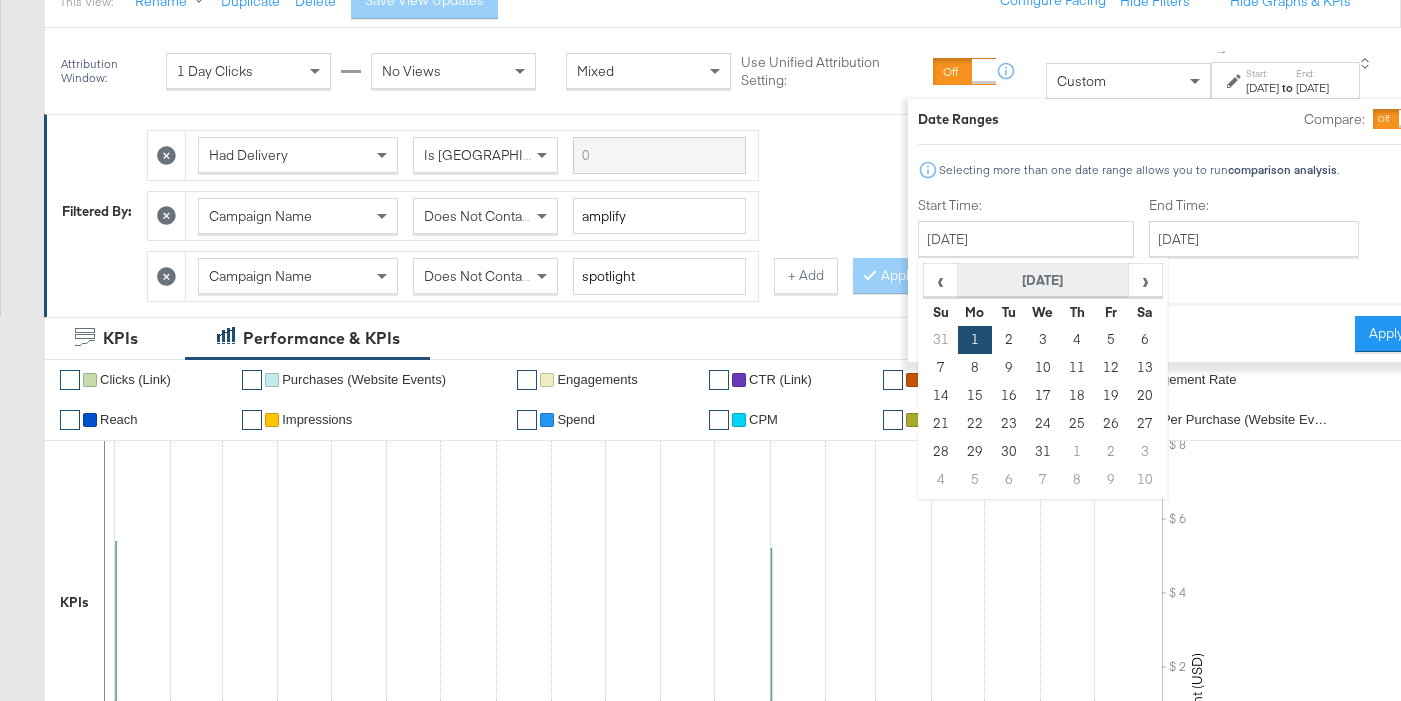 click on "[DATE]" at bounding box center (1043, 281) 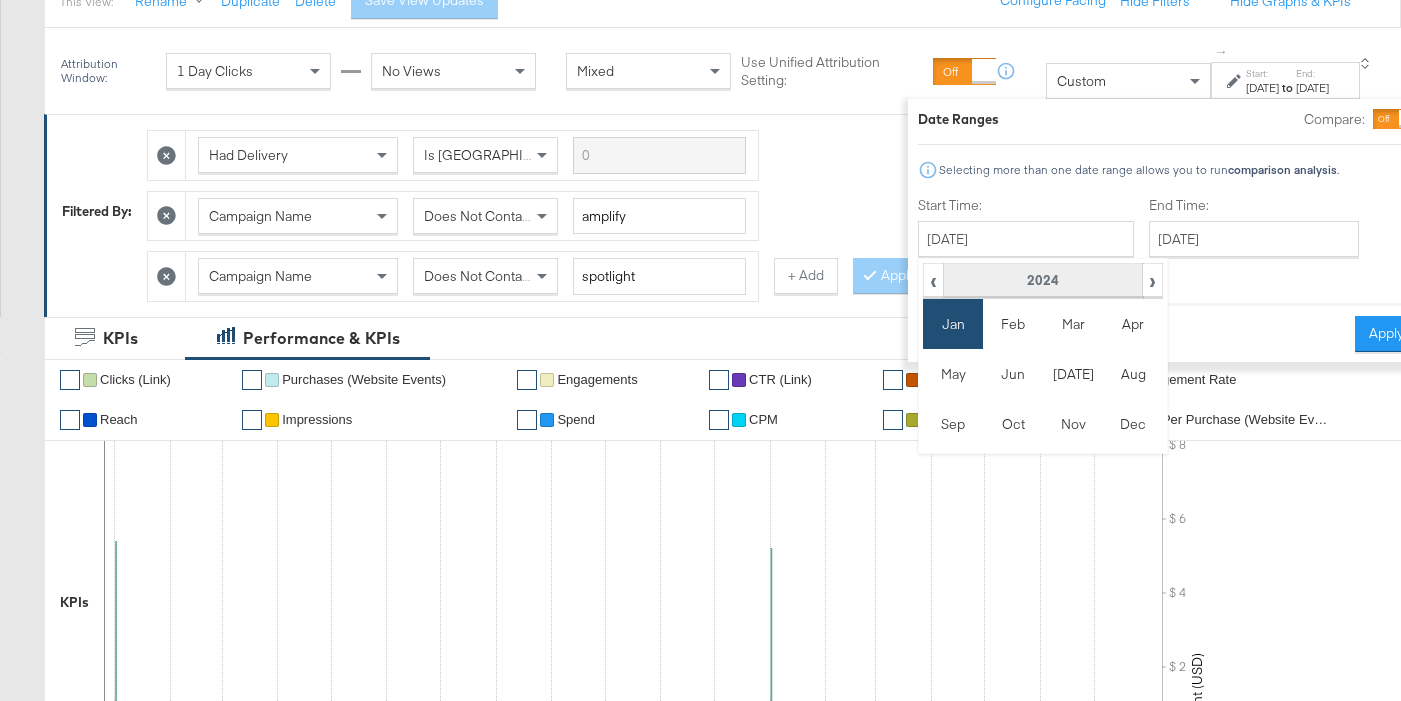 click on "2024" at bounding box center (1042, 281) 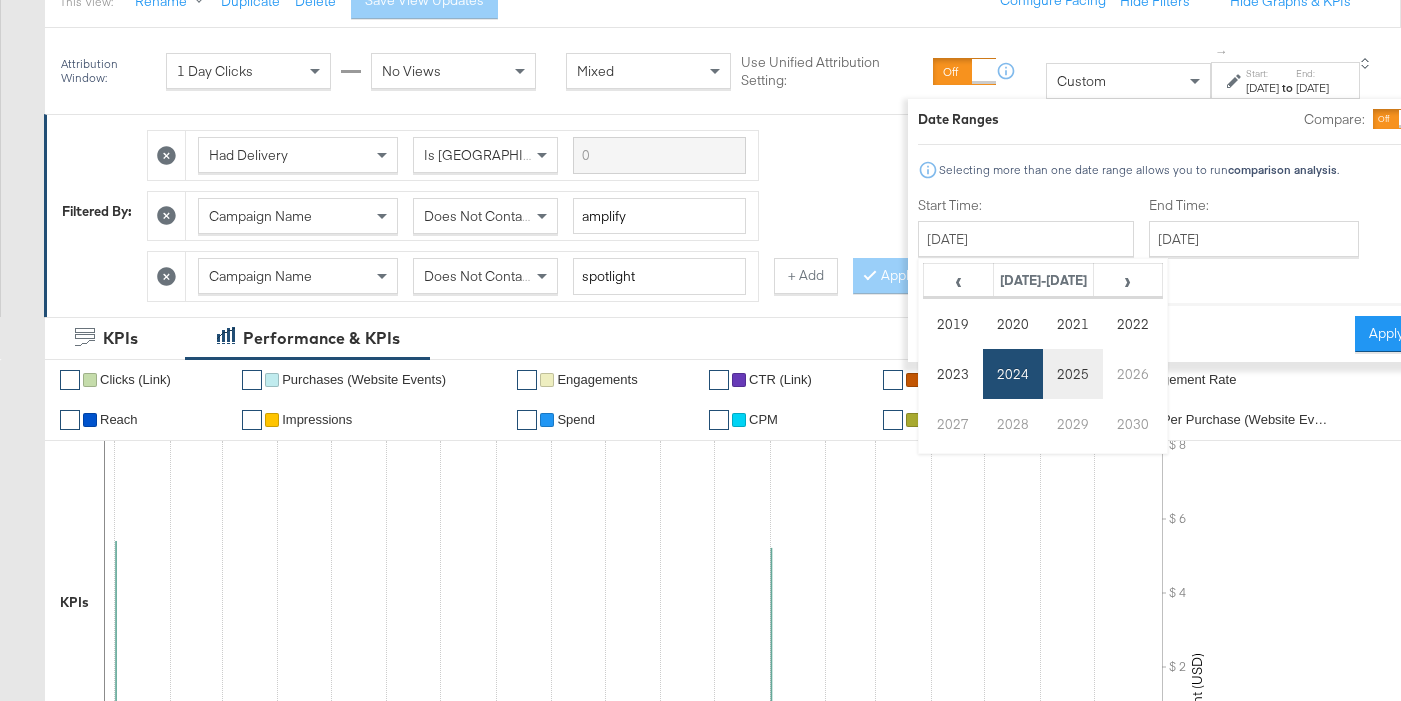 click on "2025" at bounding box center (1073, 374) 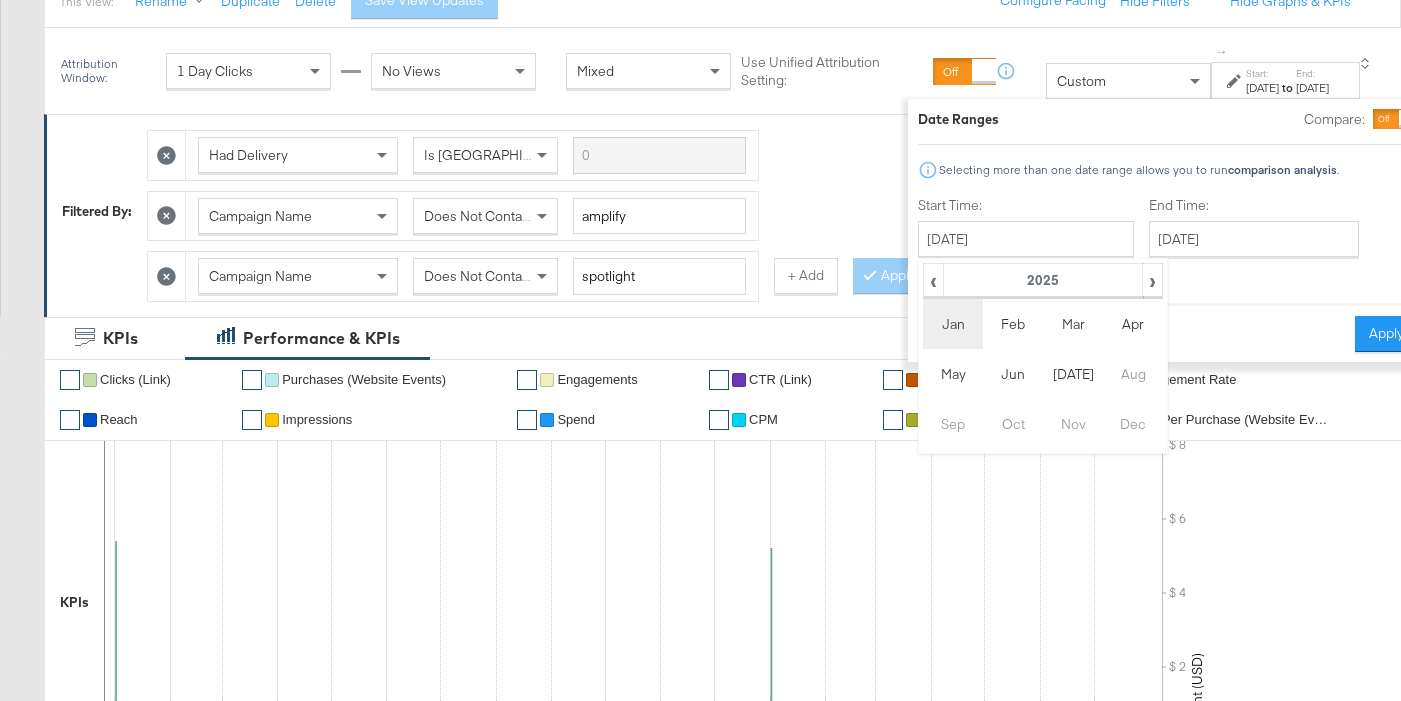 click on "Jan" at bounding box center (953, 324) 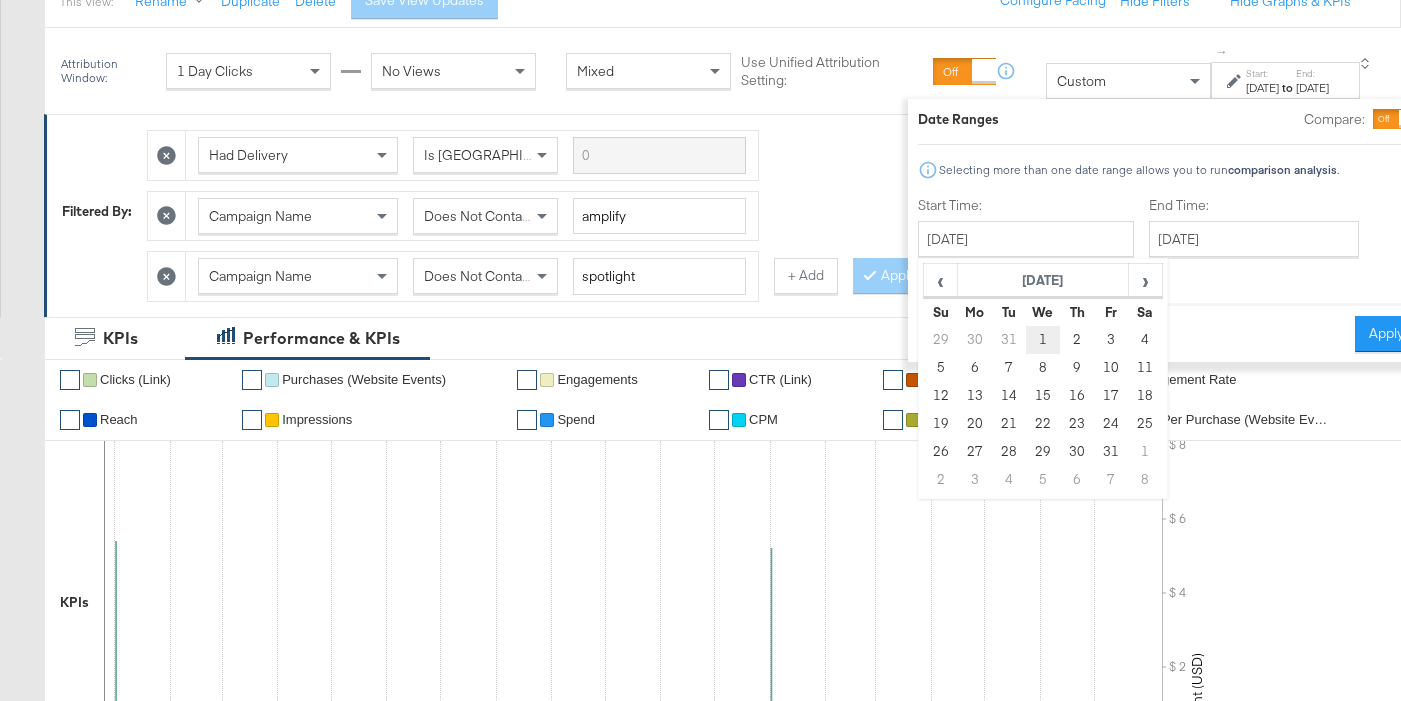 click on "1" at bounding box center (1043, 340) 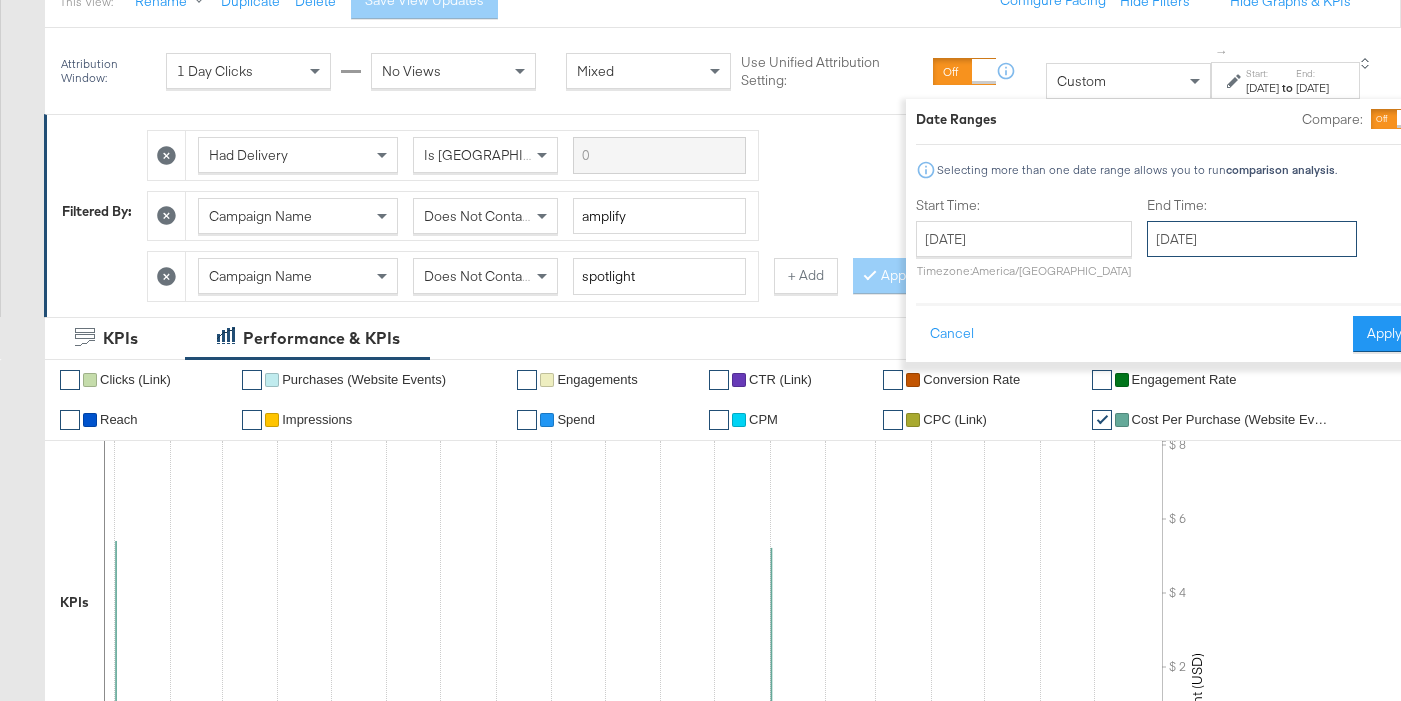 click on "[DATE]" at bounding box center [1252, 239] 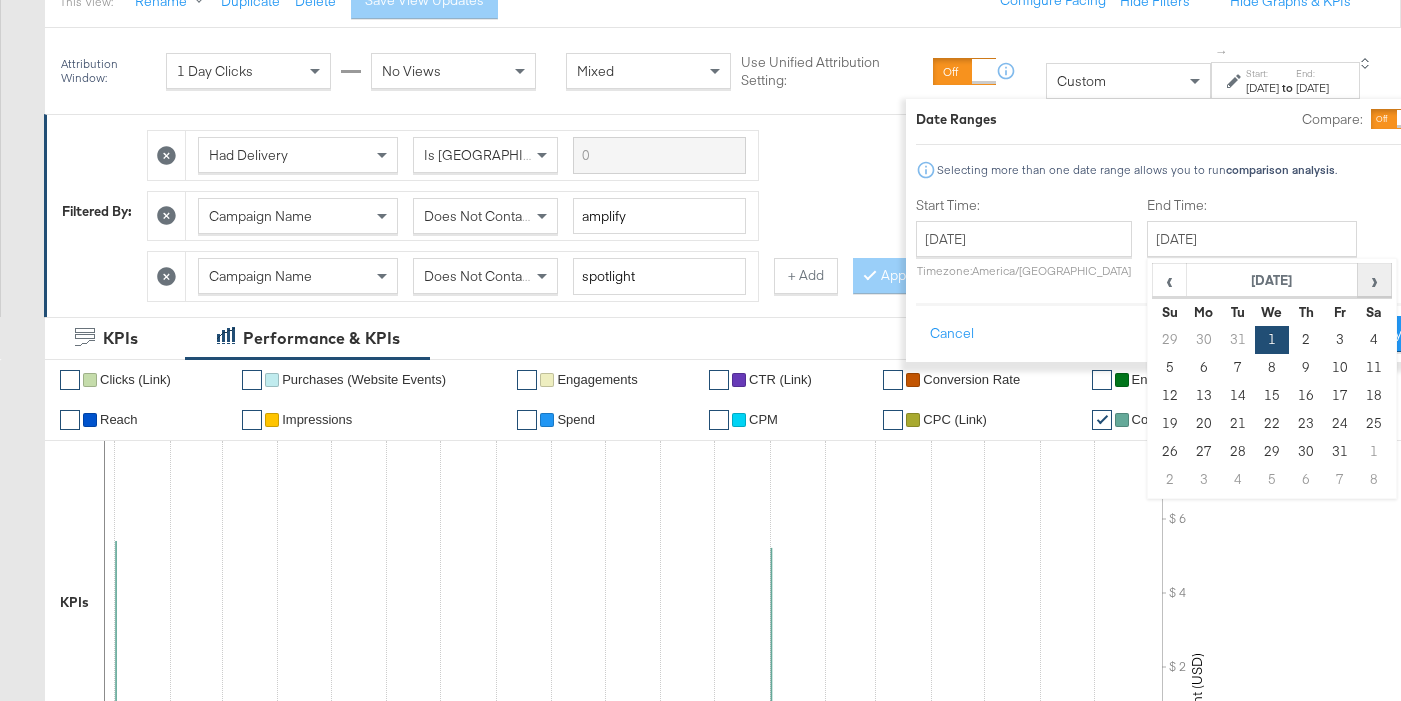 click on "›" at bounding box center [1374, 280] 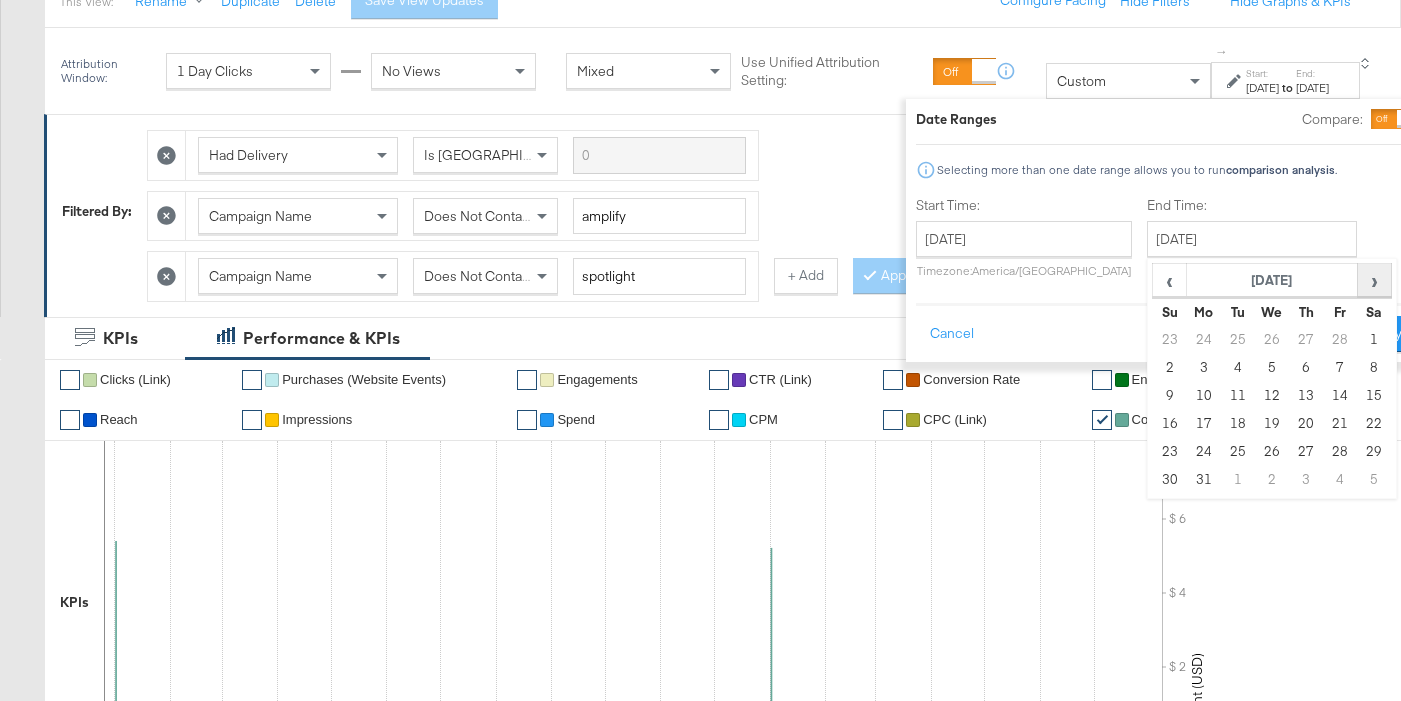 click on "›" at bounding box center [1374, 280] 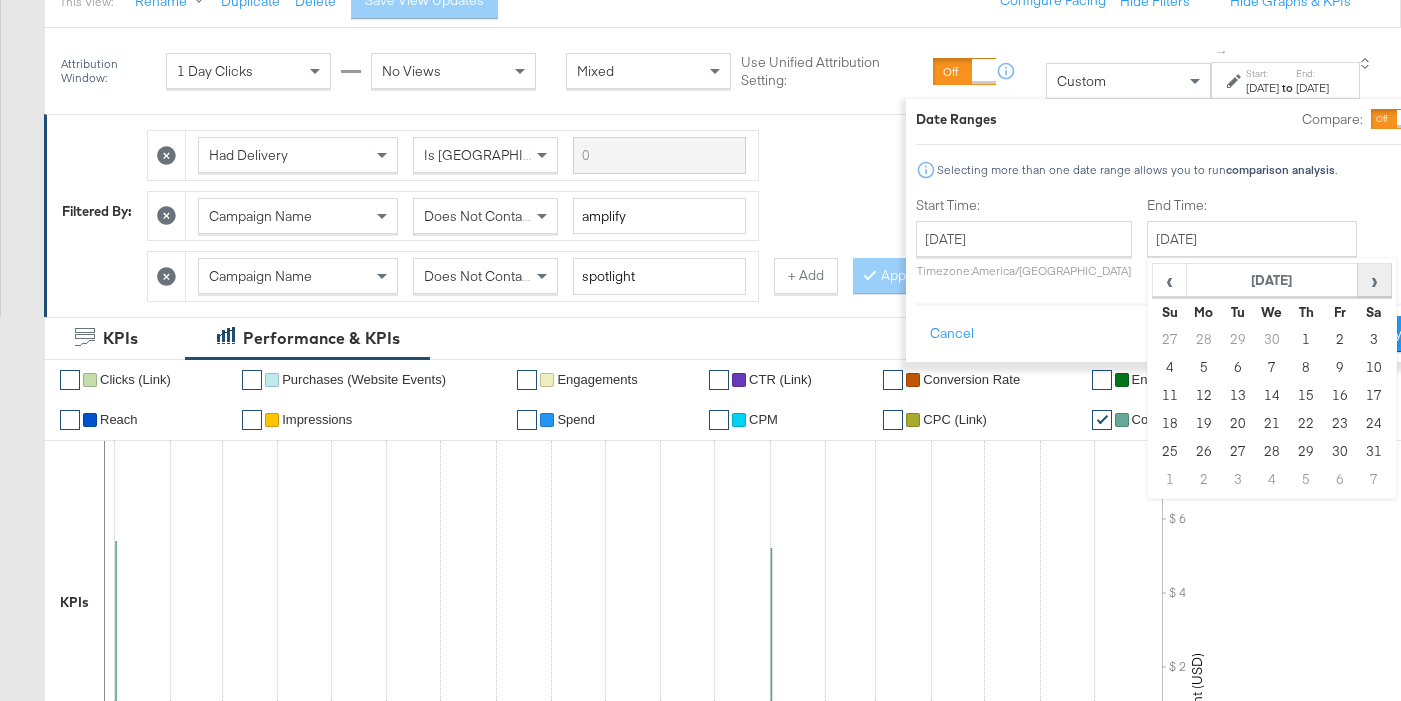 click on "›" at bounding box center (1374, 280) 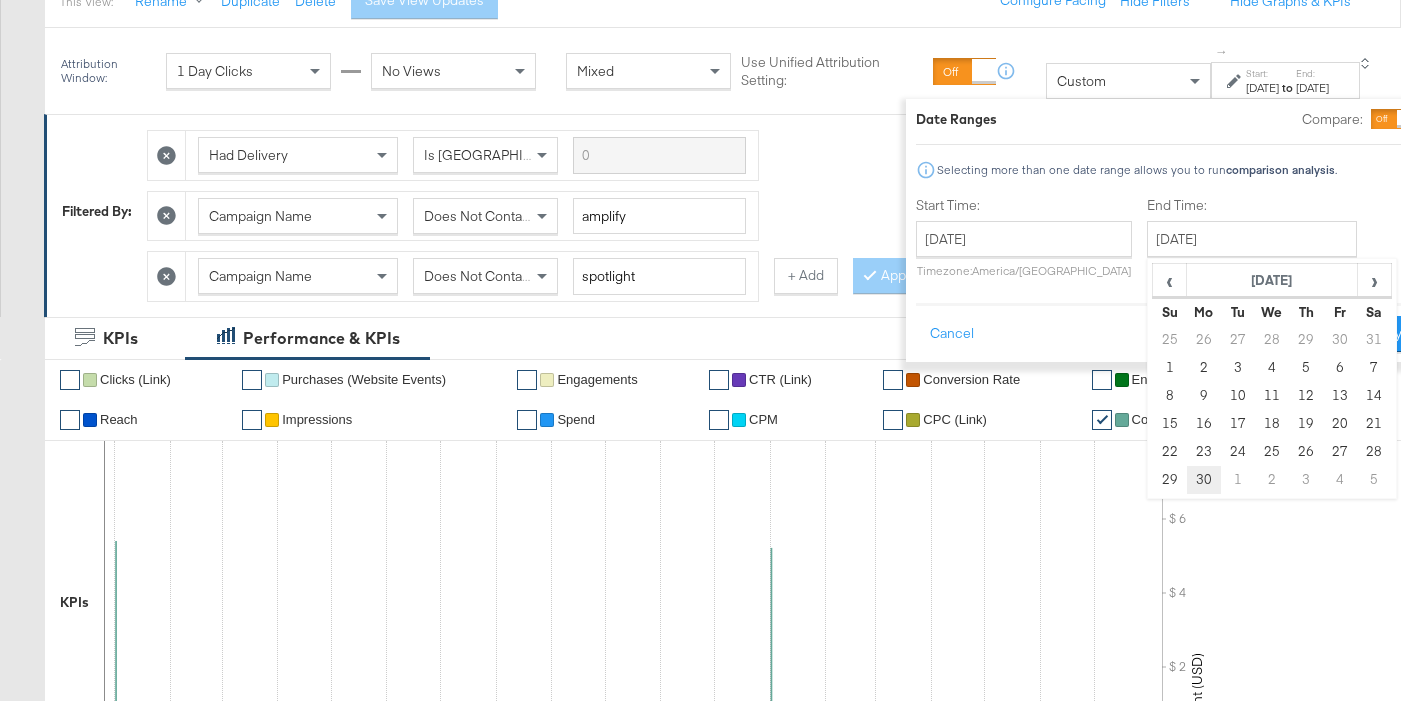 click on "30" at bounding box center [1204, 480] 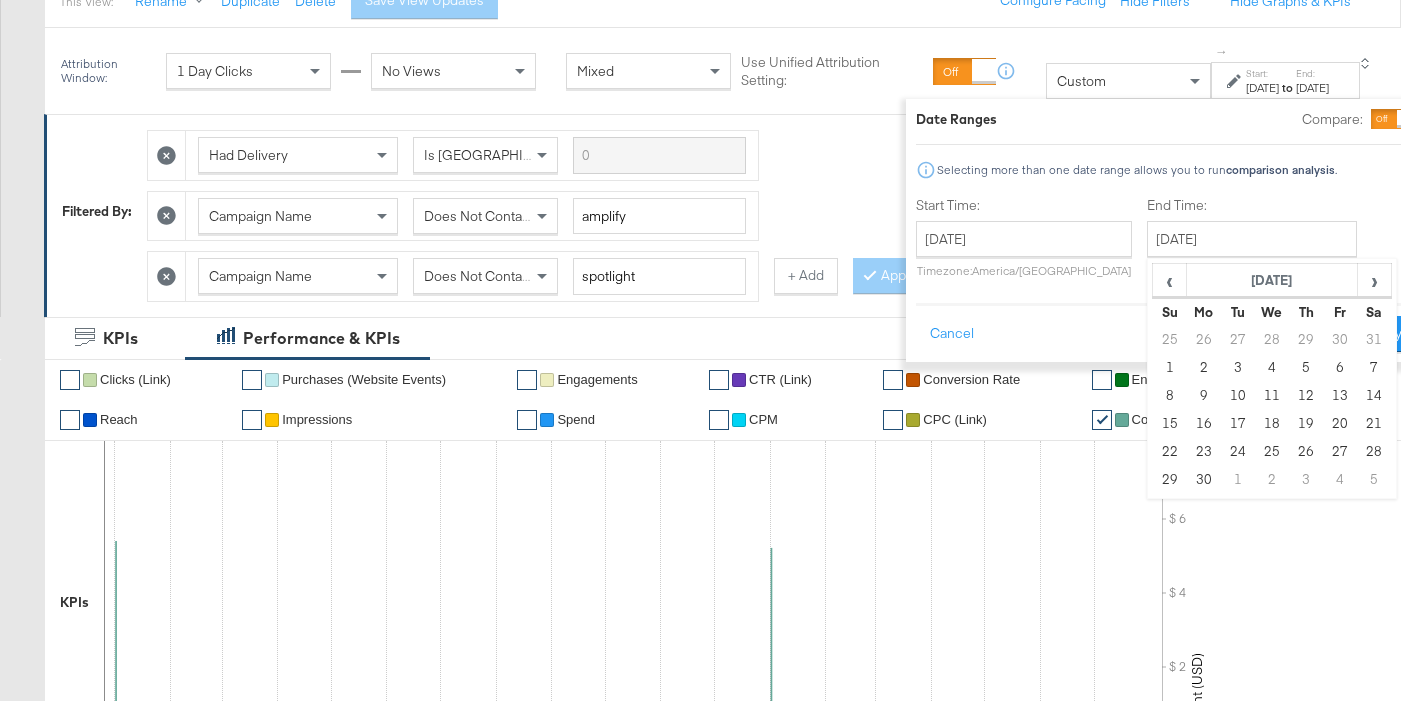 type on "[DATE]" 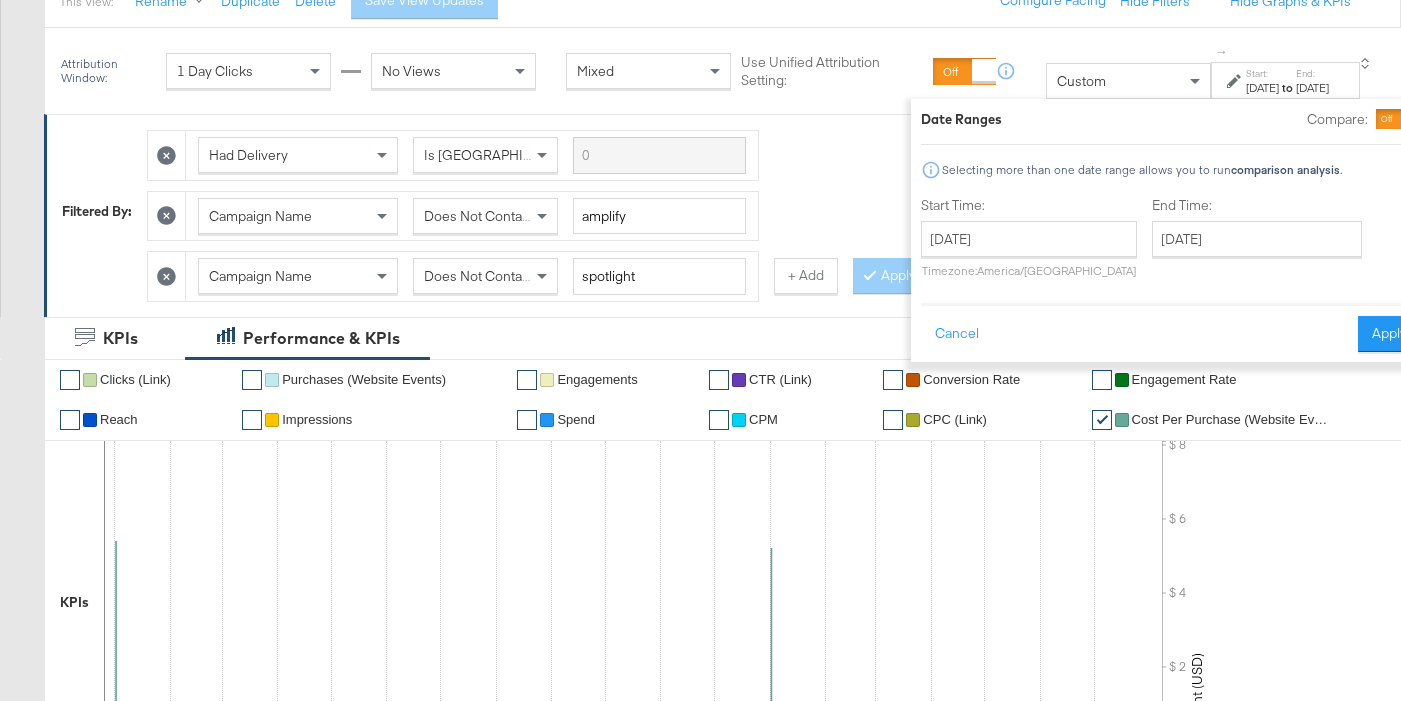 click on "Apply" at bounding box center [1389, 334] 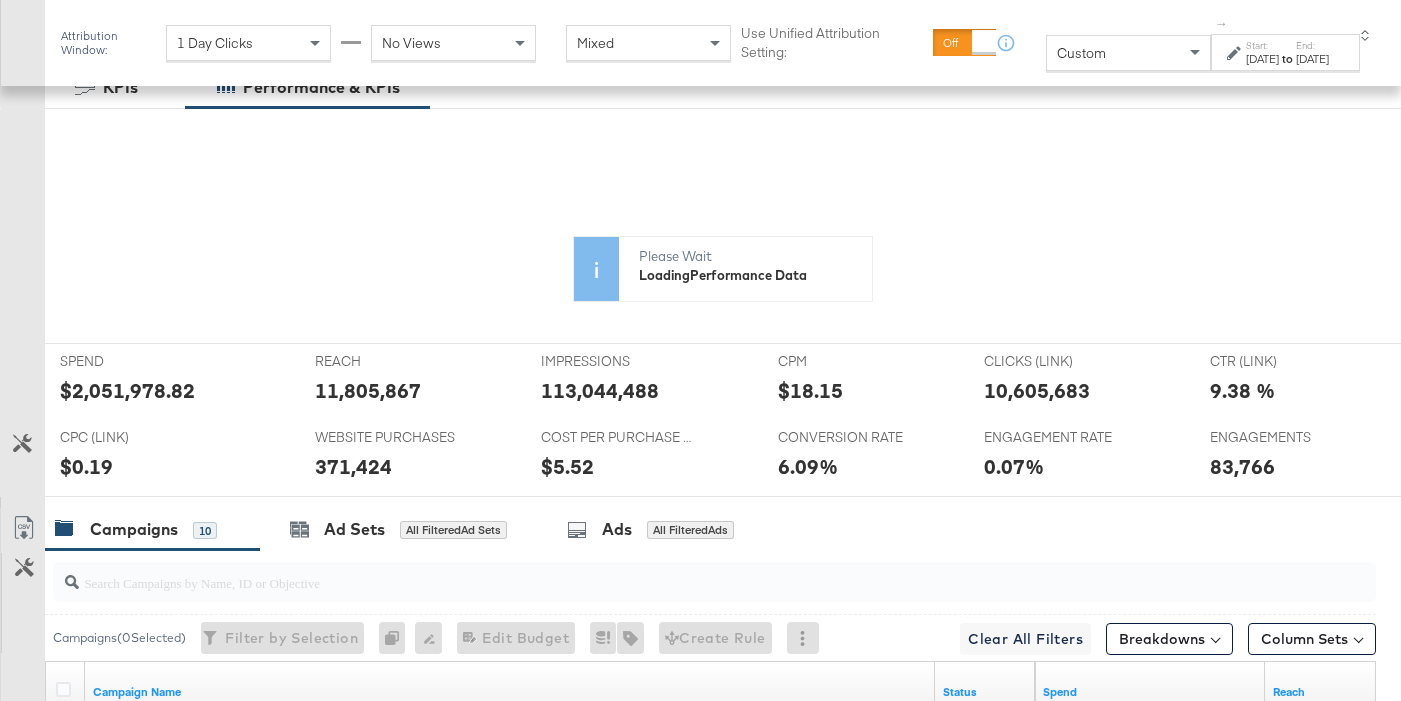 scroll, scrollTop: 245, scrollLeft: 0, axis: vertical 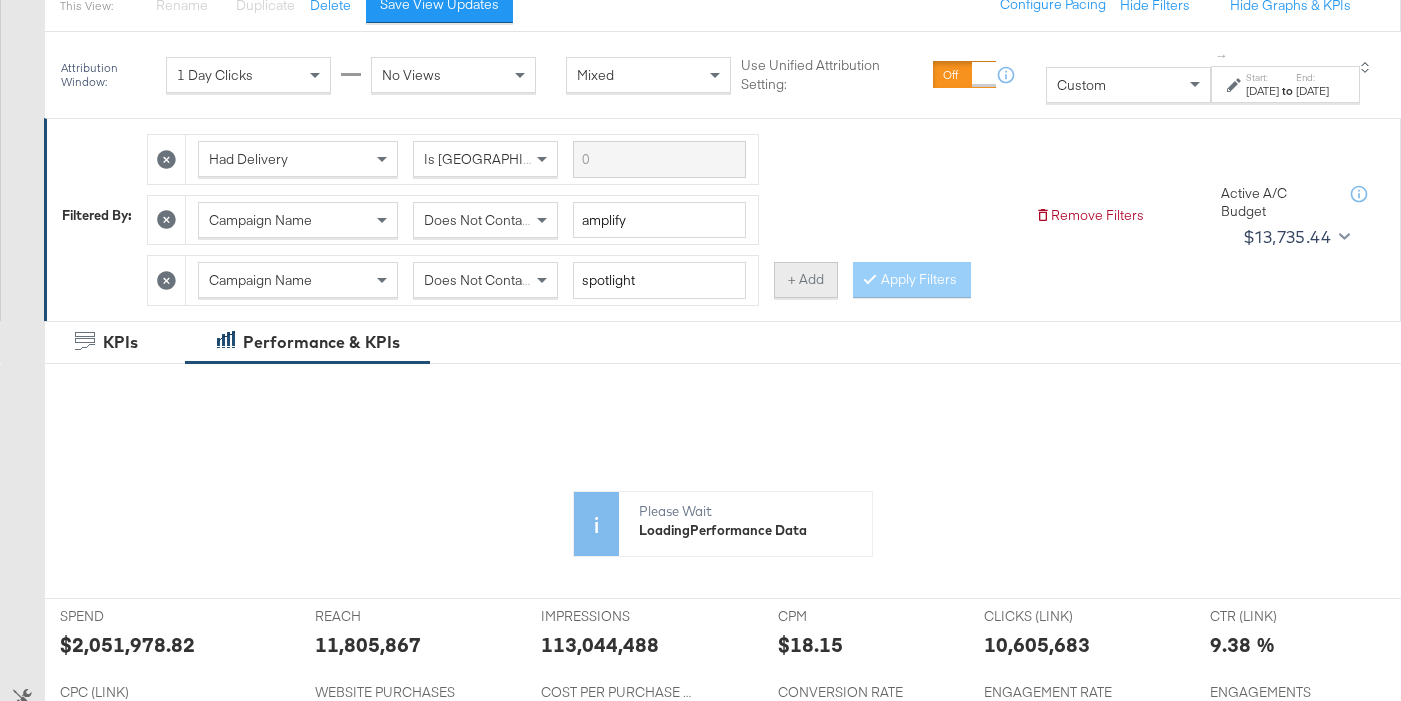 click on "+ Add" at bounding box center (806, 280) 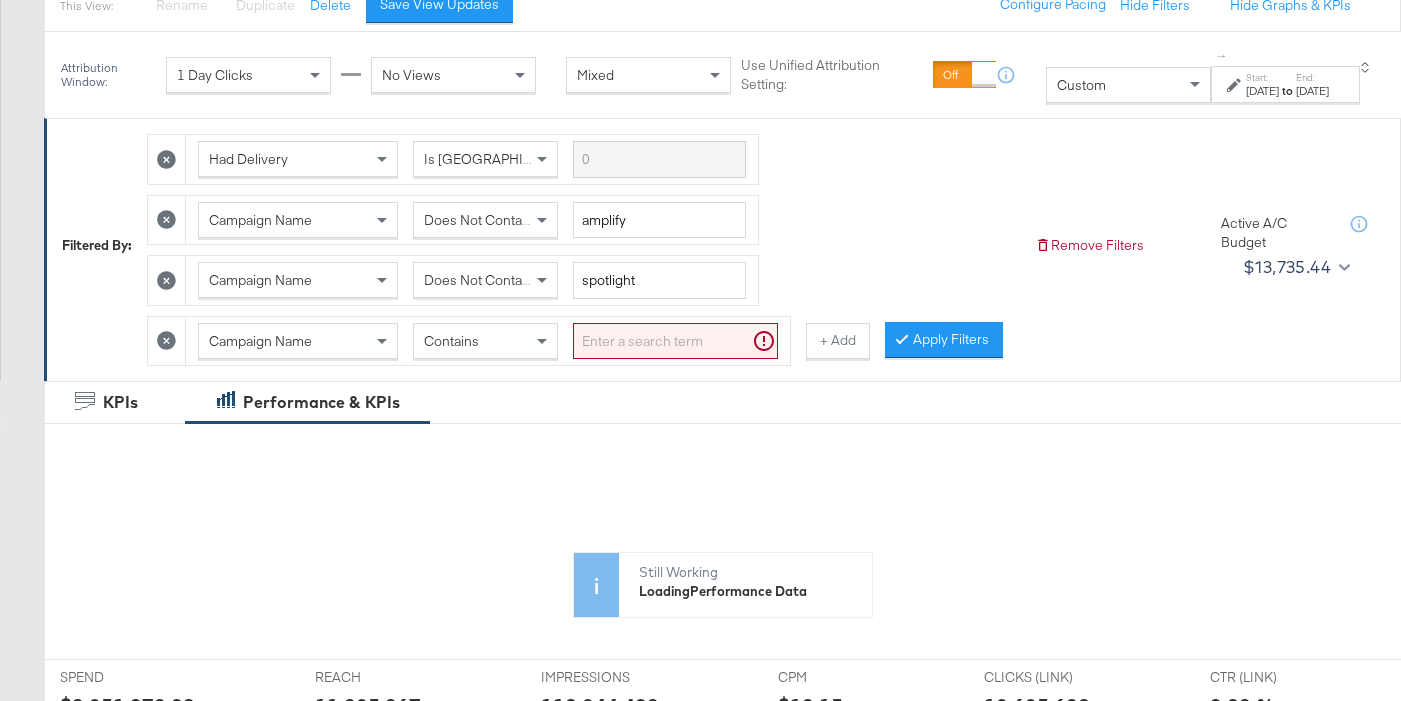 click at bounding box center (675, 341) 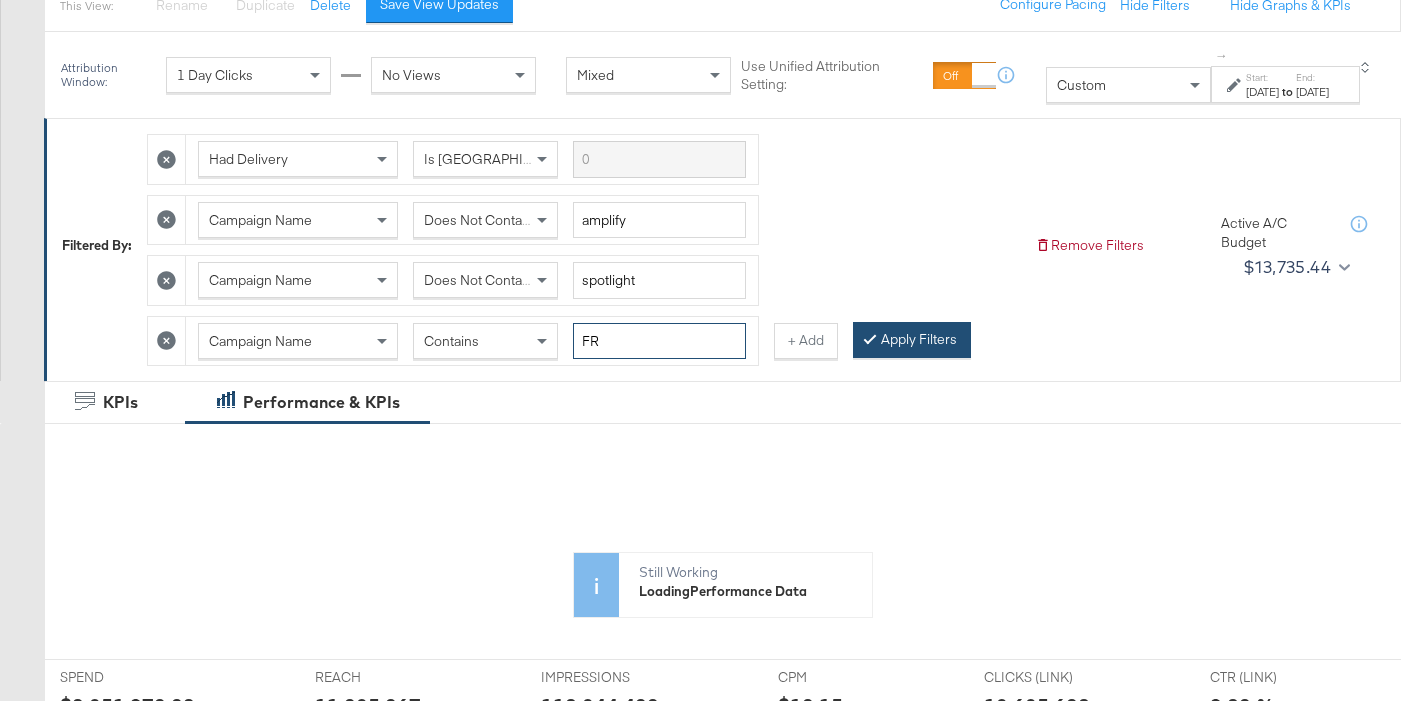 type on "FR" 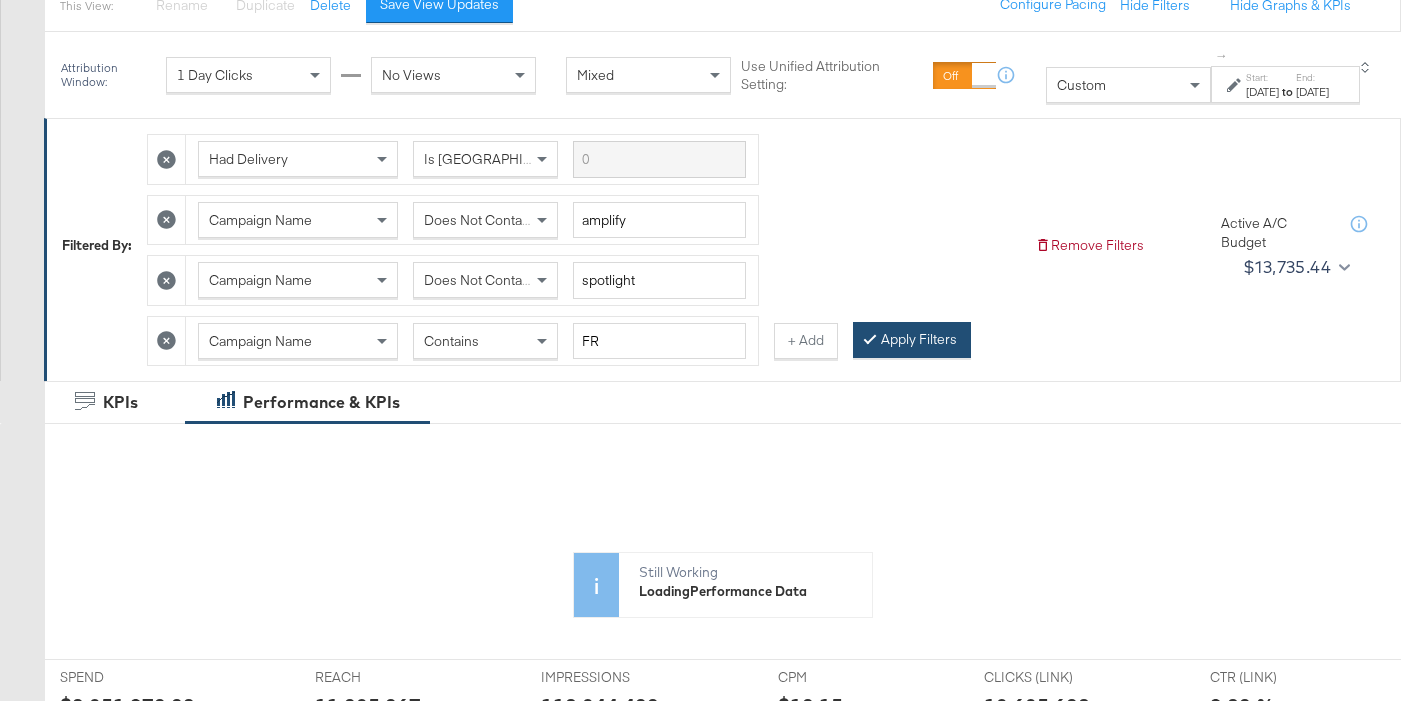 click on "Apply Filters" at bounding box center (912, 340) 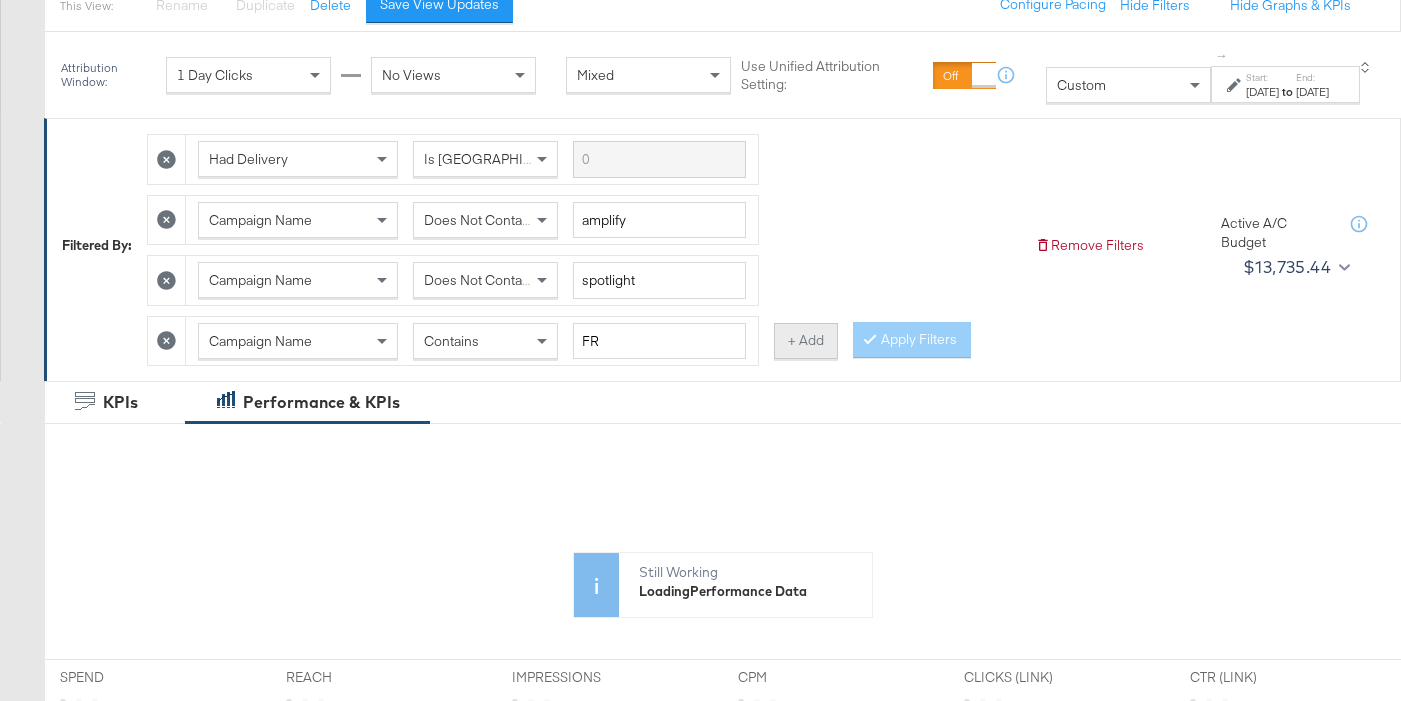 click on "+ Add" at bounding box center [806, 341] 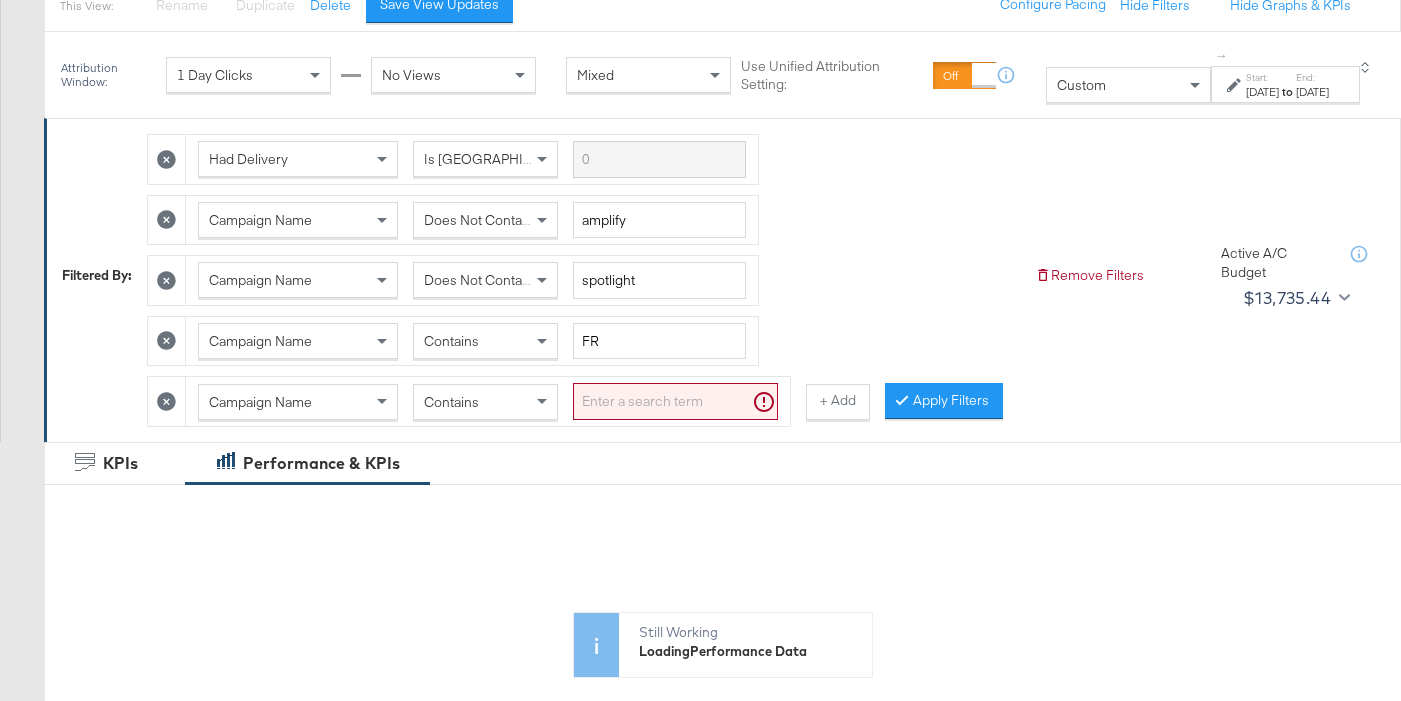 click at bounding box center [675, 401] 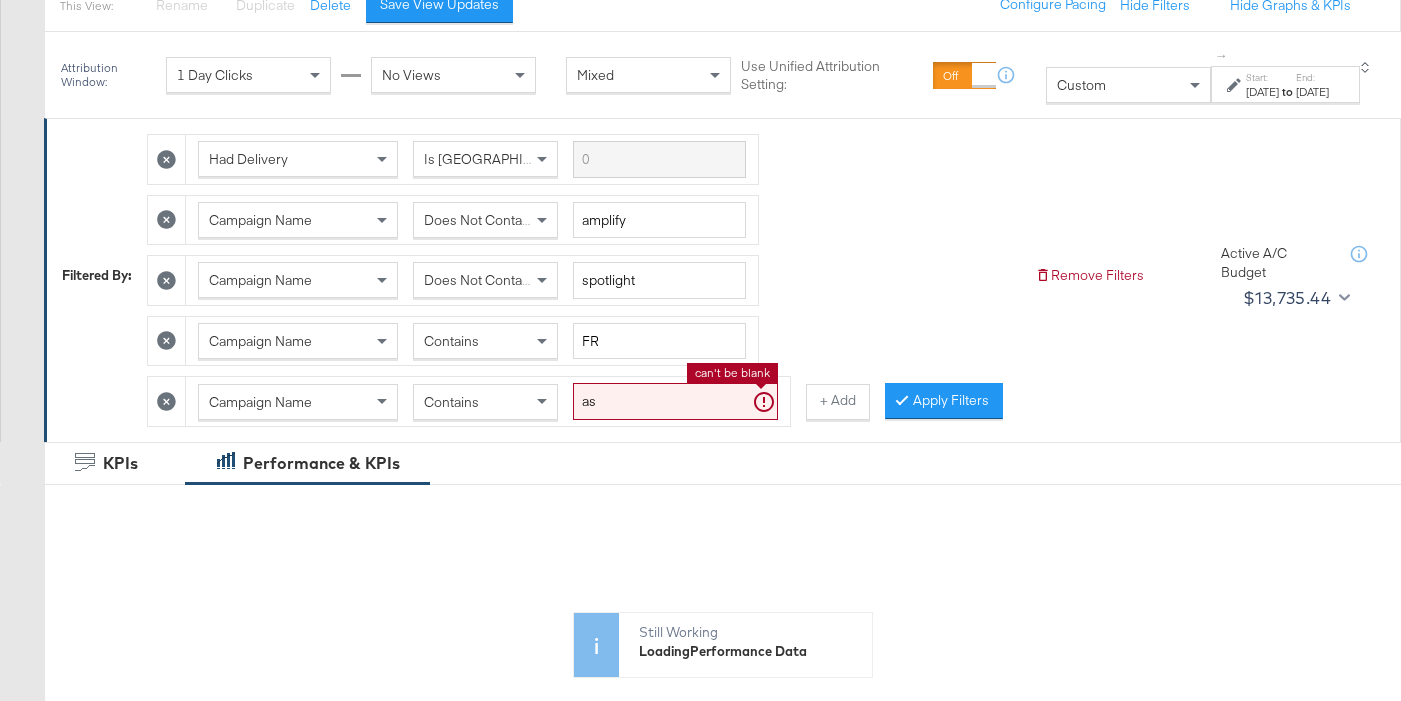 type on "asc" 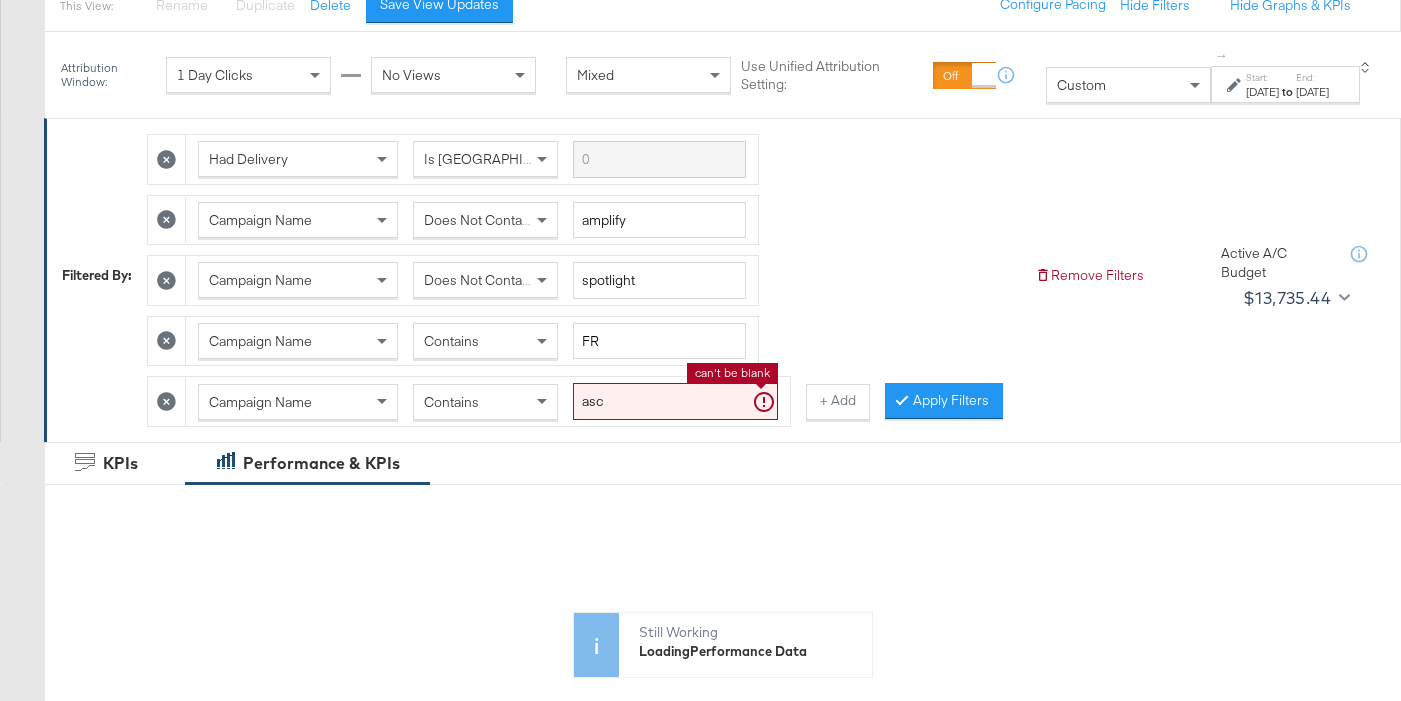 click on "Apply Filters" at bounding box center (944, 401) 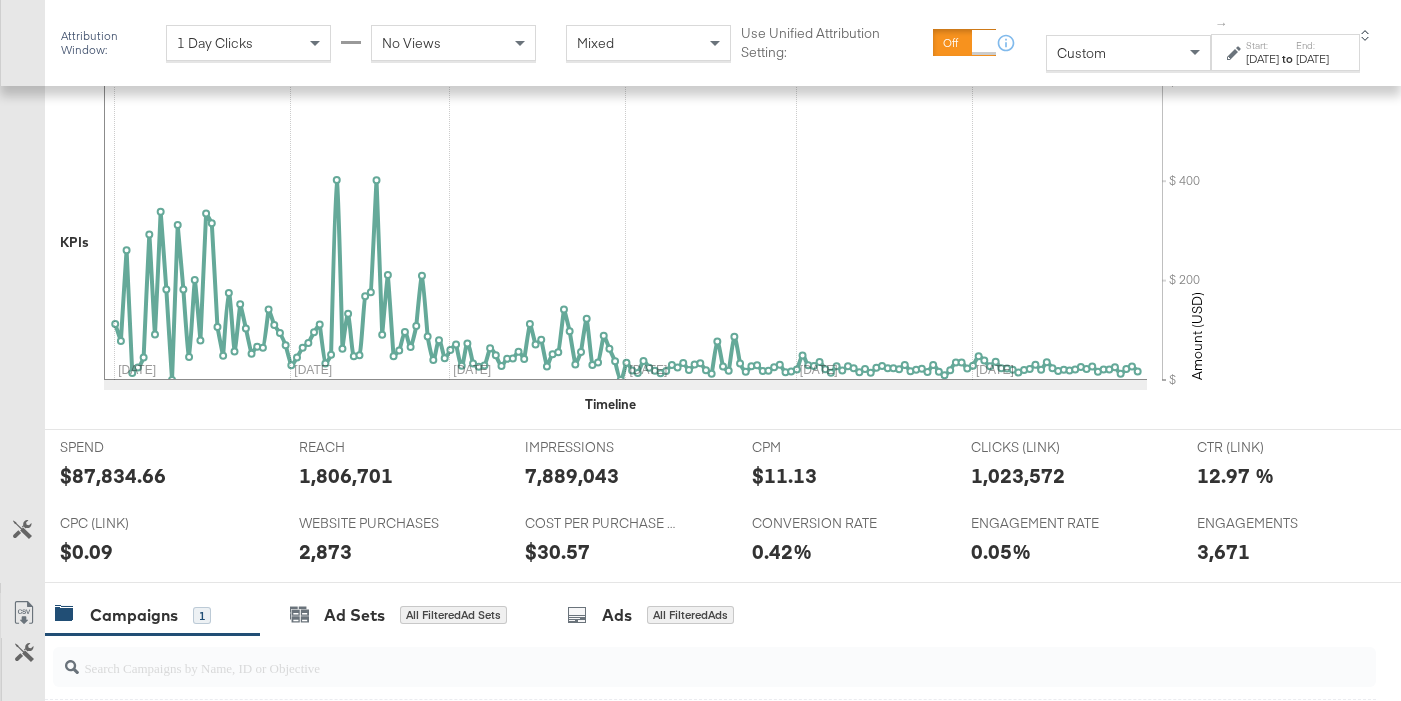 scroll, scrollTop: 927, scrollLeft: 0, axis: vertical 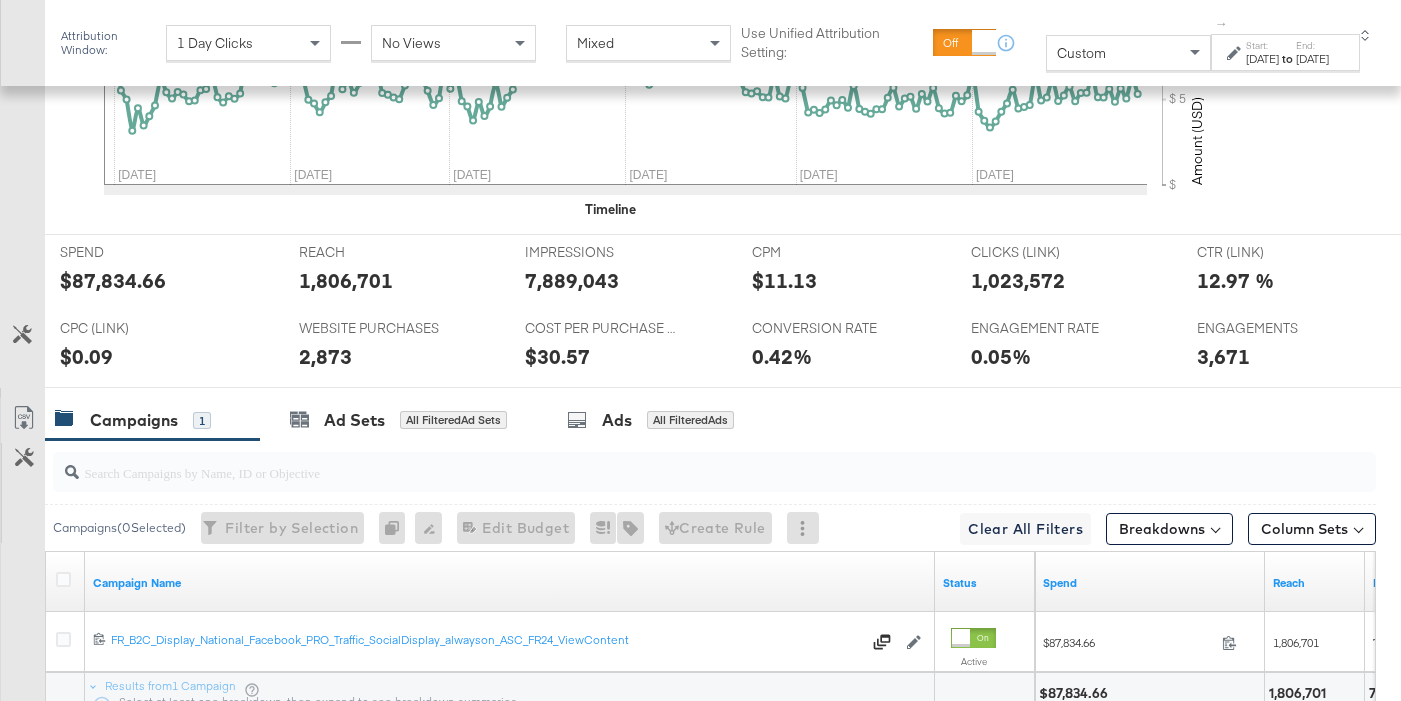 click on "$87,834.66" at bounding box center [113, 280] 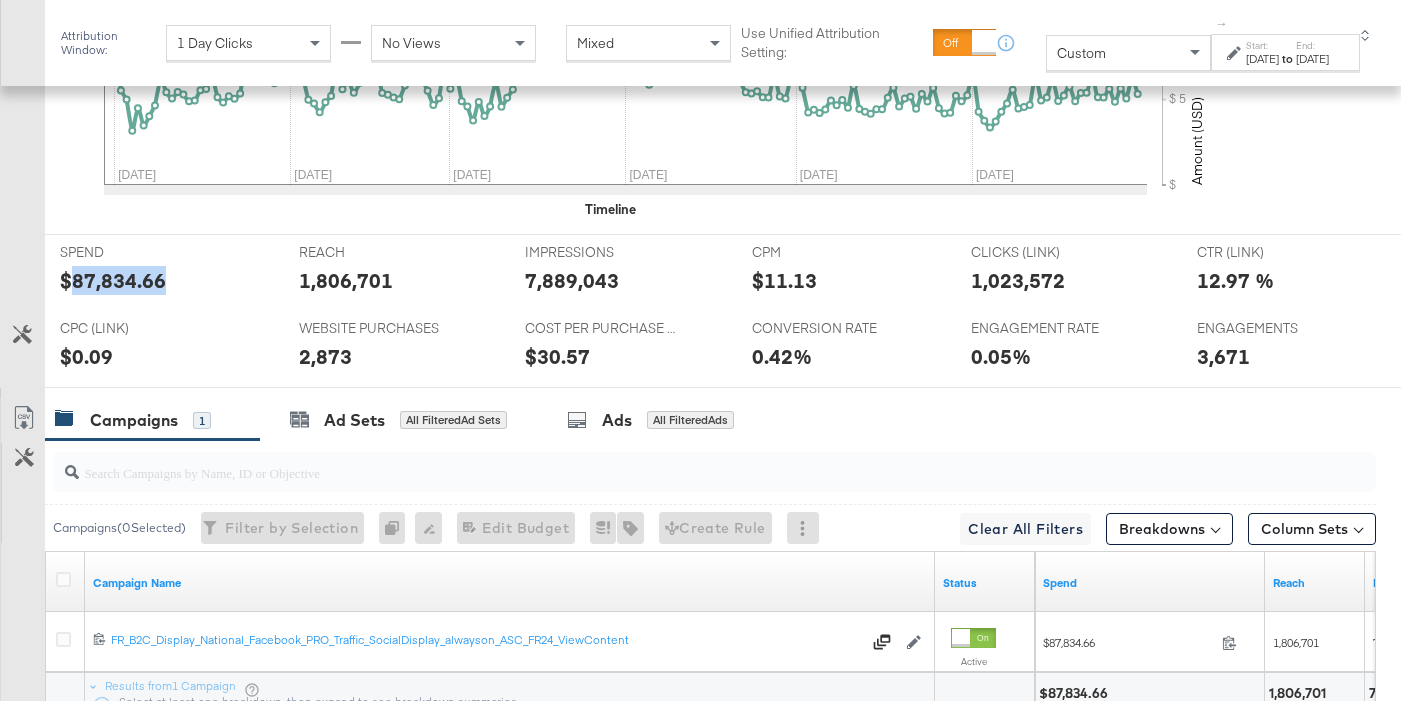 click on "$87,834.66" at bounding box center (113, 280) 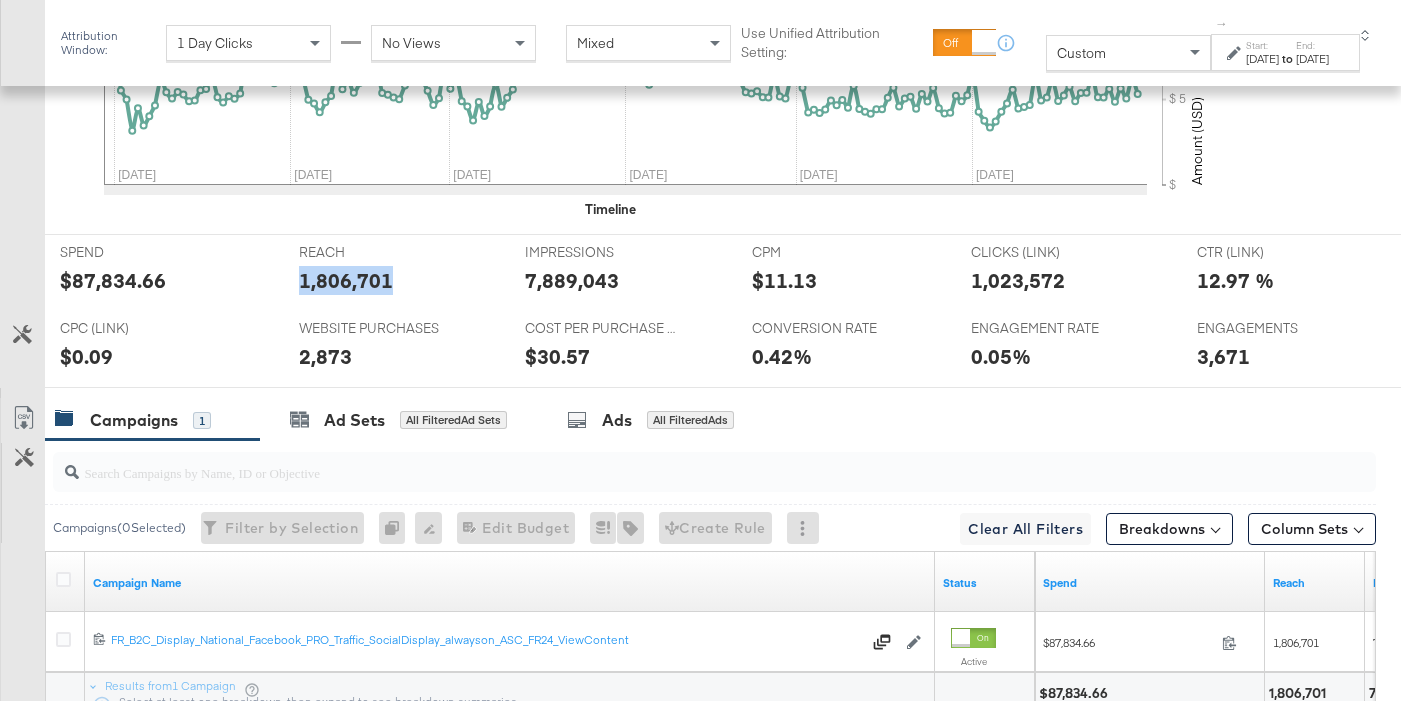 click on "1,806,701" at bounding box center (346, 280) 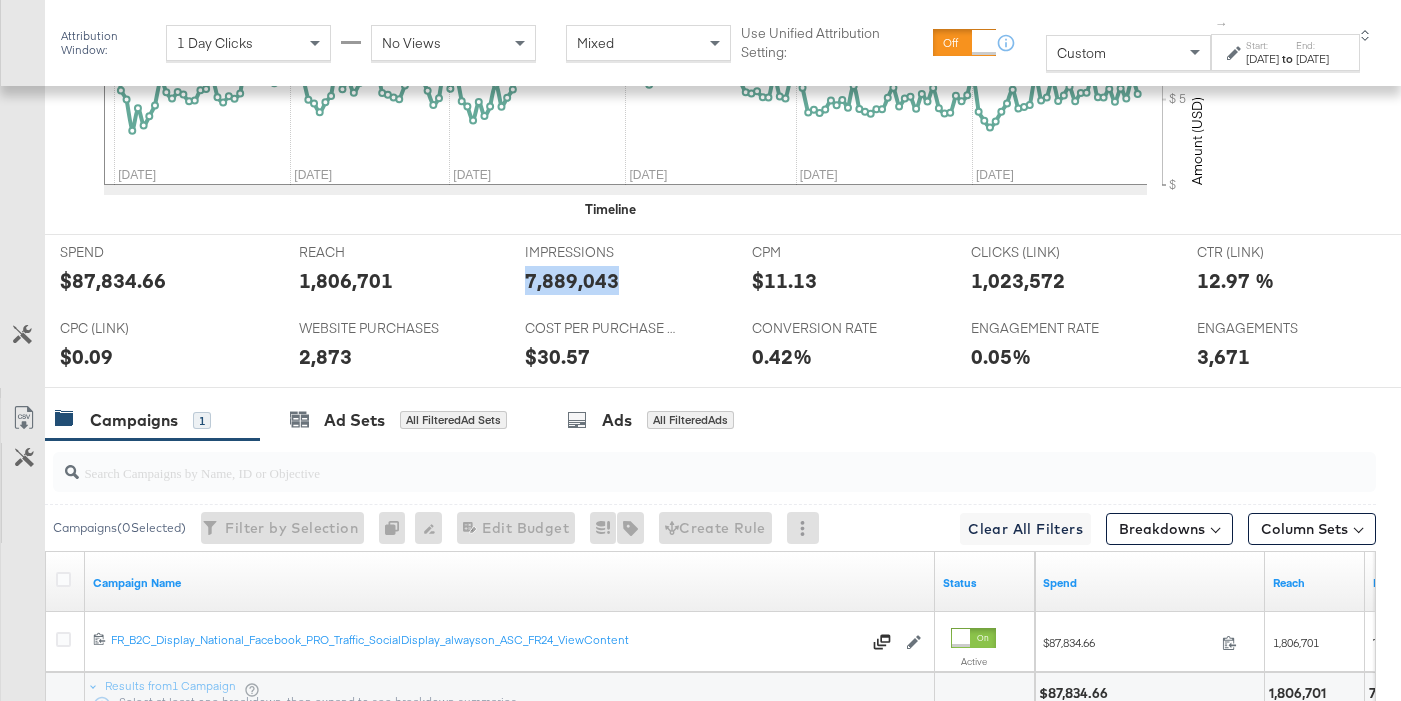 click on "7,889,043" at bounding box center [572, 280] 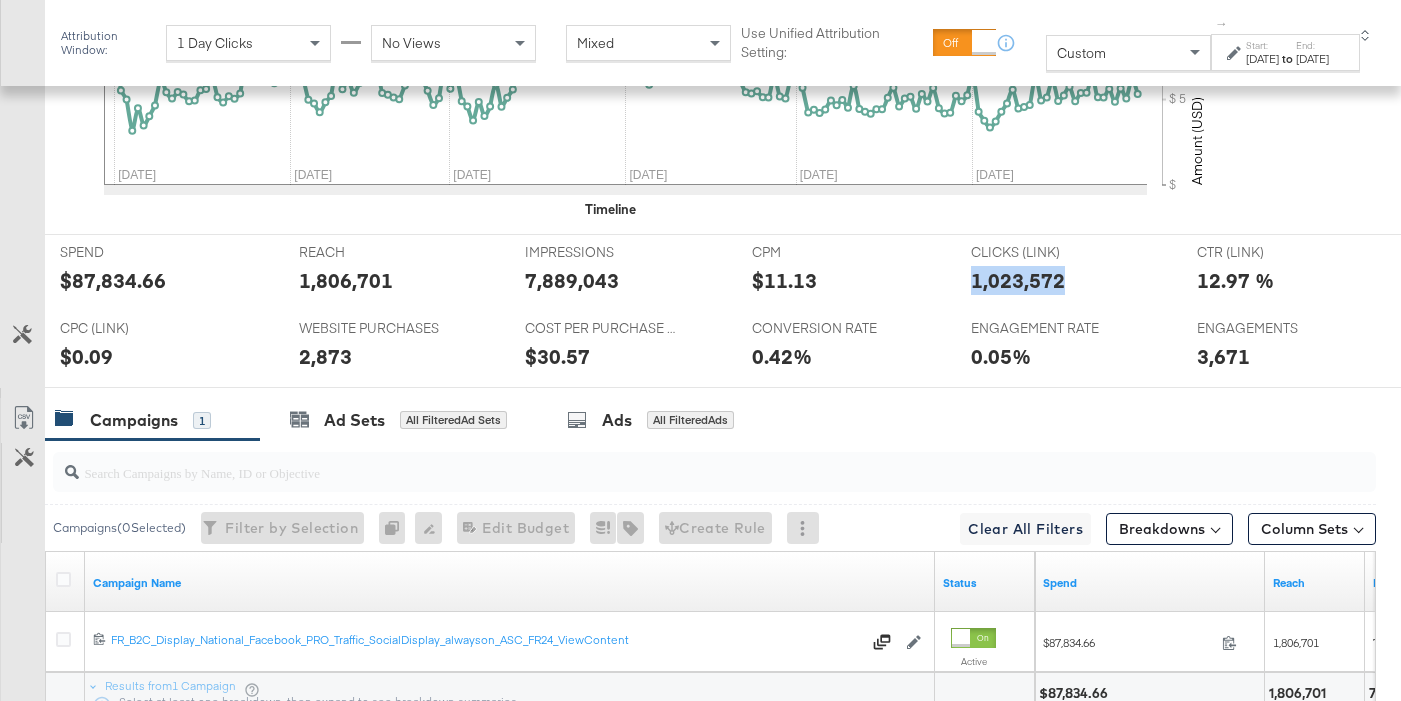click on "1,023,572" at bounding box center (1018, 280) 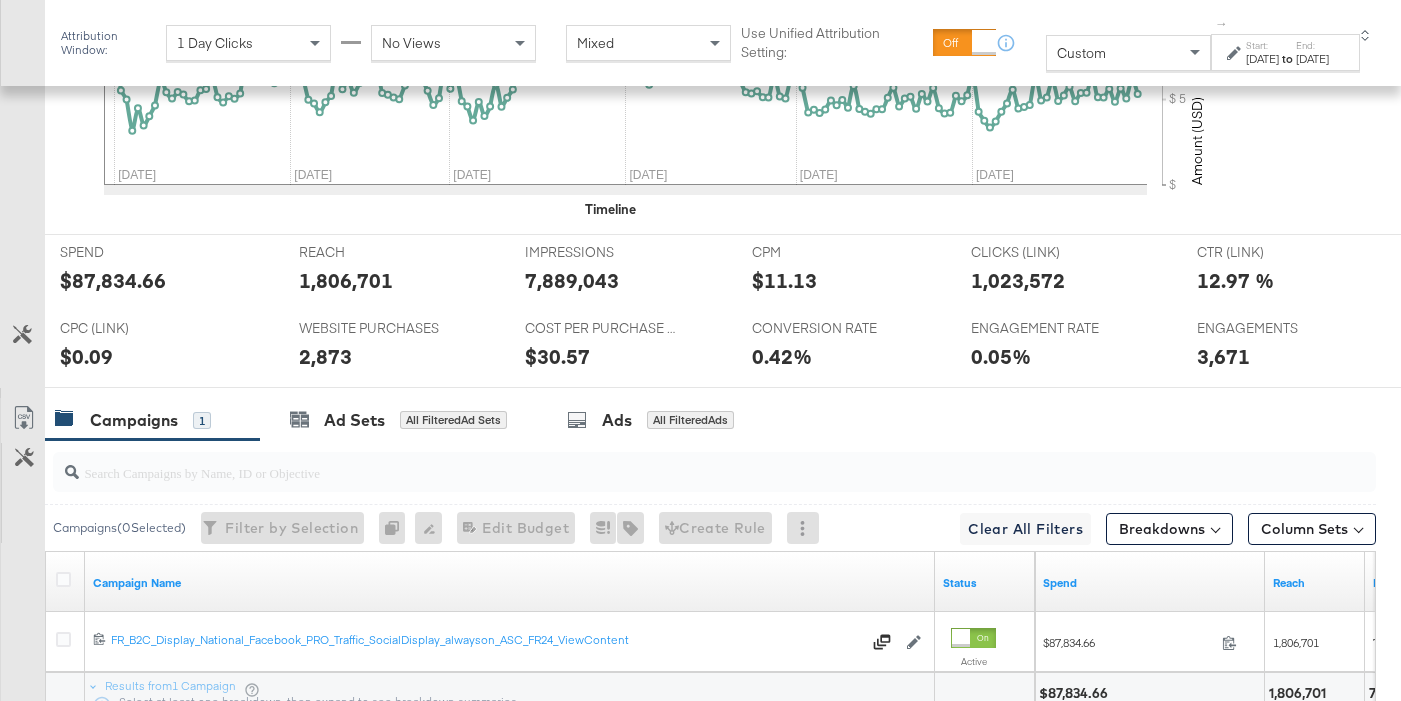 click on "2,873" at bounding box center (325, 356) 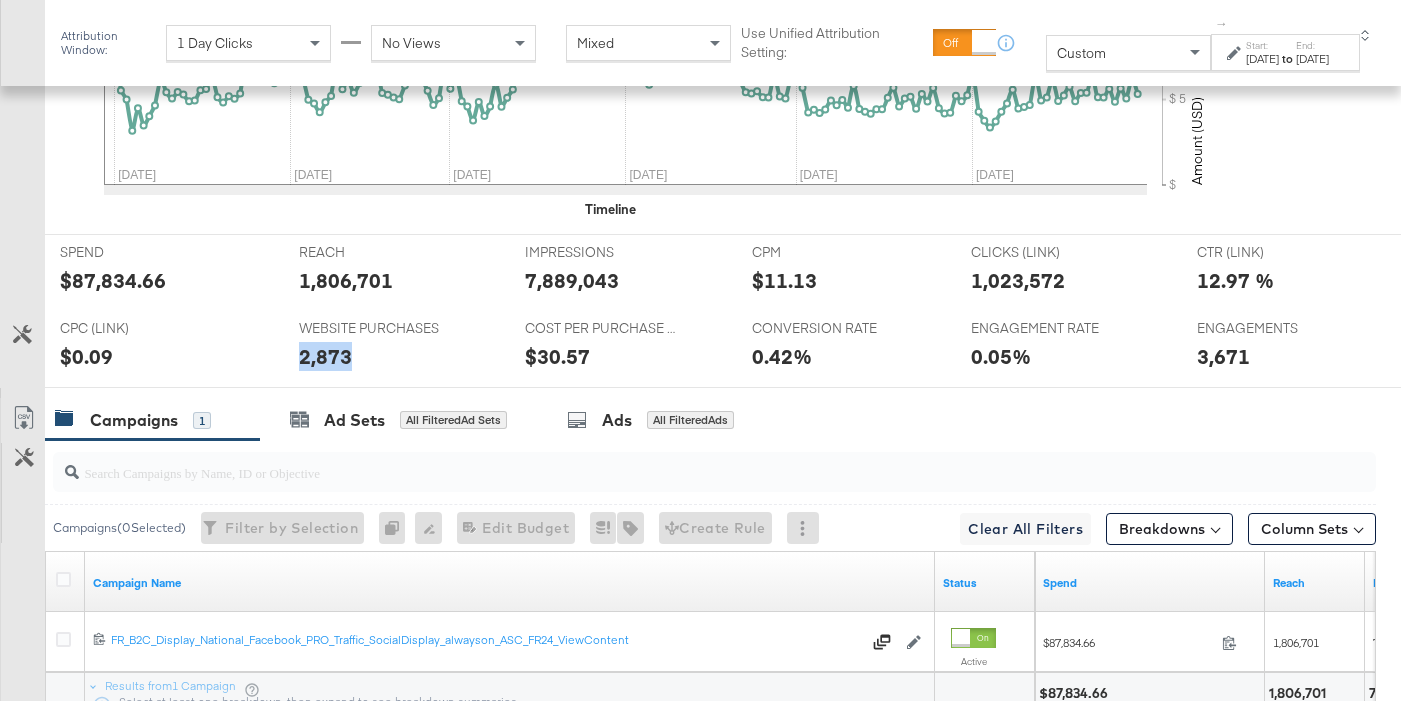 click on "2,873" at bounding box center [325, 356] 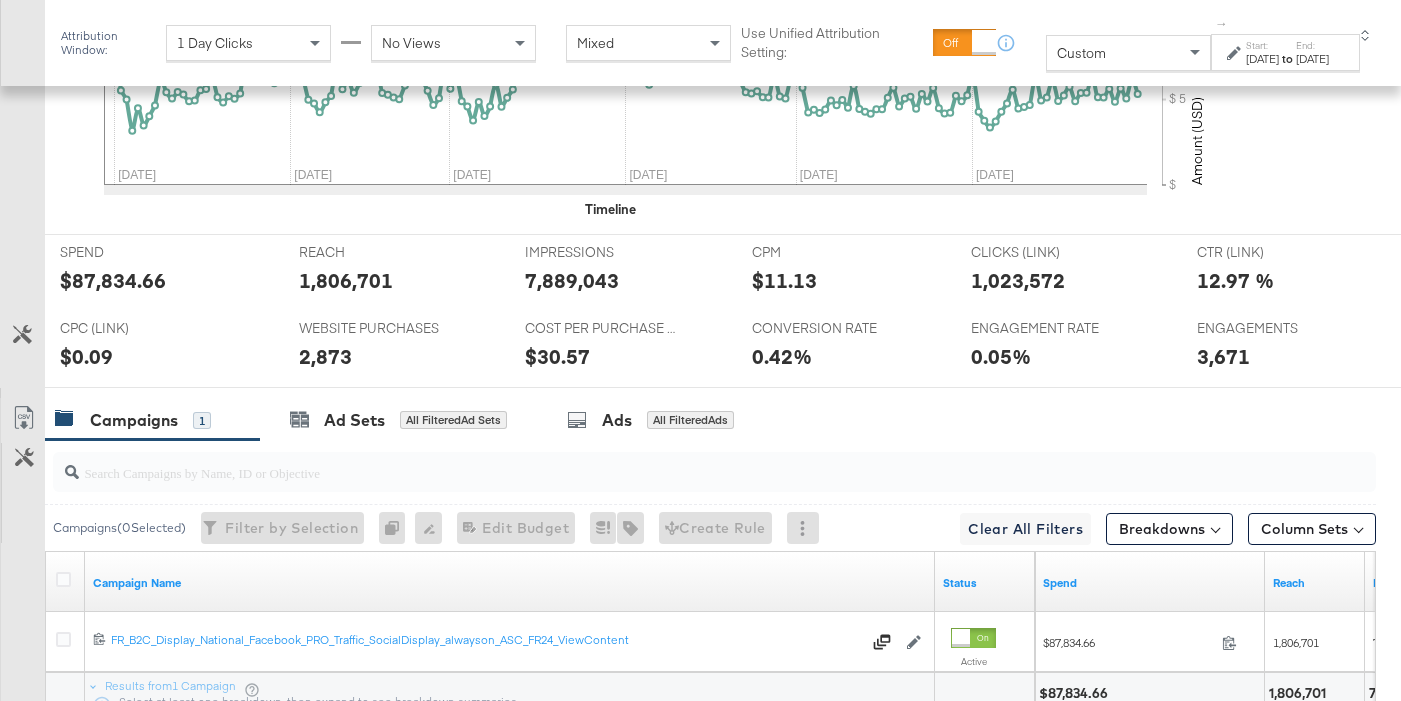 click on "COST PER PURCHASE (WEBSITE EVENTS) COST PER PURCHASE (WEBSITE EVENTS) $30.57" at bounding box center [623, 349] 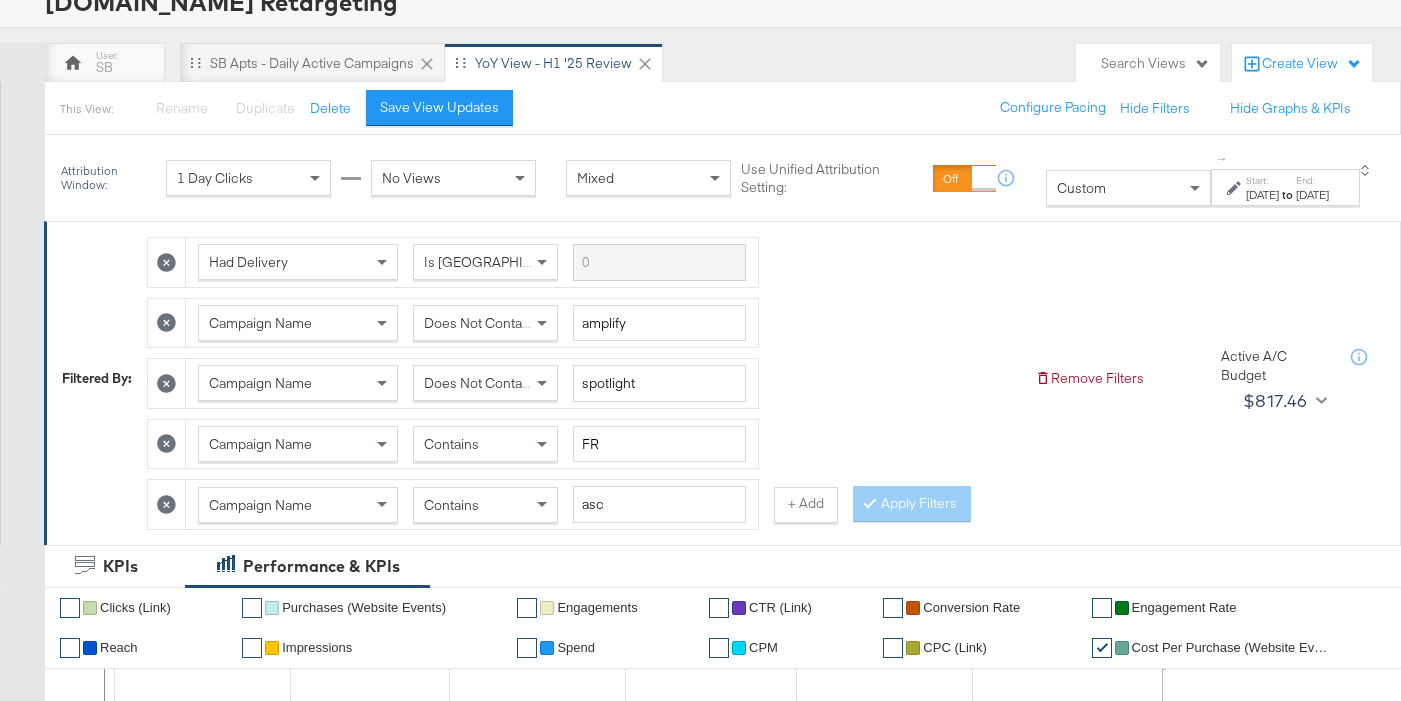 scroll, scrollTop: 249, scrollLeft: 0, axis: vertical 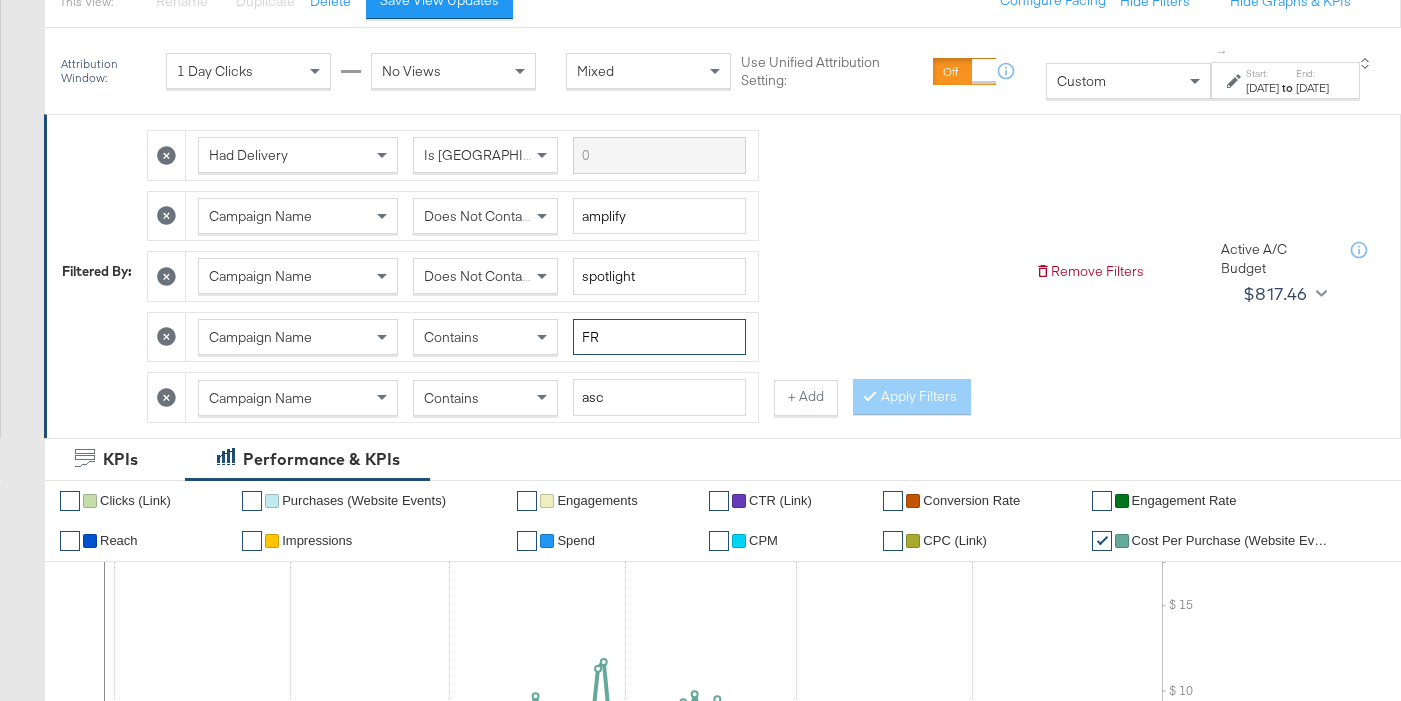 click on "FR" at bounding box center (659, 337) 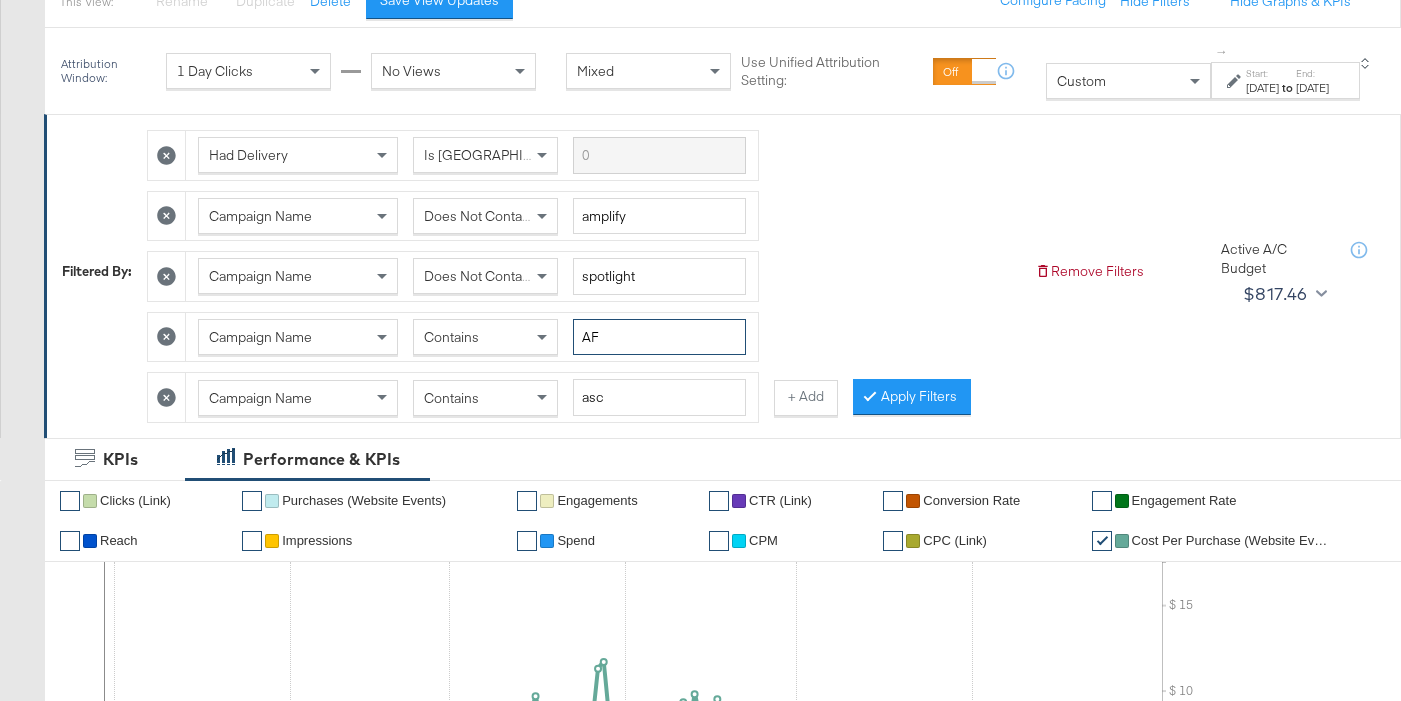 type on "AF" 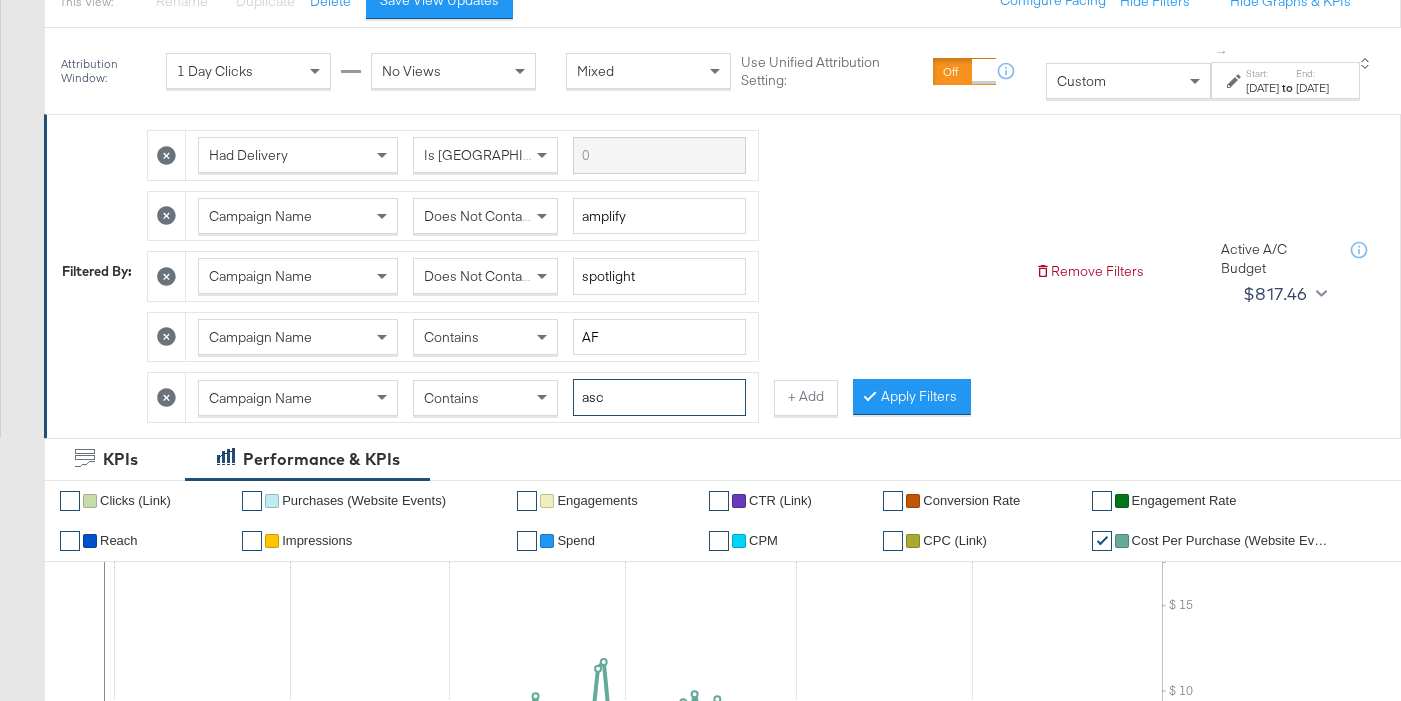 click on "asc" at bounding box center [659, 397] 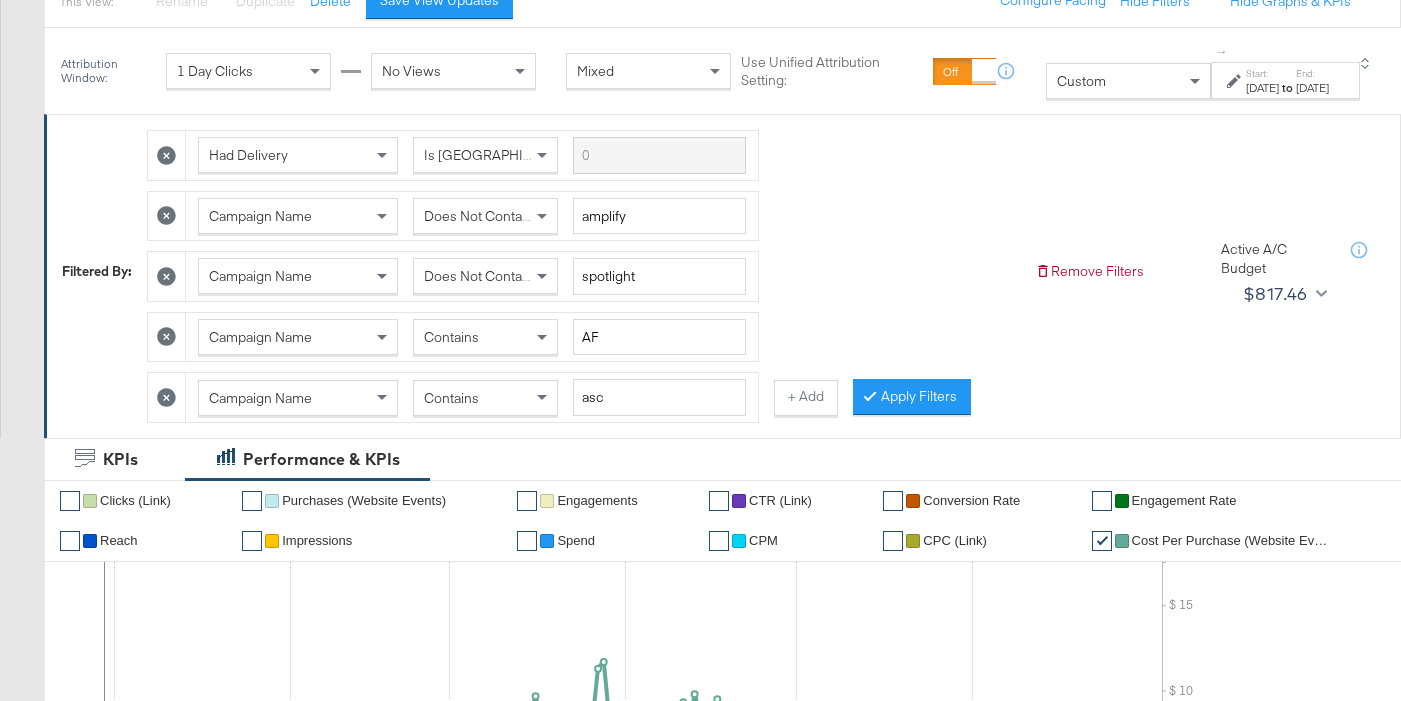 click 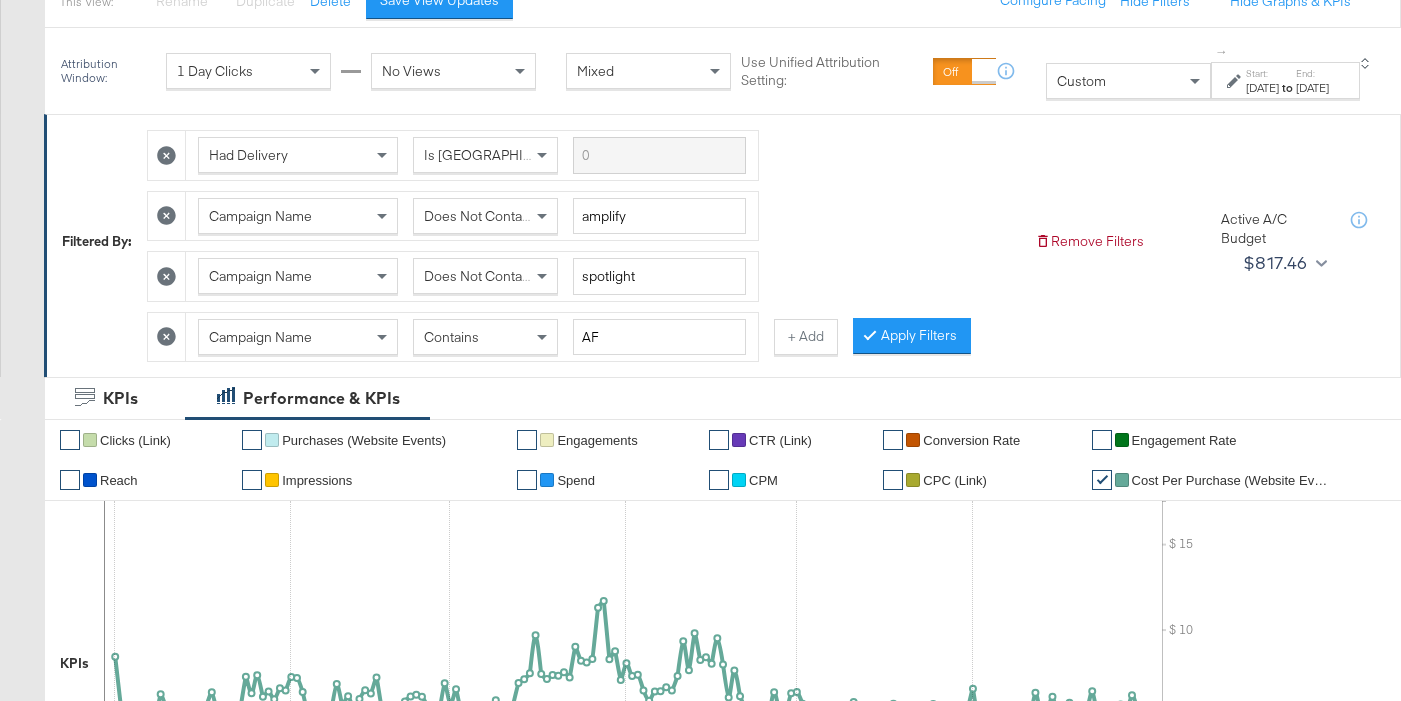 click on "Had Delivery Is Greater Than Campaign Name Does Not Contain amplify Campaign Name Does Not Contain spotlight Campaign Name Contains AF + Add   Apply Filters" at bounding box center [583, 241] 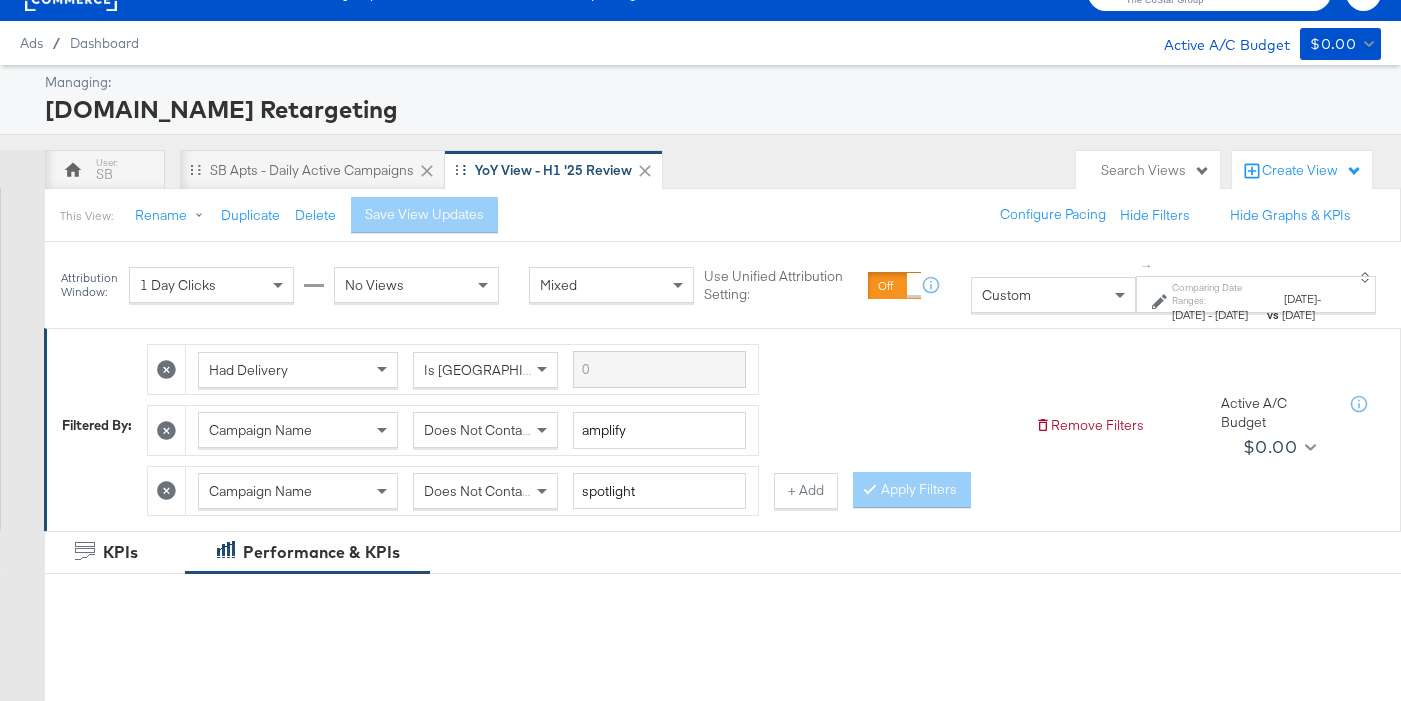 scroll, scrollTop: 36, scrollLeft: 0, axis: vertical 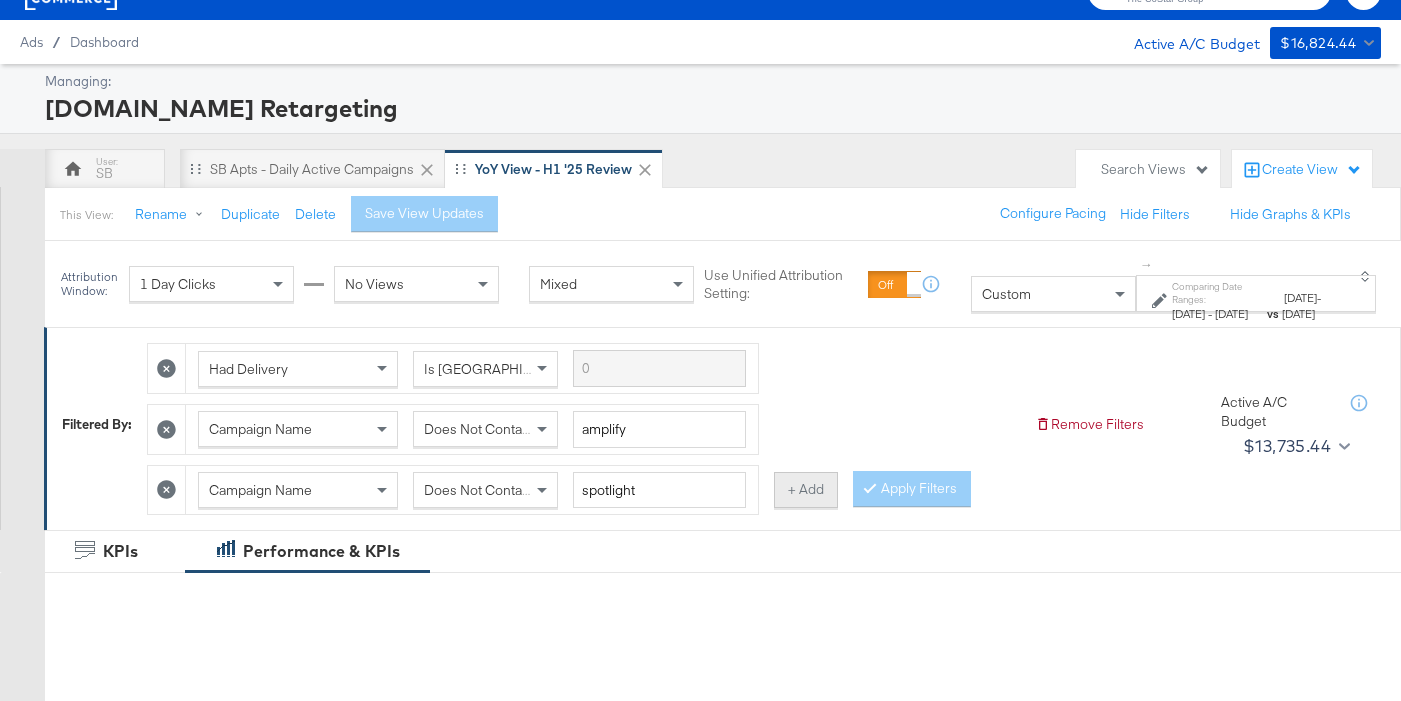 click on "+ Add" at bounding box center (806, 490) 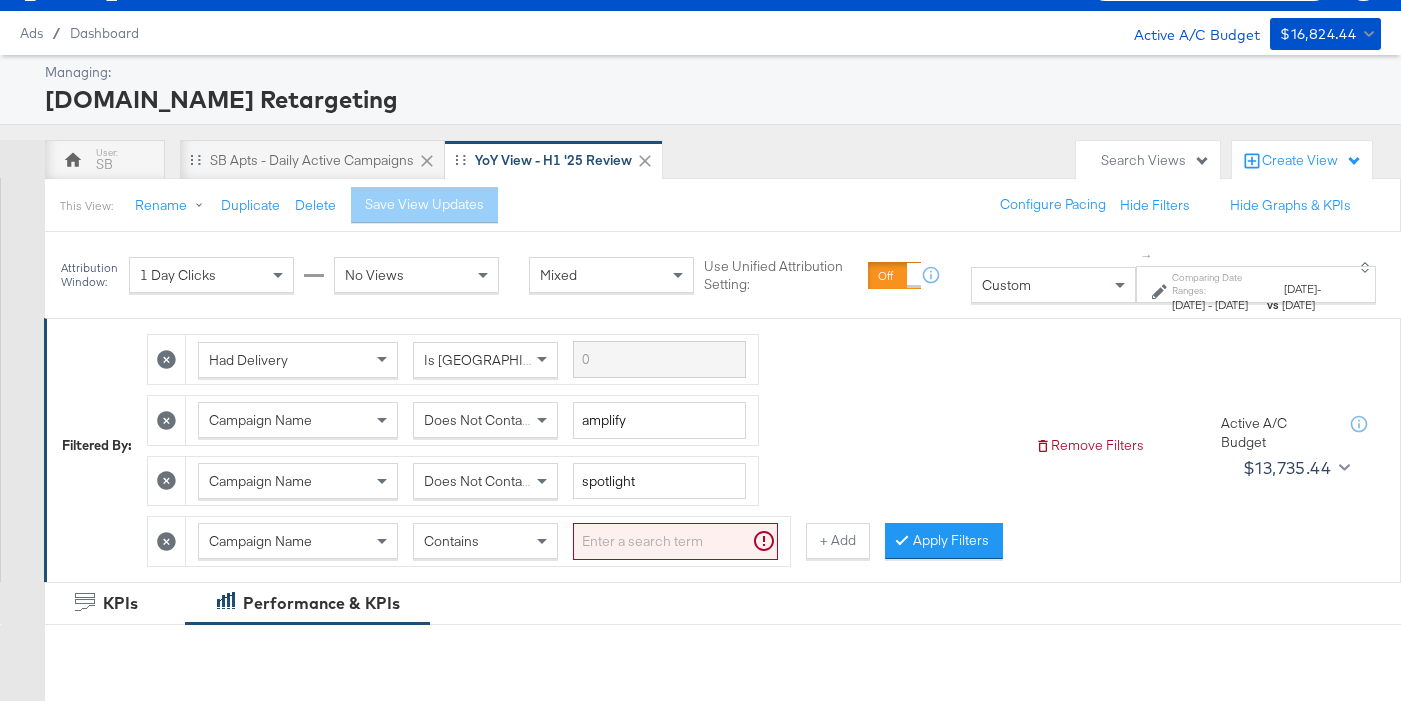 click at bounding box center [675, 541] 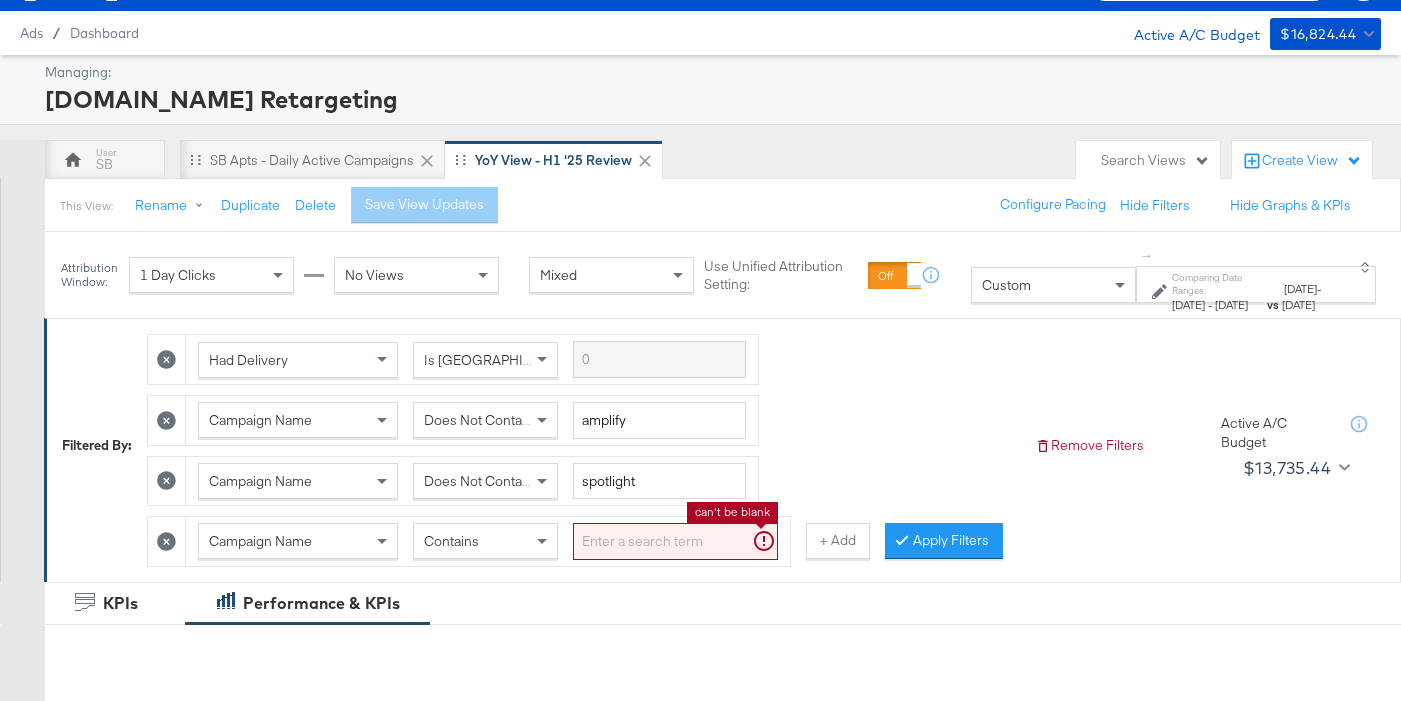 scroll, scrollTop: 44, scrollLeft: 0, axis: vertical 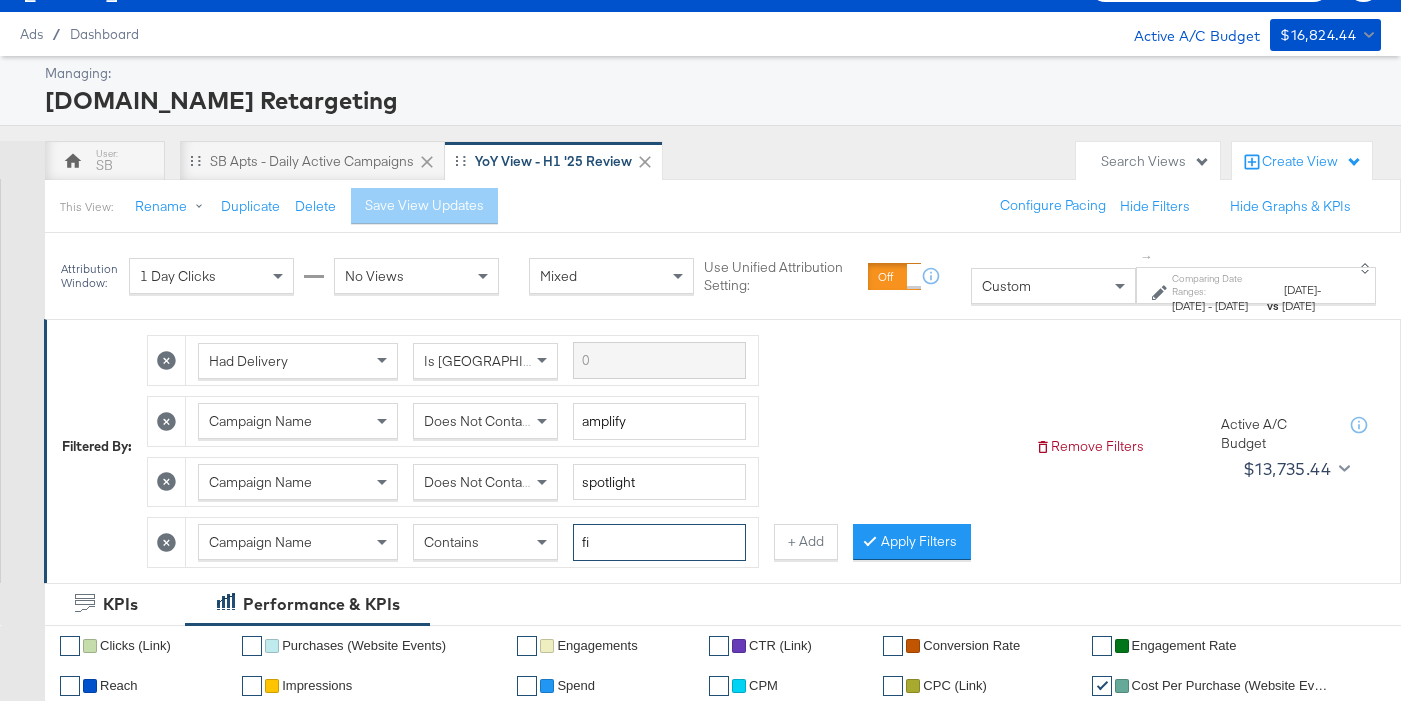 type on "f" 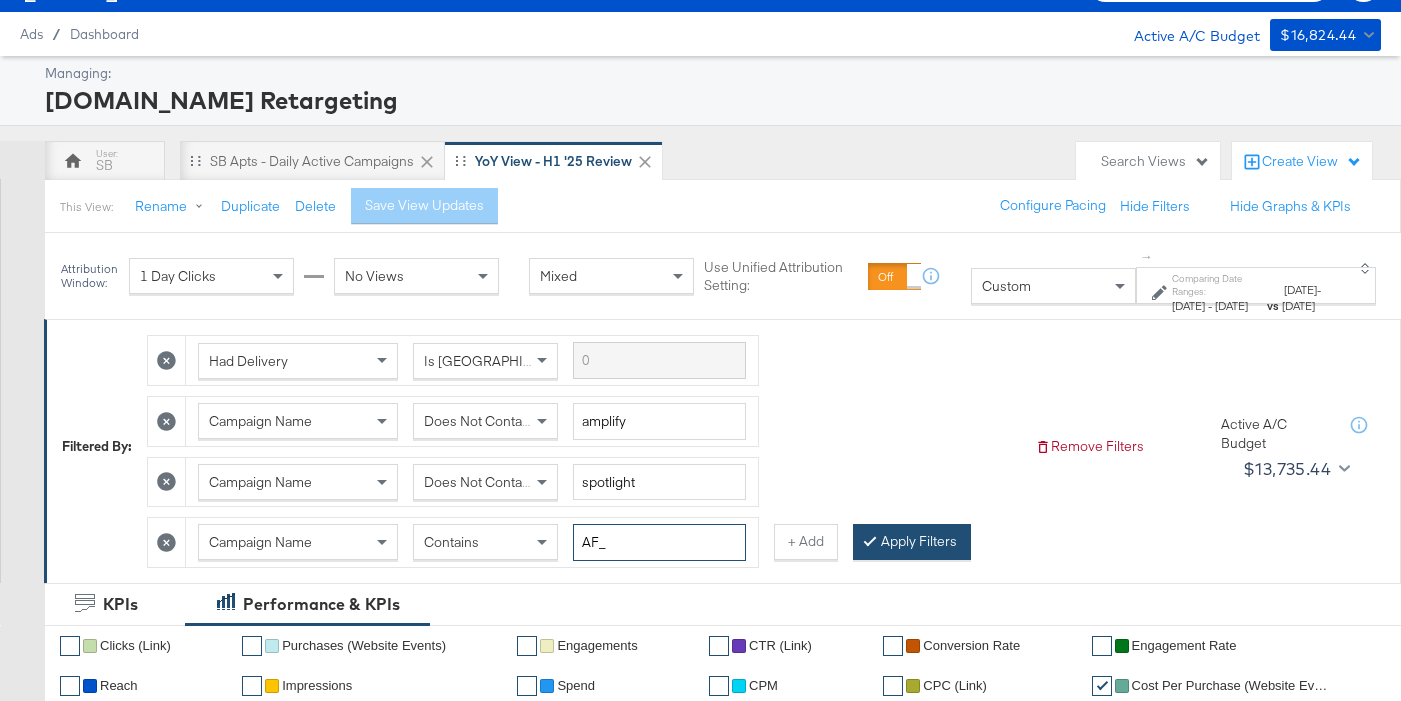 type on "AF_" 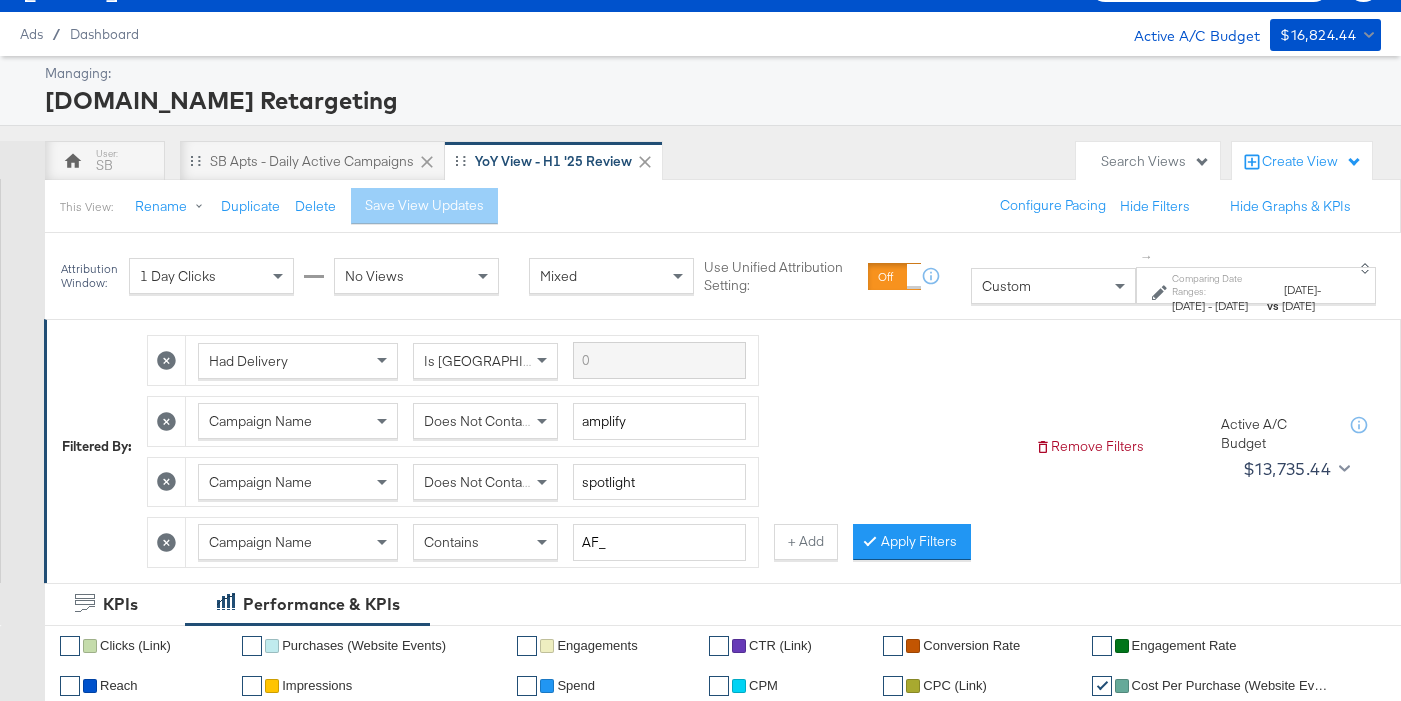 drag, startPoint x: 882, startPoint y: 556, endPoint x: 828, endPoint y: 417, distance: 149.12076 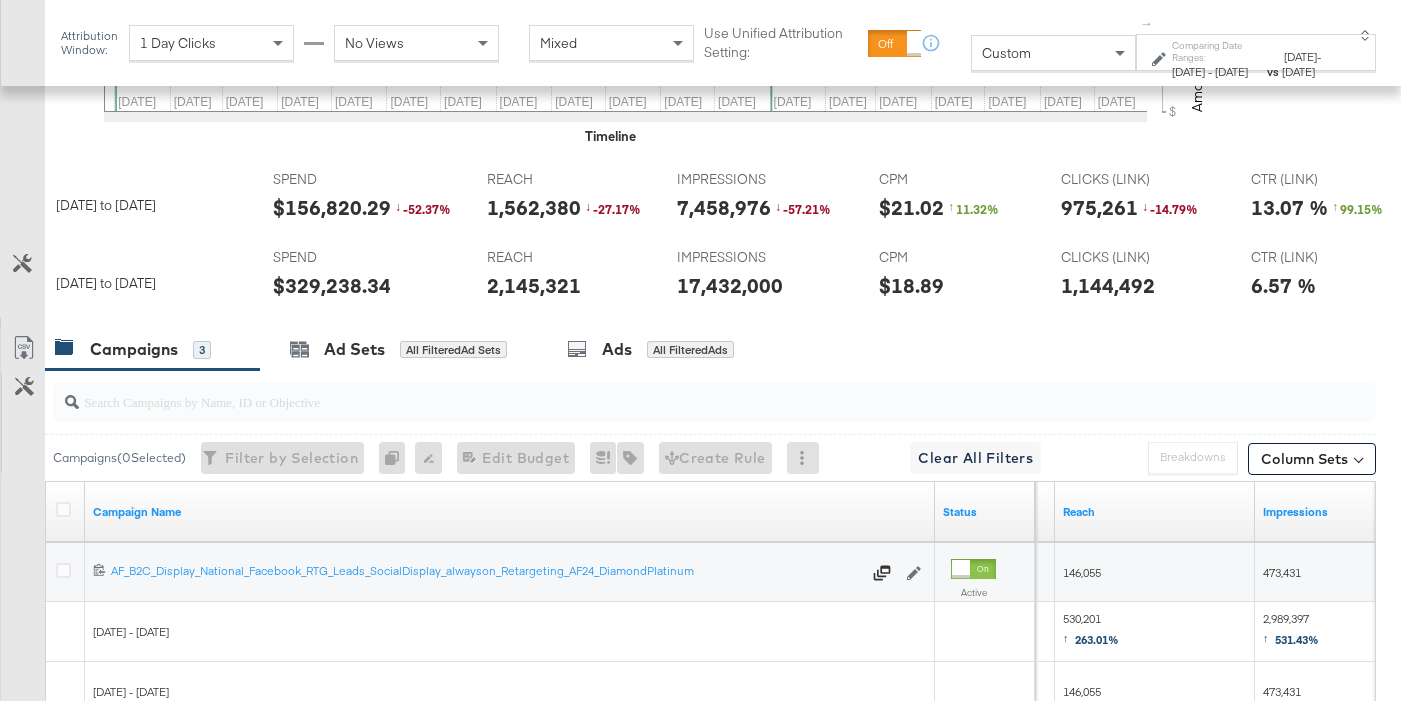 scroll, scrollTop: 938, scrollLeft: 0, axis: vertical 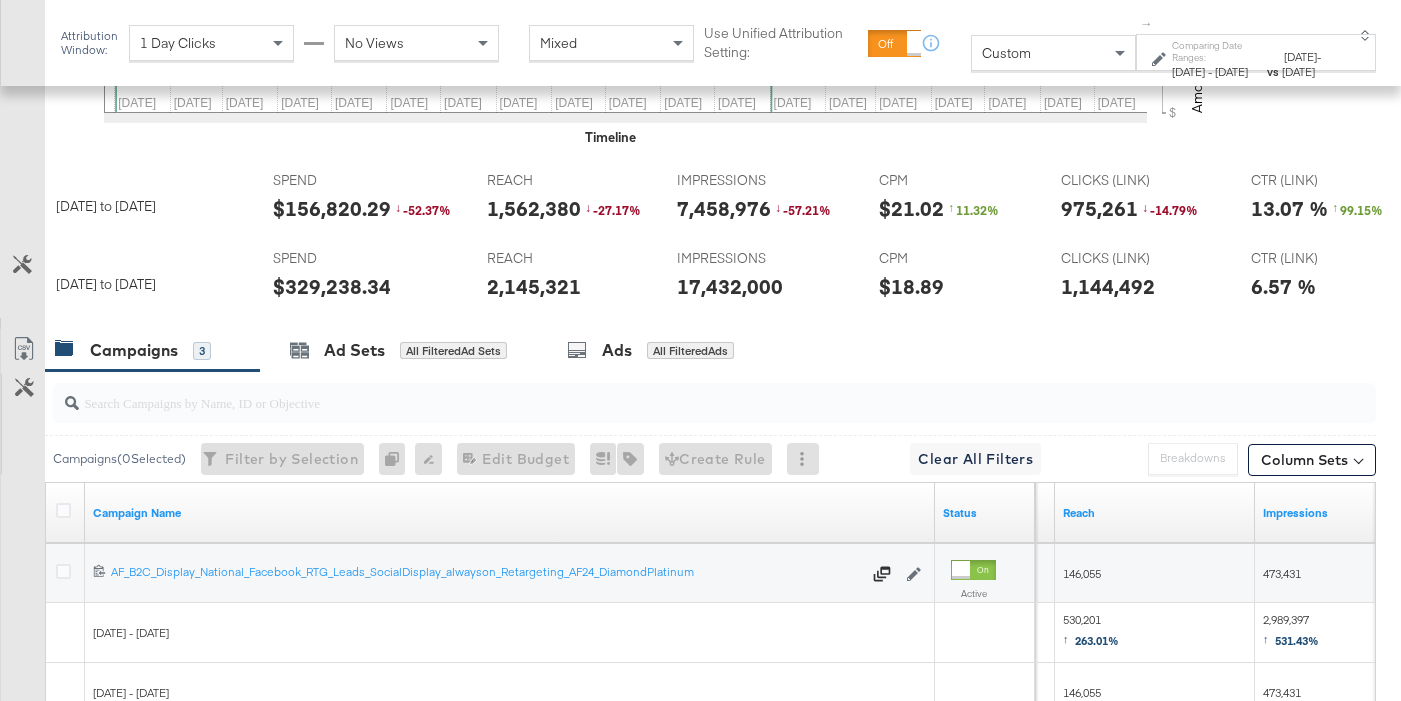click on "[DATE]" at bounding box center (1231, 71) 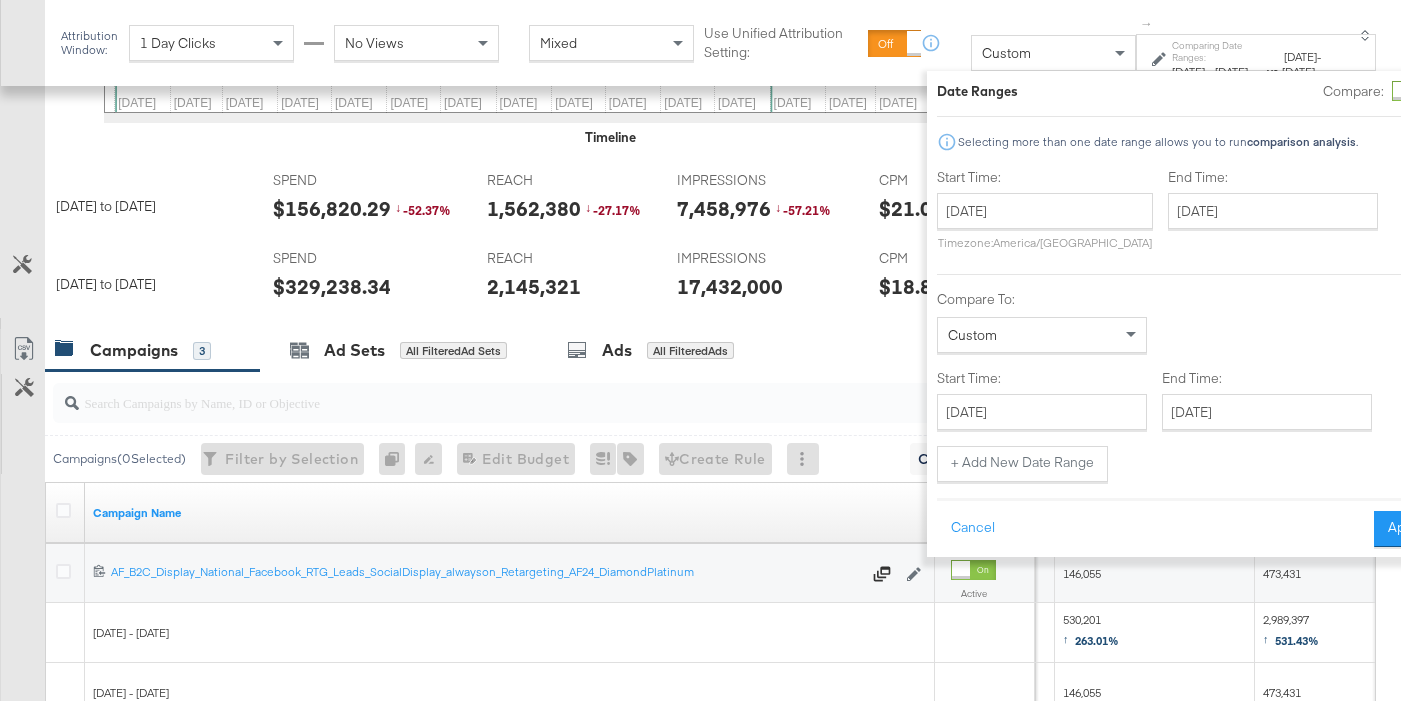 click at bounding box center (1414, 91) 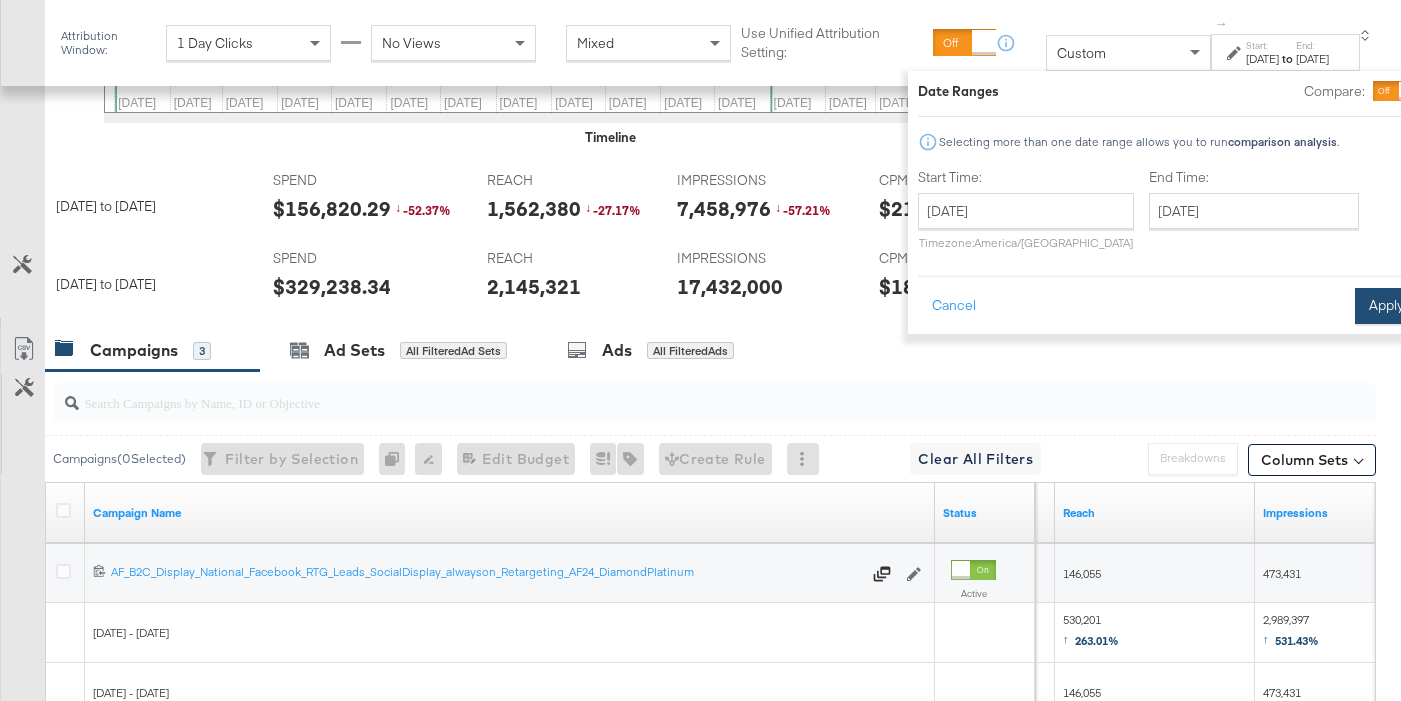 click on "Apply" at bounding box center [1386, 306] 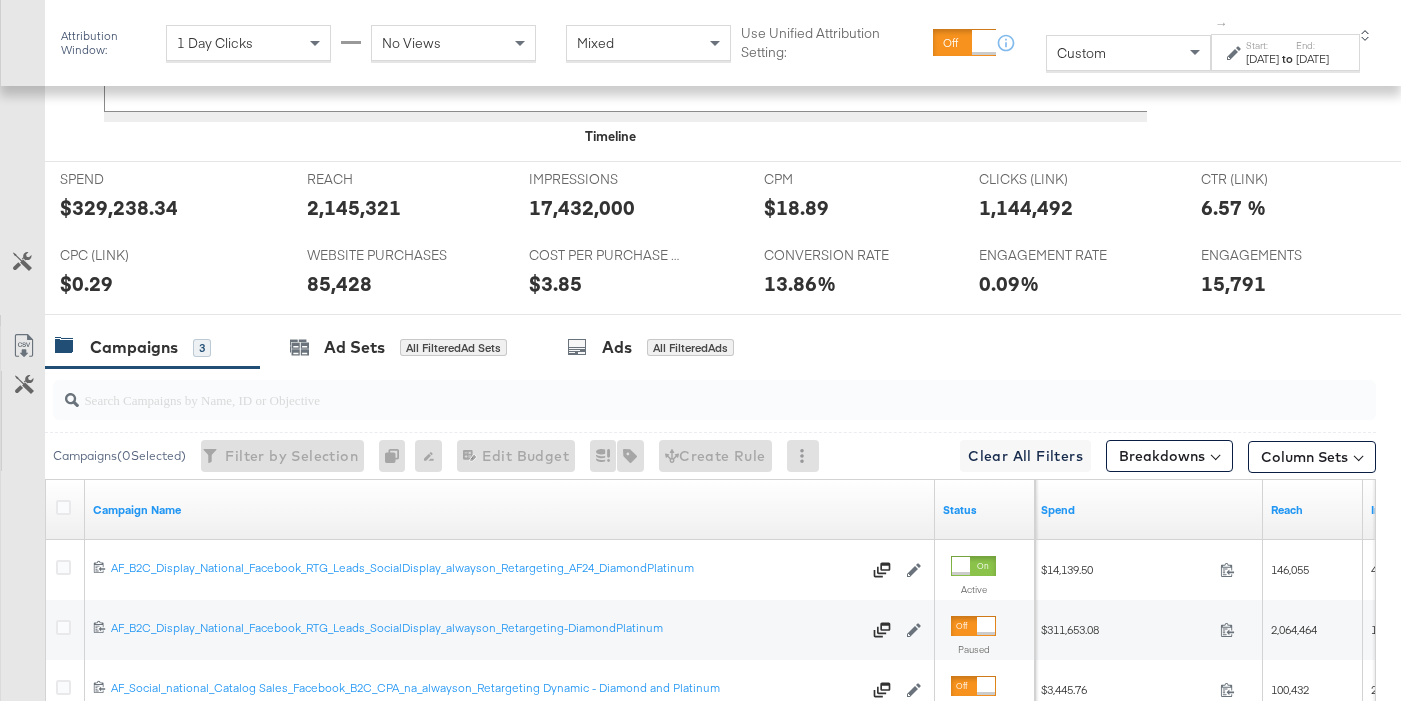 scroll, scrollTop: 1134, scrollLeft: 0, axis: vertical 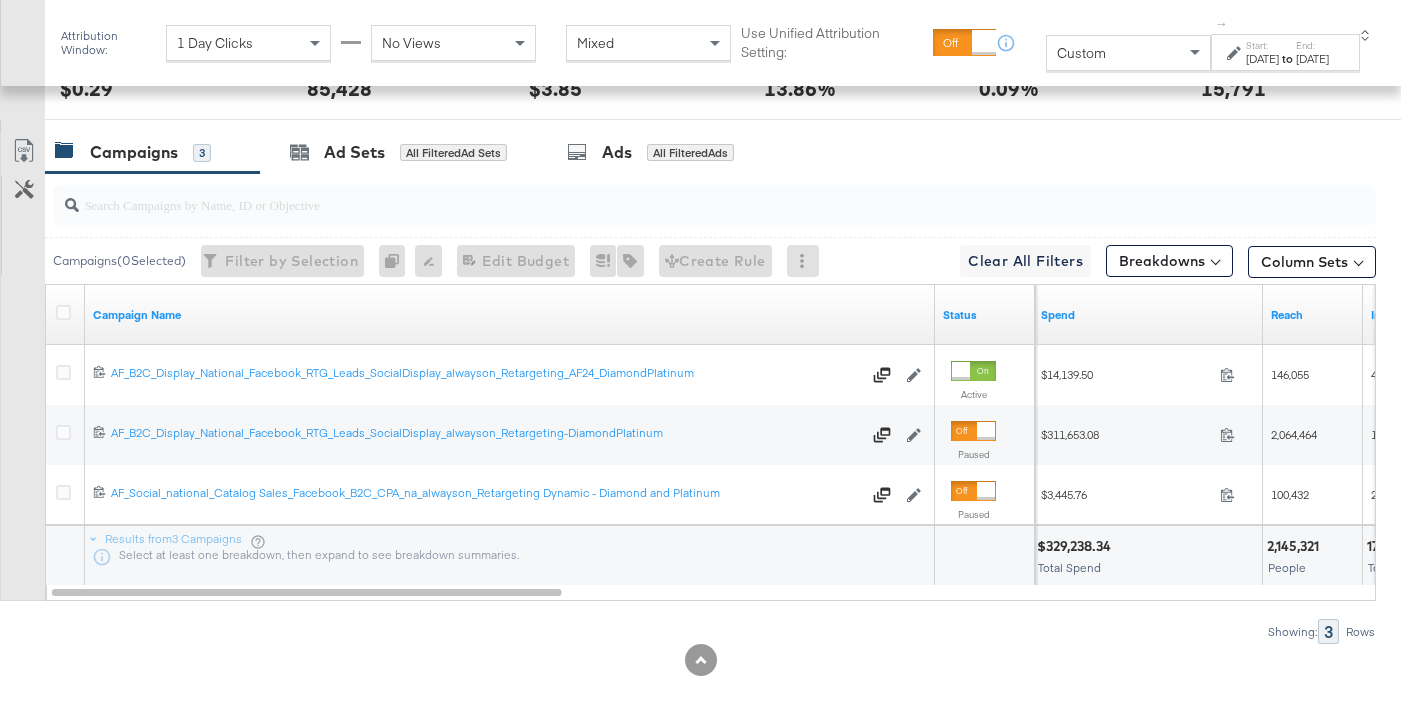 click on "[DATE]" at bounding box center (1312, 59) 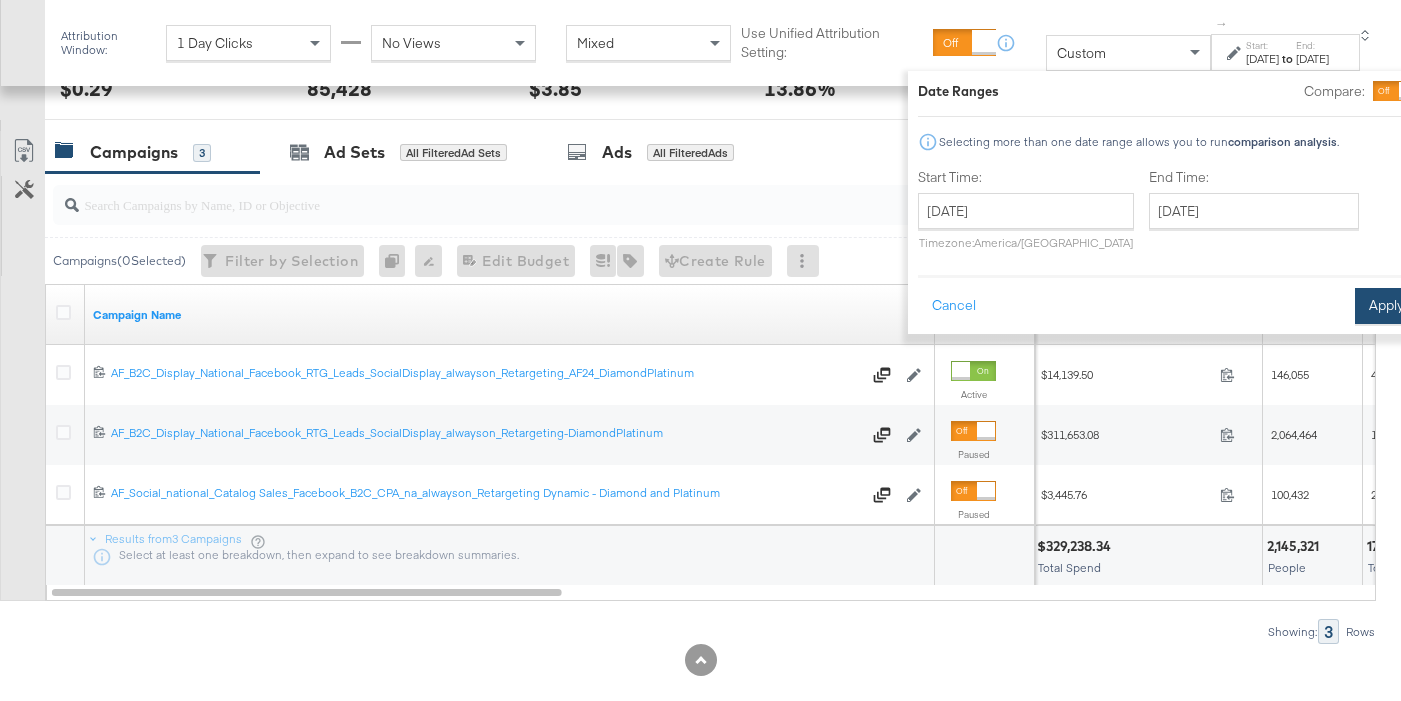 click on "Apply" at bounding box center (1386, 306) 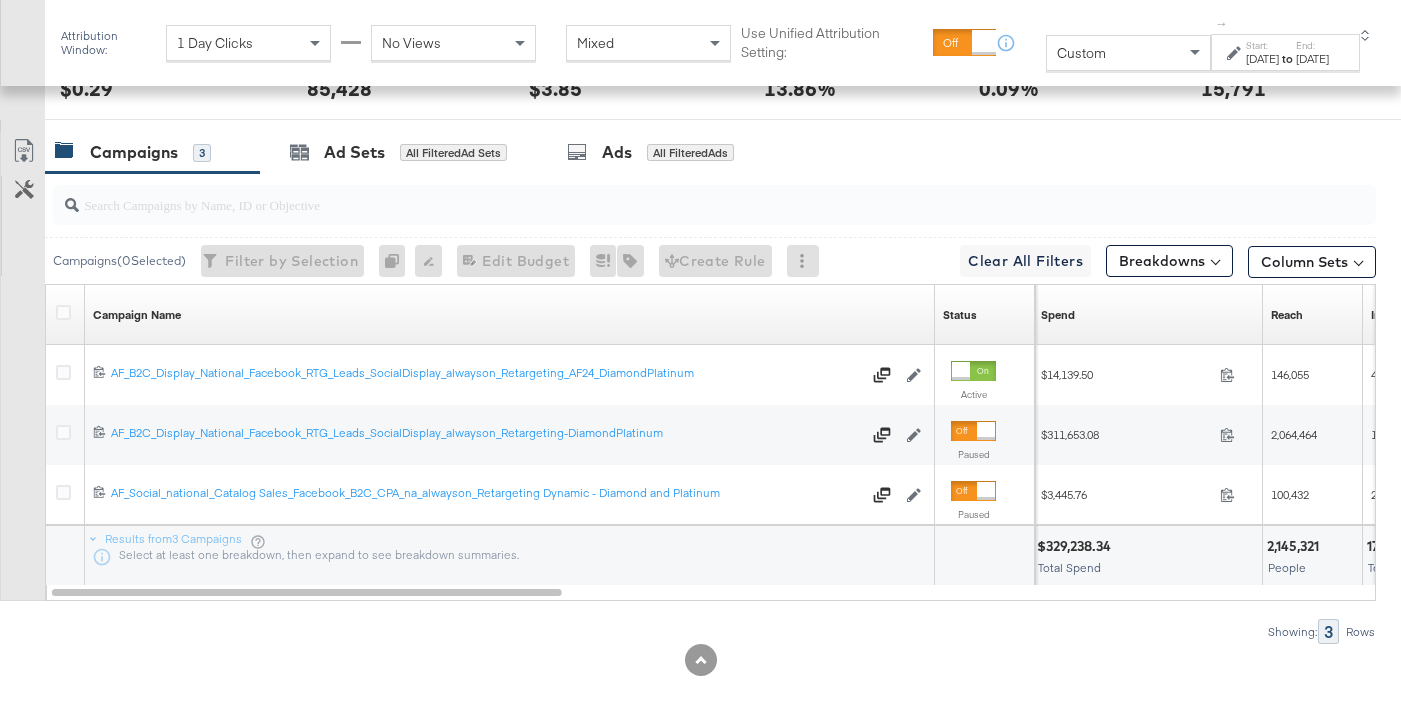 click on "Start:" at bounding box center (1262, 45) 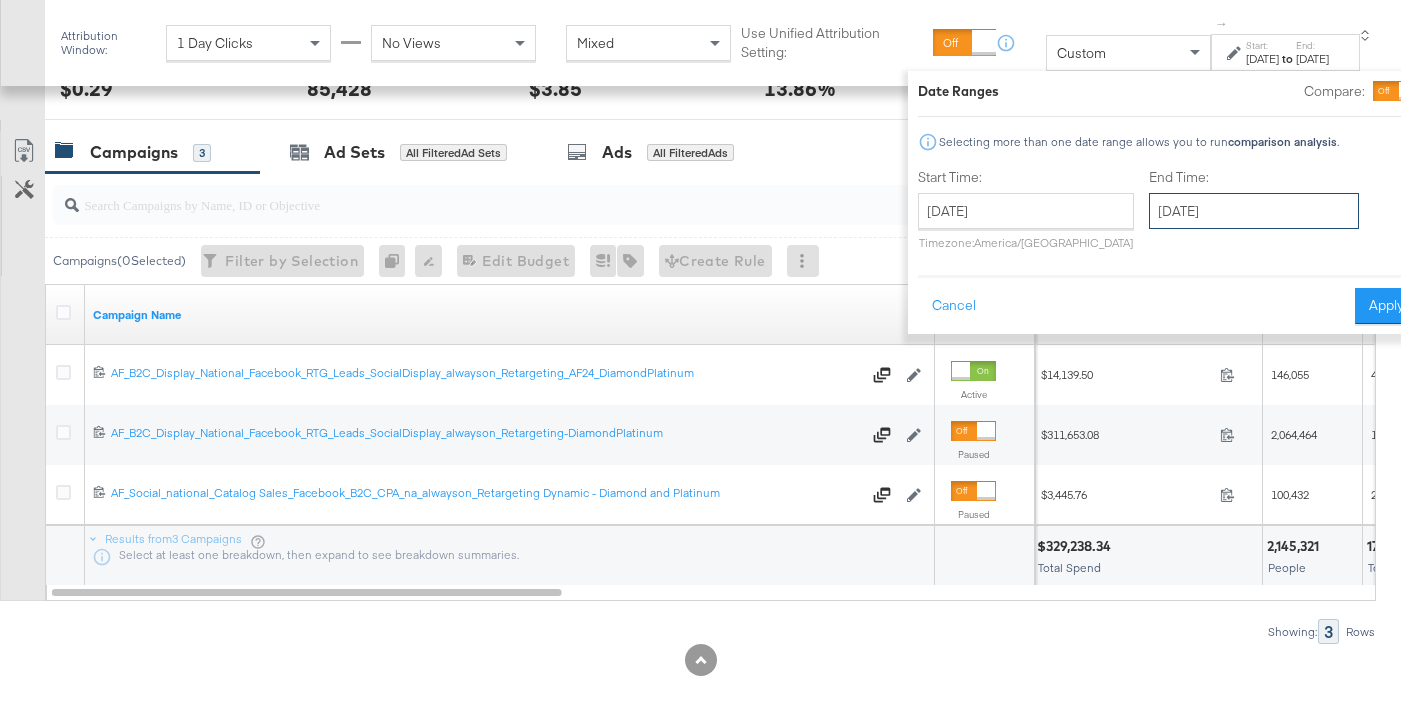 click on "[DATE]" at bounding box center [1254, 211] 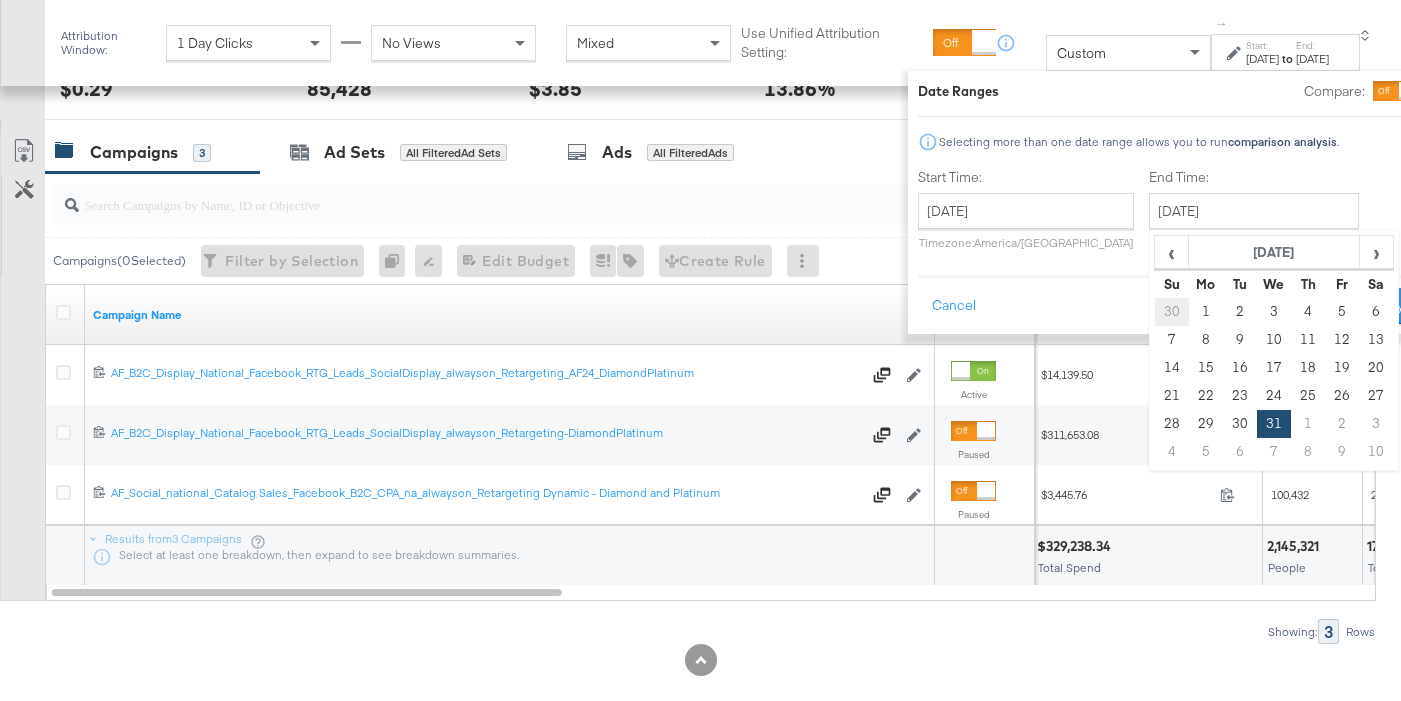 click on "30" at bounding box center (1171, 312) 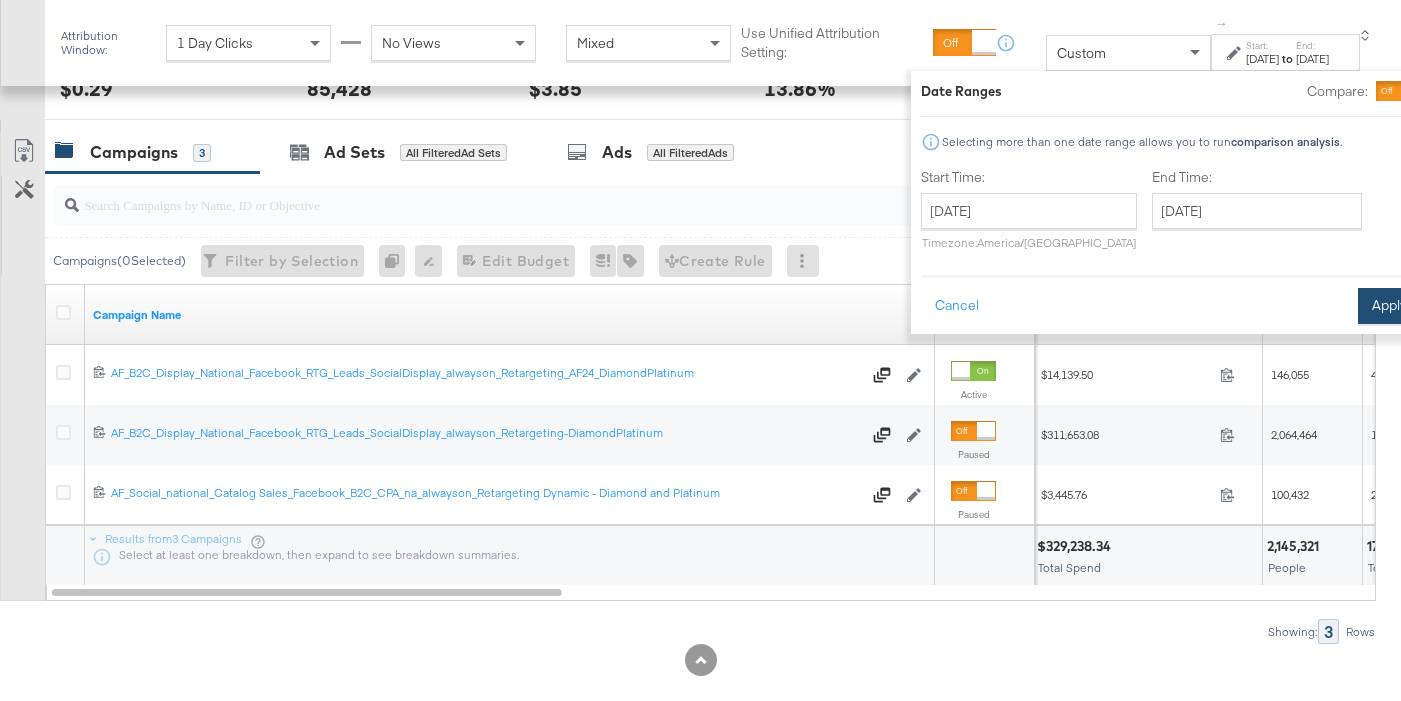click on "Apply" at bounding box center [1389, 306] 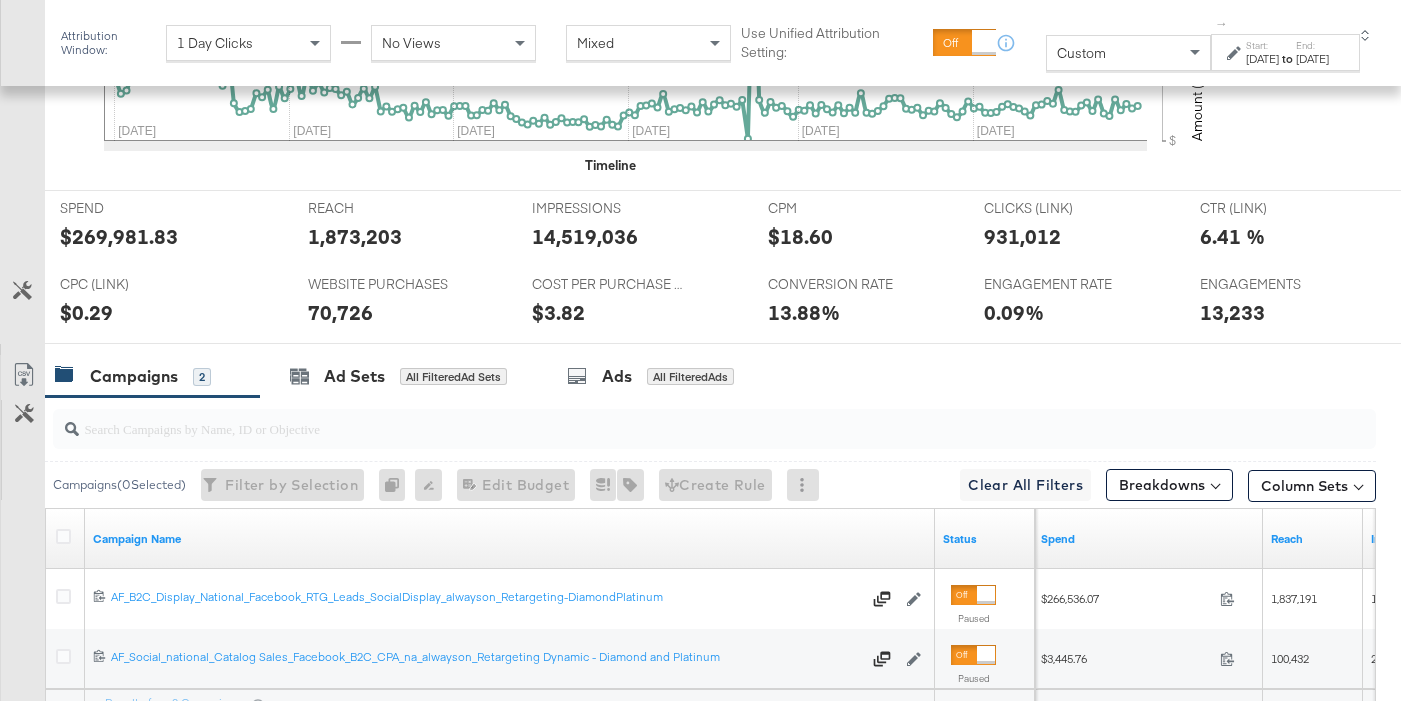 scroll, scrollTop: 1105, scrollLeft: 0, axis: vertical 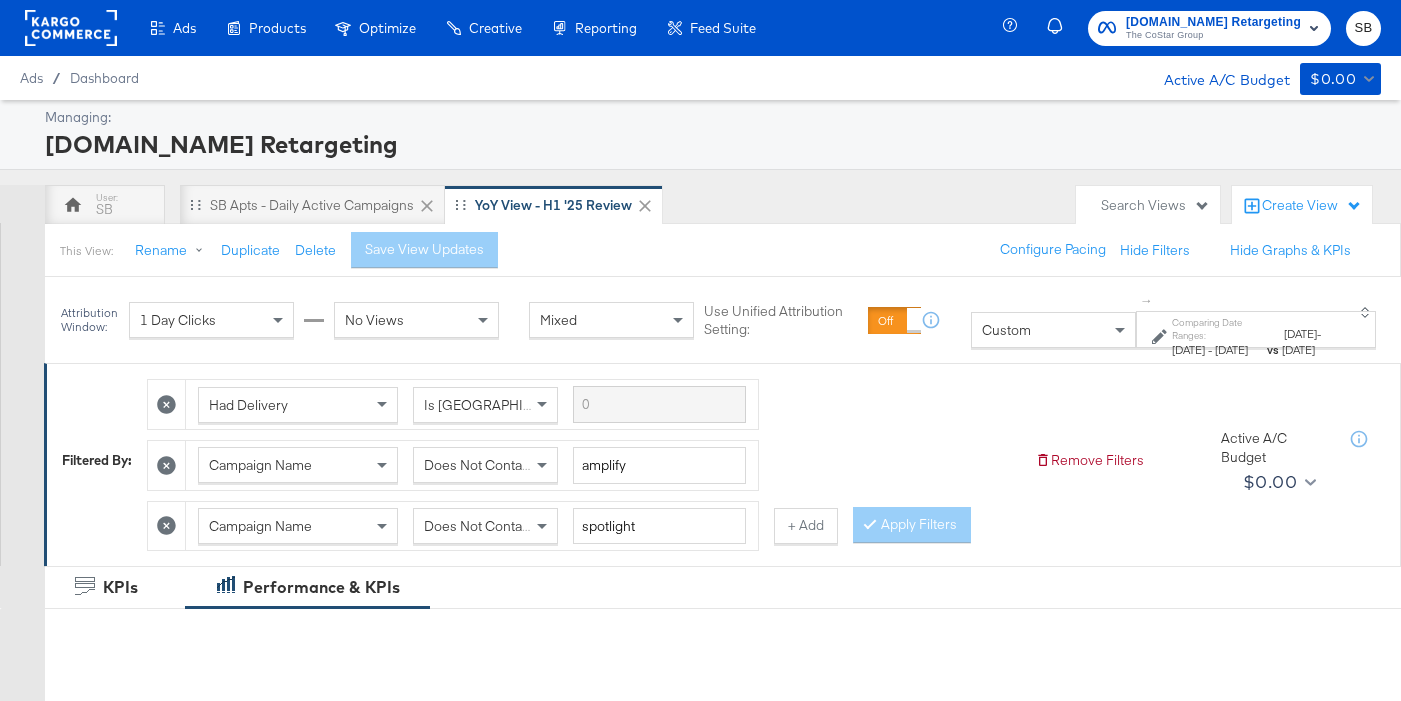 click on "vs" at bounding box center [1273, 349] 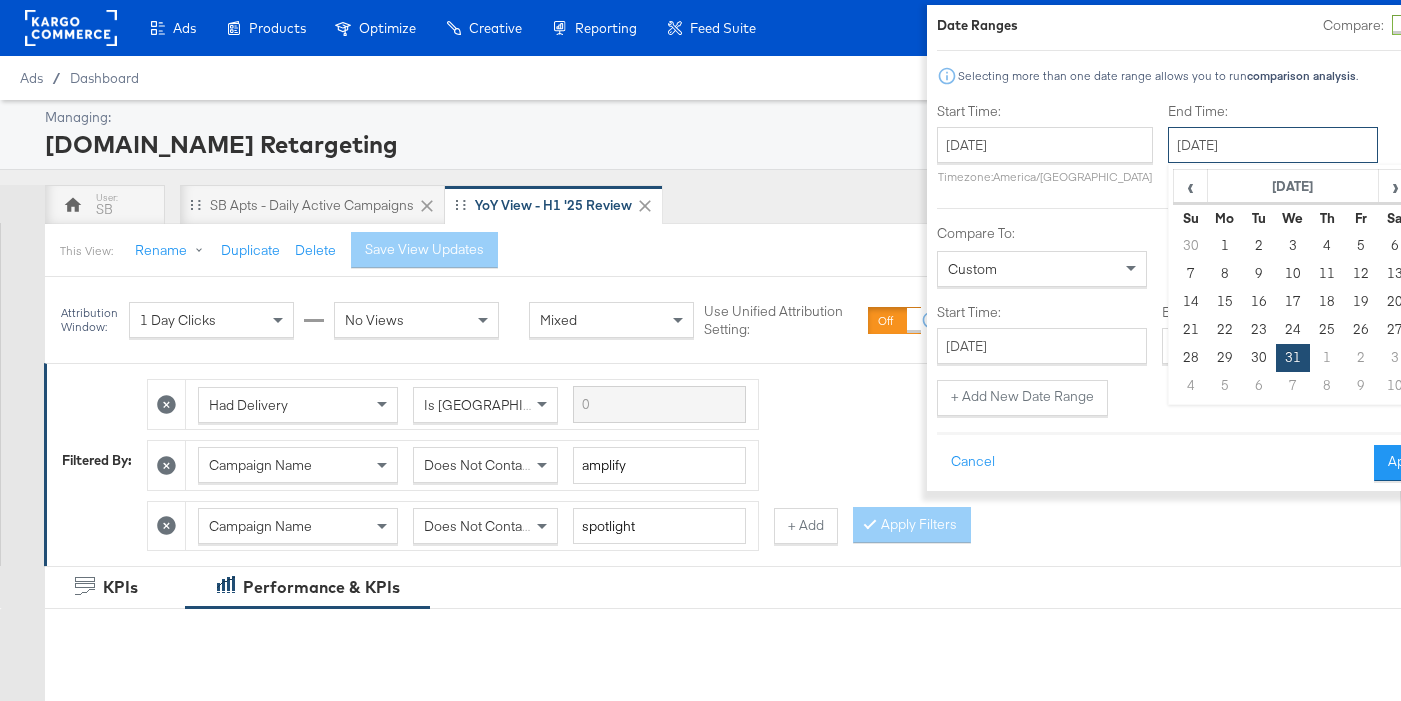 click on "[DATE]" at bounding box center (1273, 145) 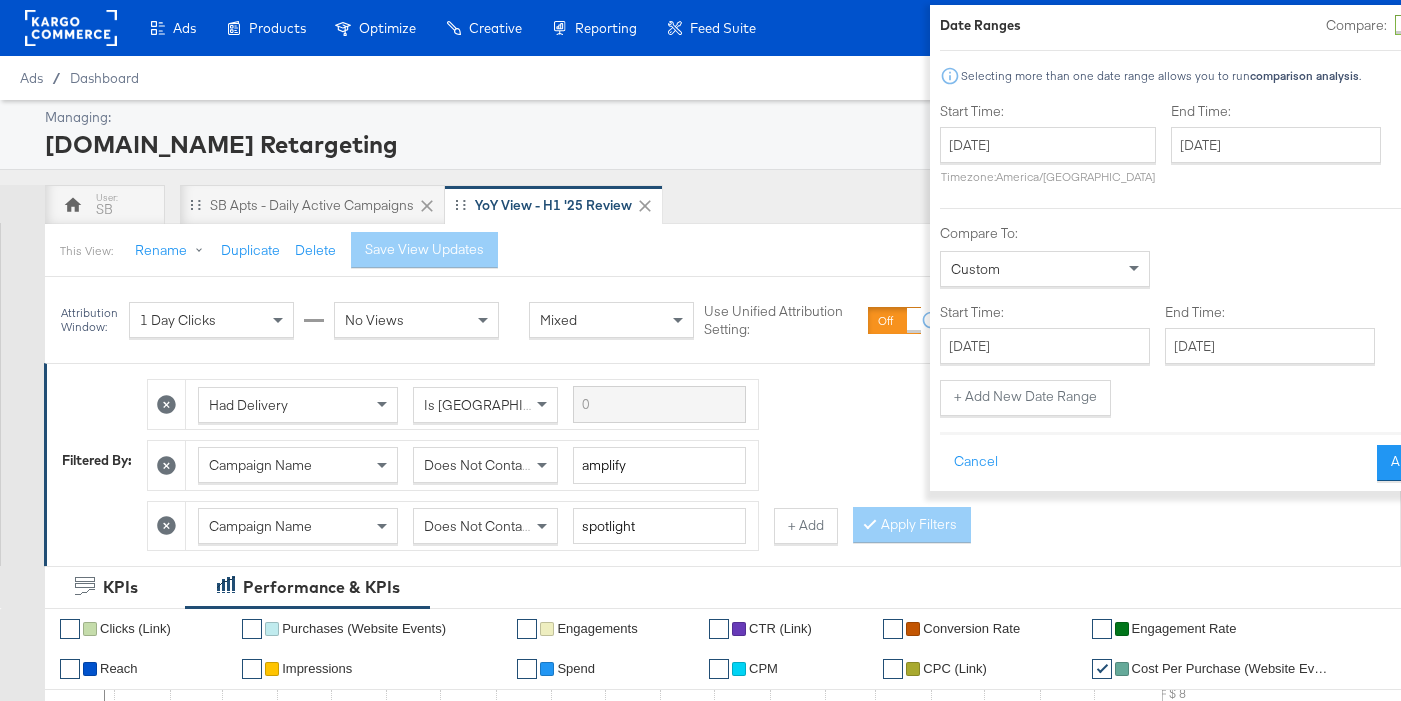 type on "[DATE]" 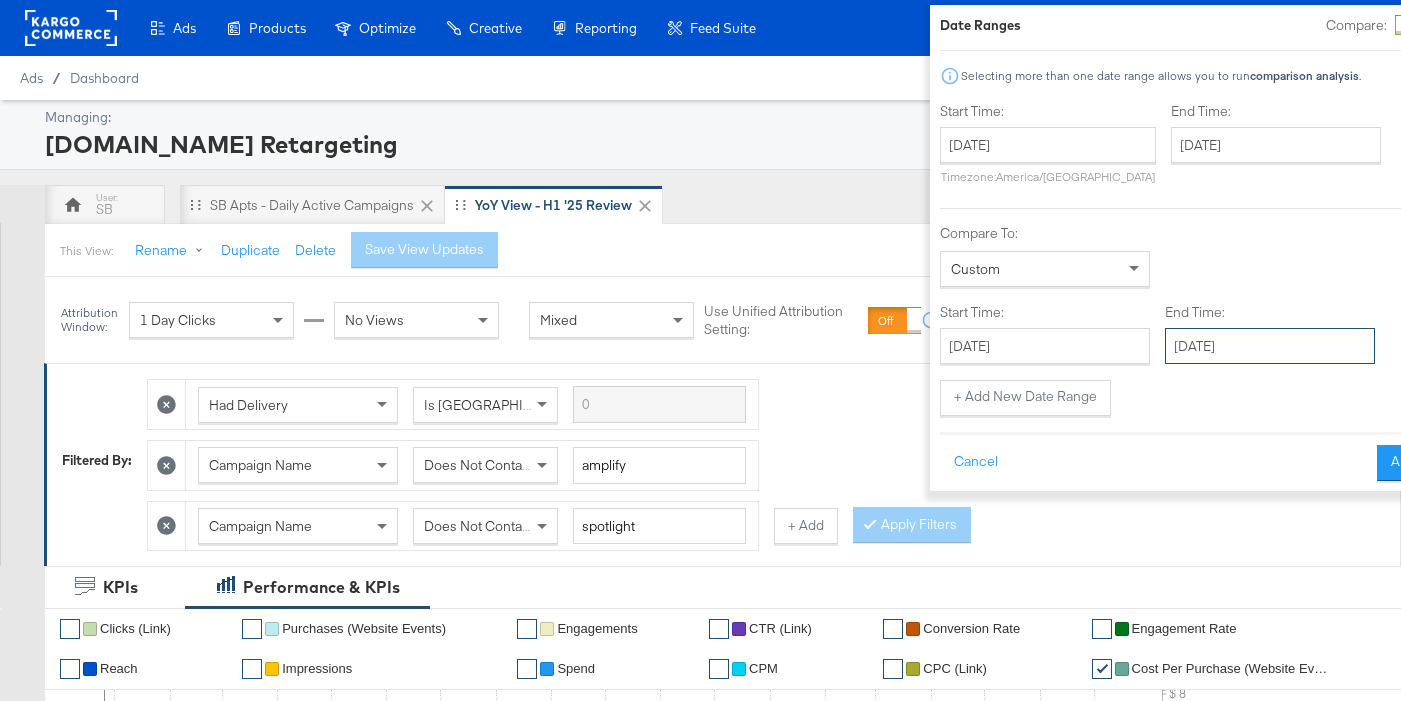 click on "[DATE]" at bounding box center [1270, 346] 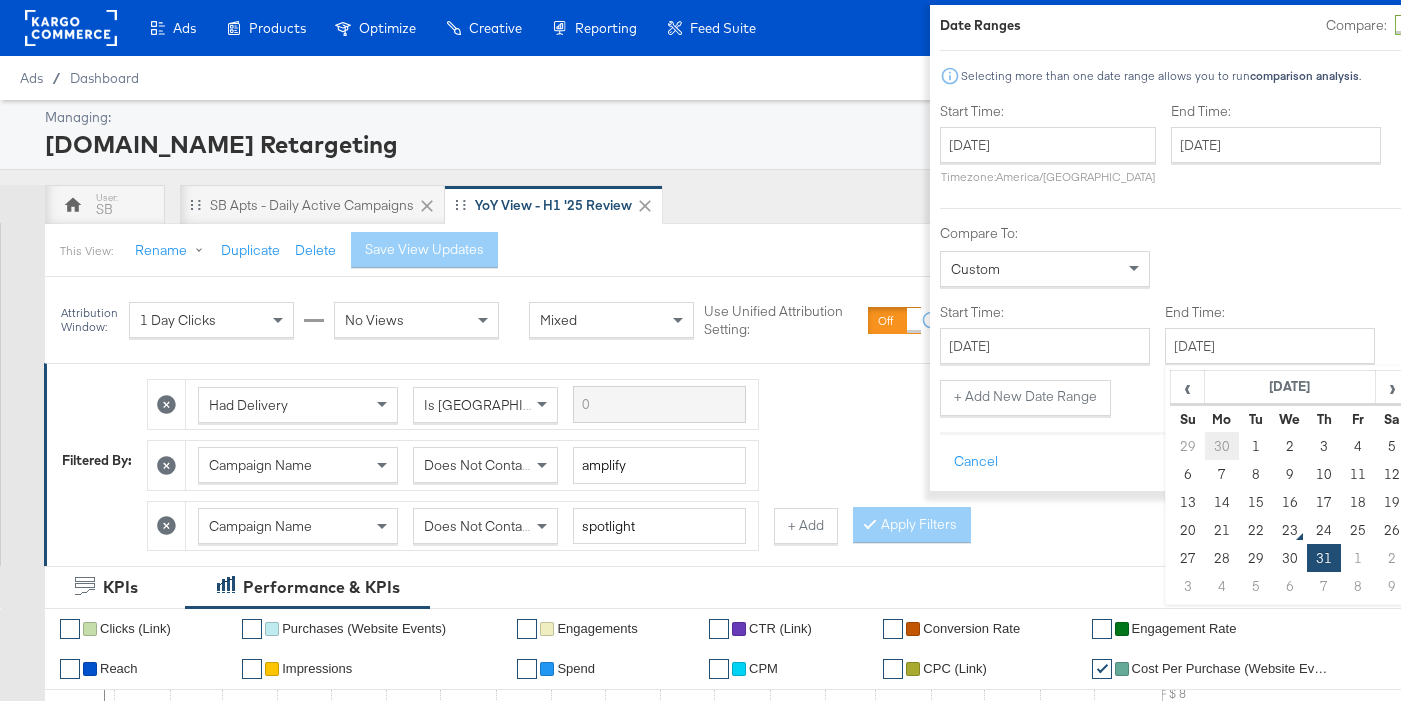 click on "30" at bounding box center [1222, 446] 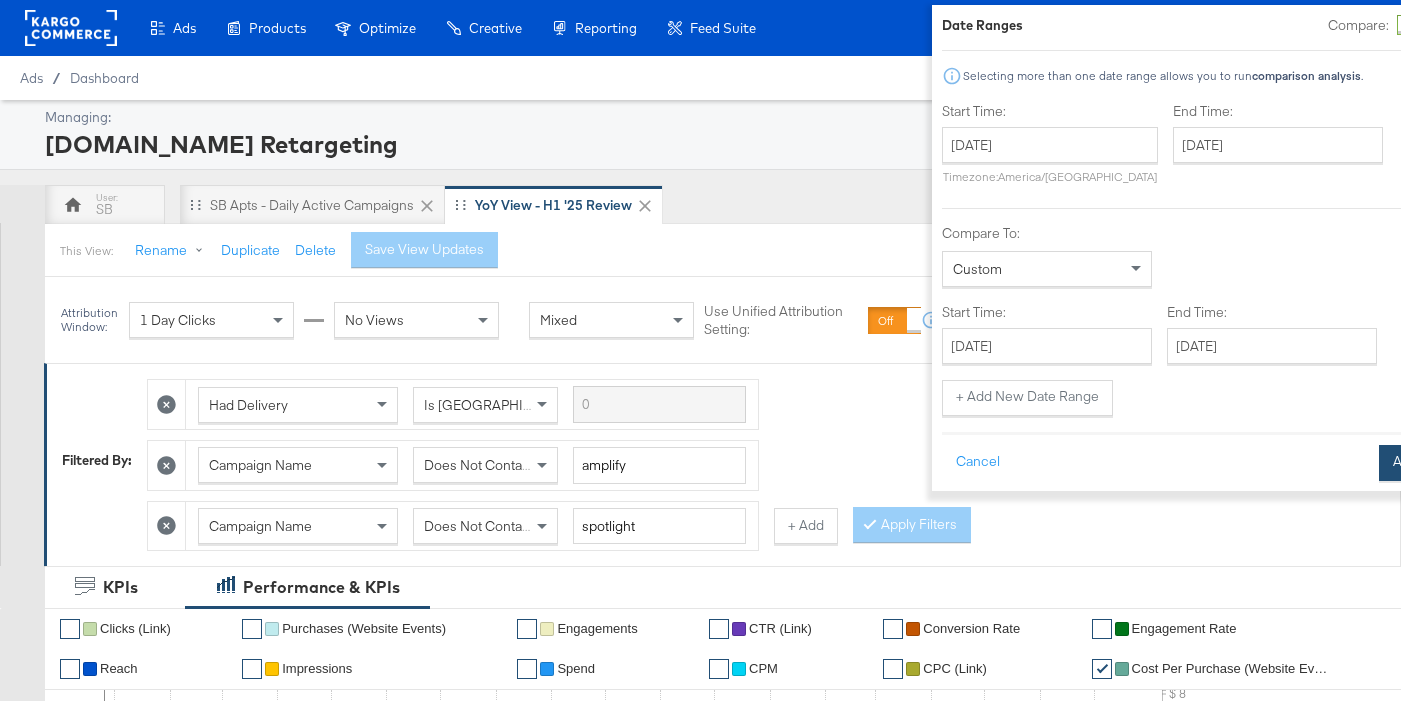 click on "Apply" at bounding box center (1410, 463) 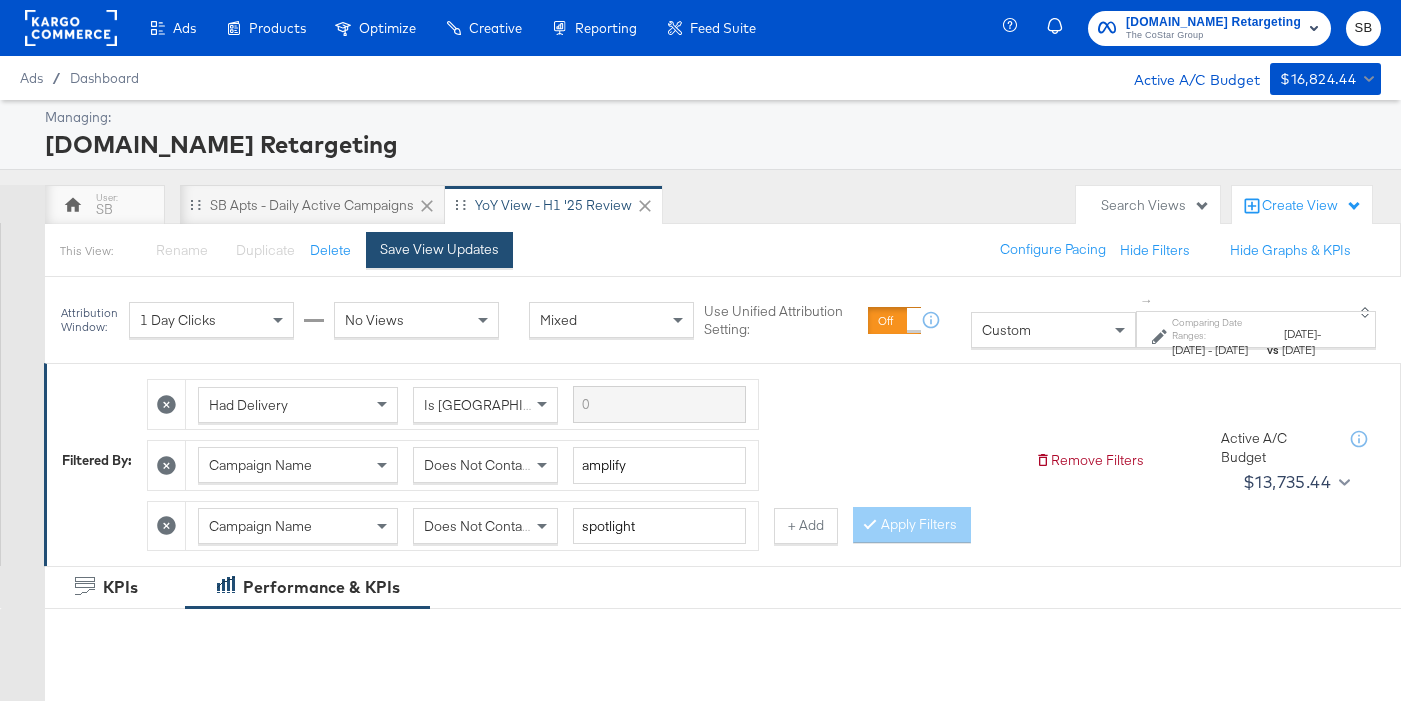 click on "Save View Updates" at bounding box center (439, 250) 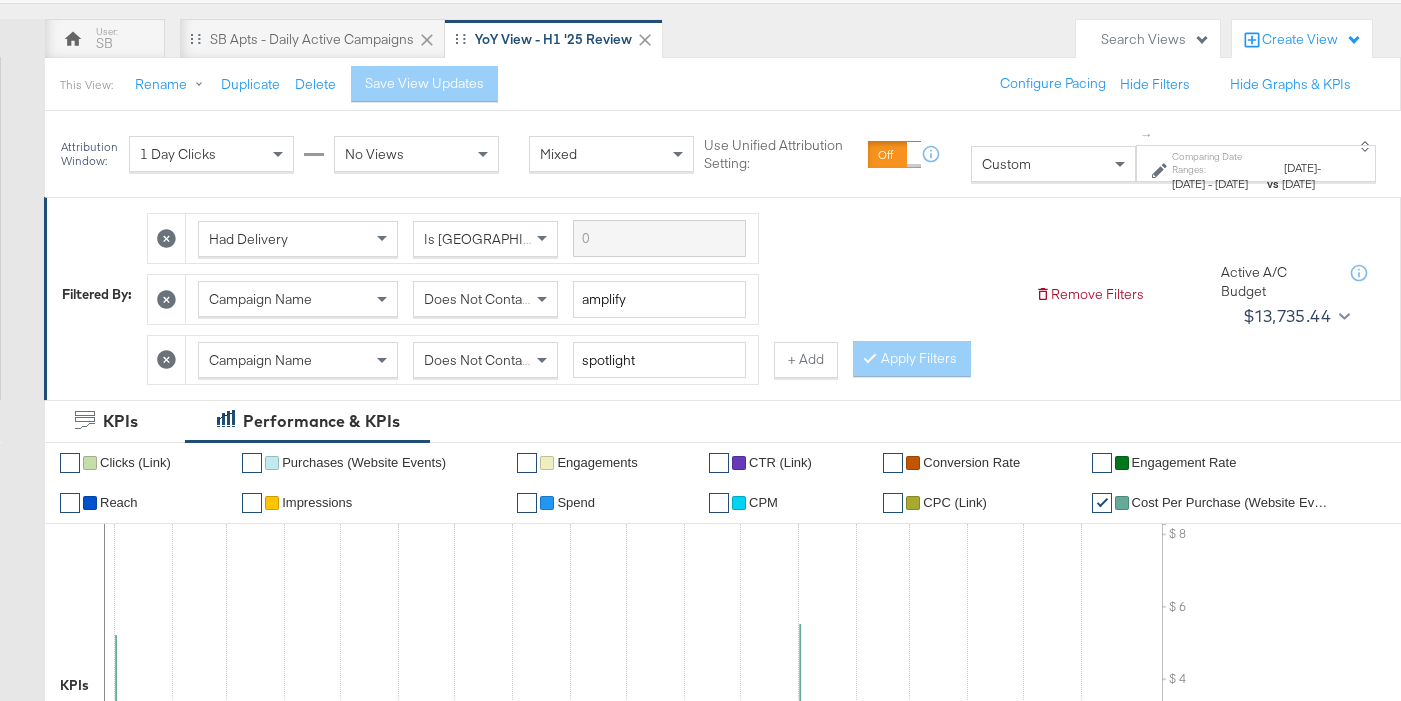 scroll, scrollTop: 163, scrollLeft: 0, axis: vertical 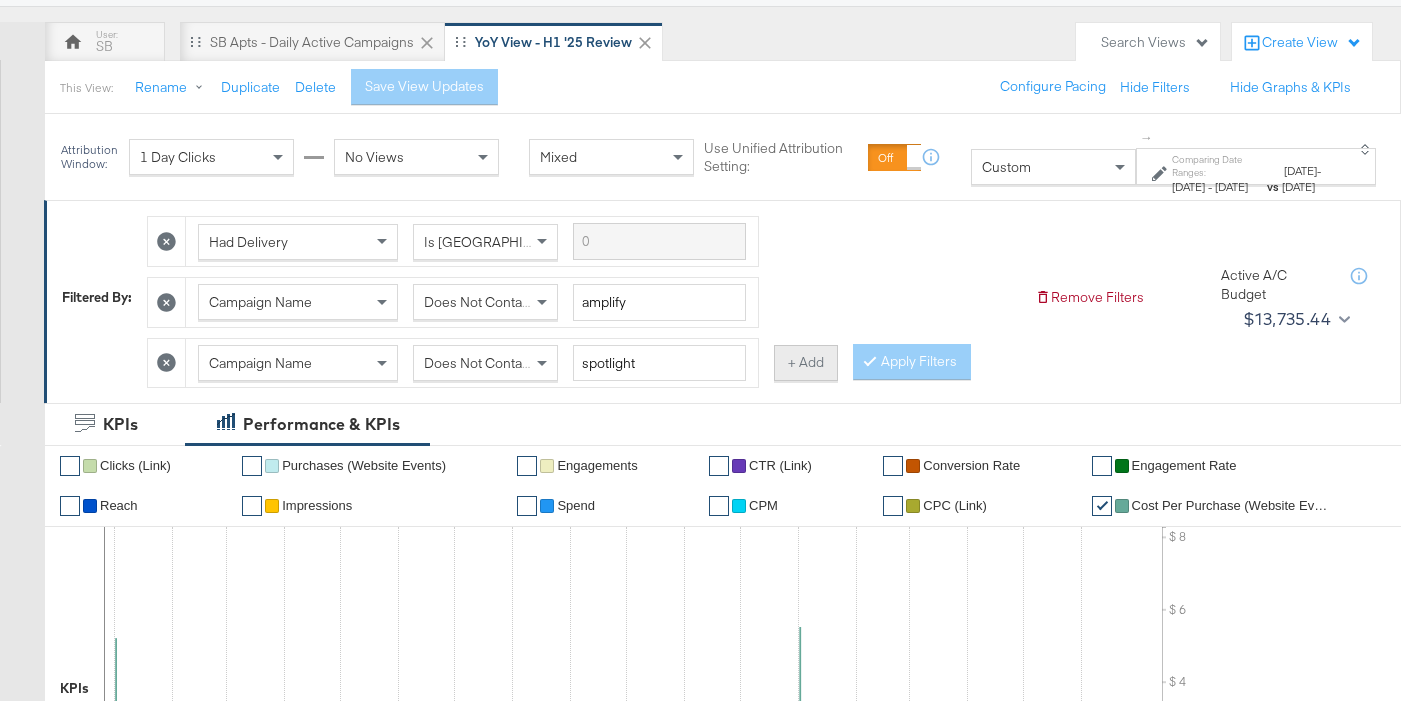 click on "+ Add" at bounding box center (806, 363) 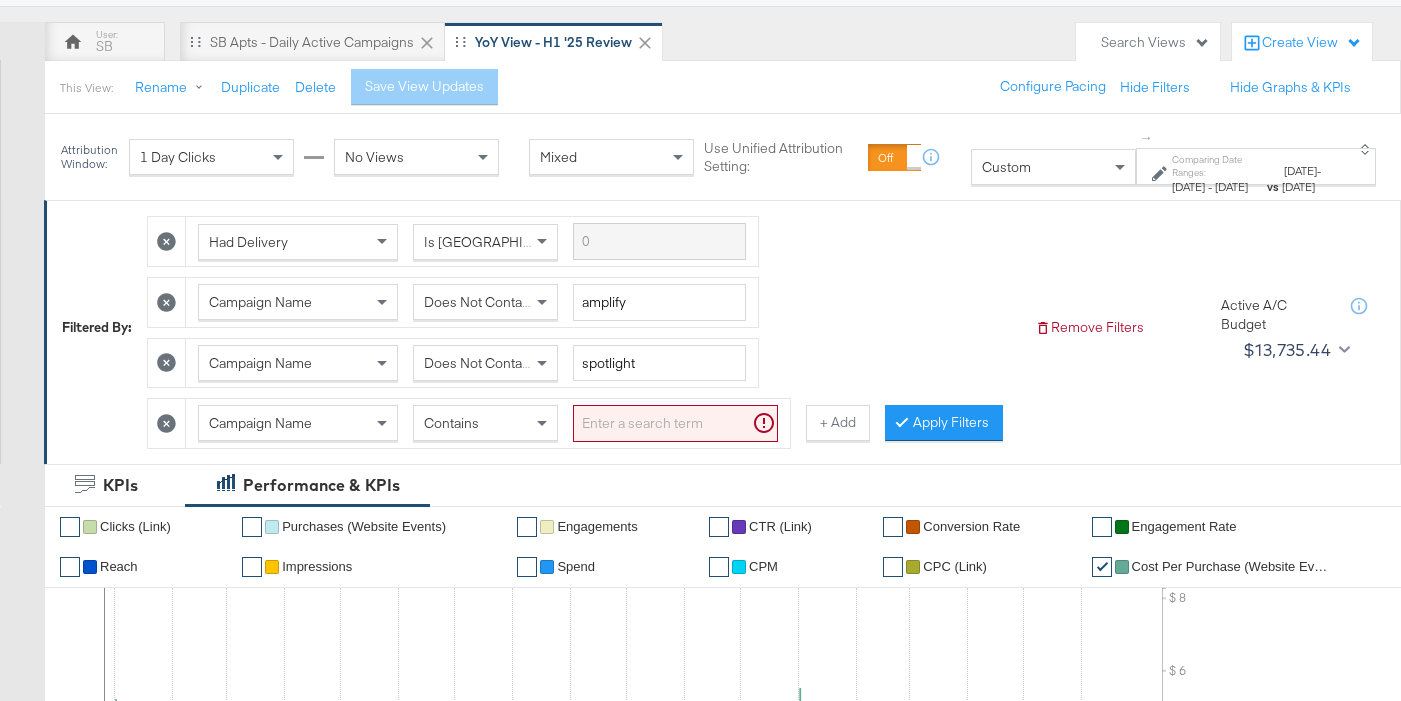 click at bounding box center (675, 423) 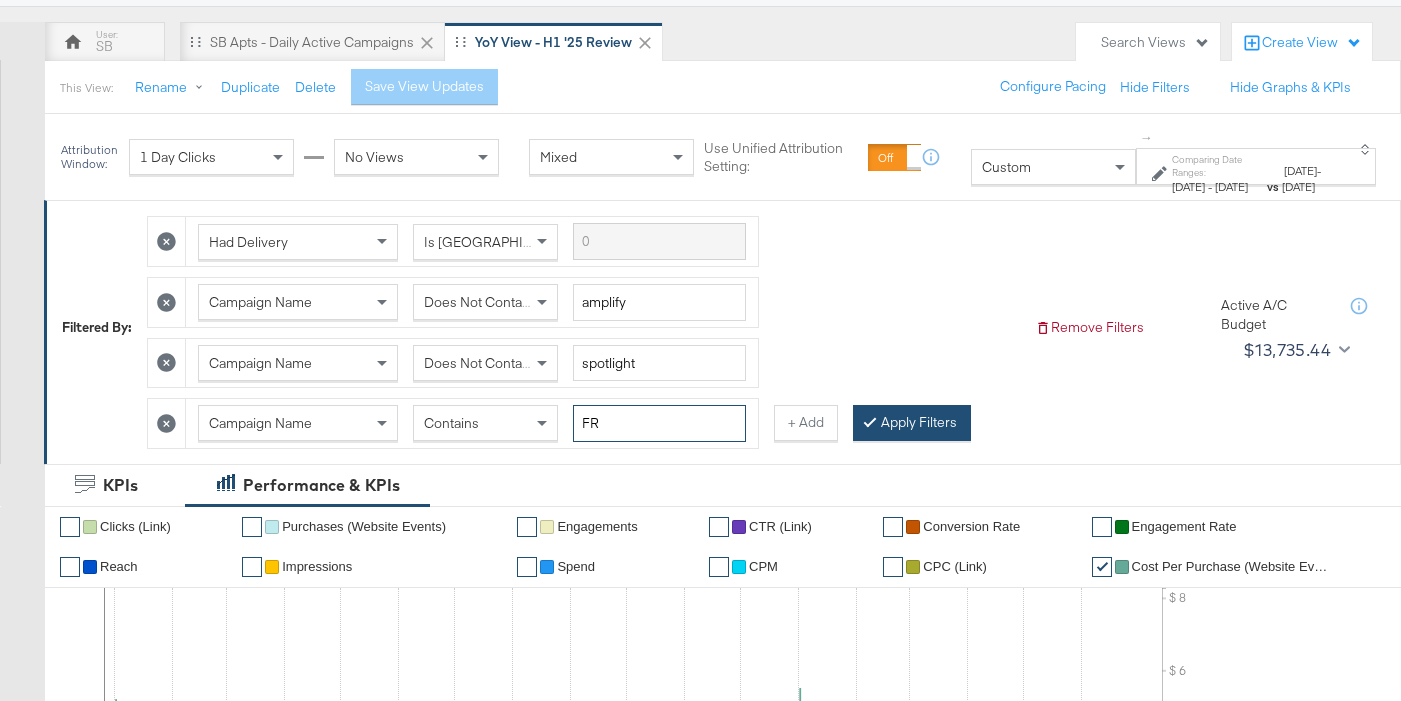 type on "FR" 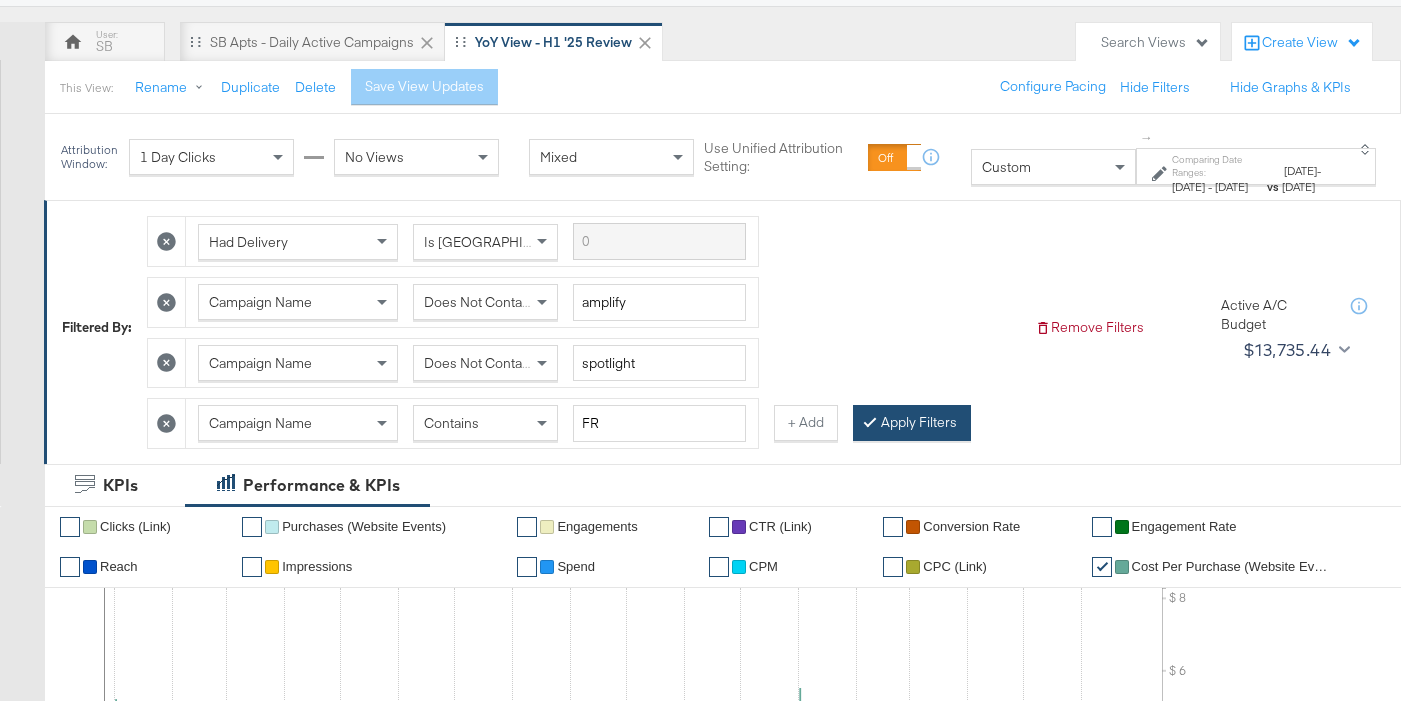 click on "Apply Filters" at bounding box center [912, 423] 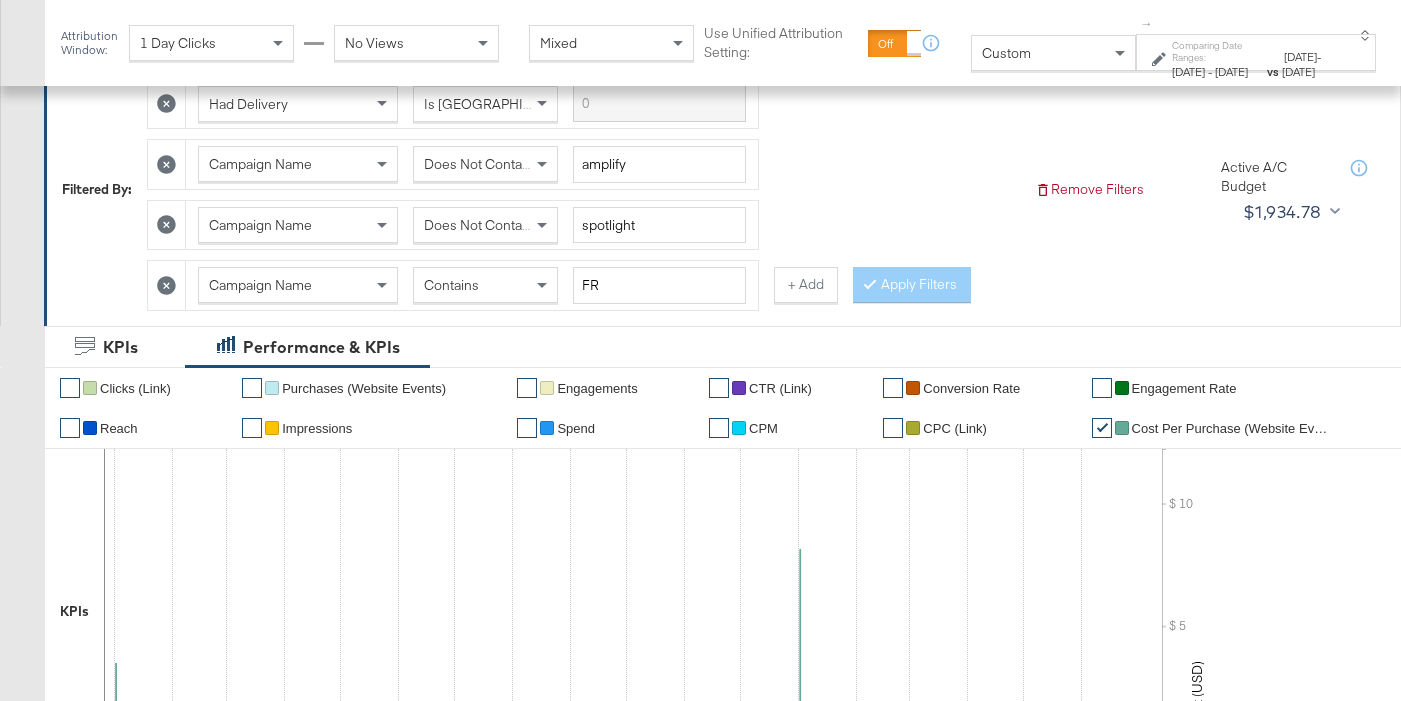 scroll, scrollTop: 283, scrollLeft: 0, axis: vertical 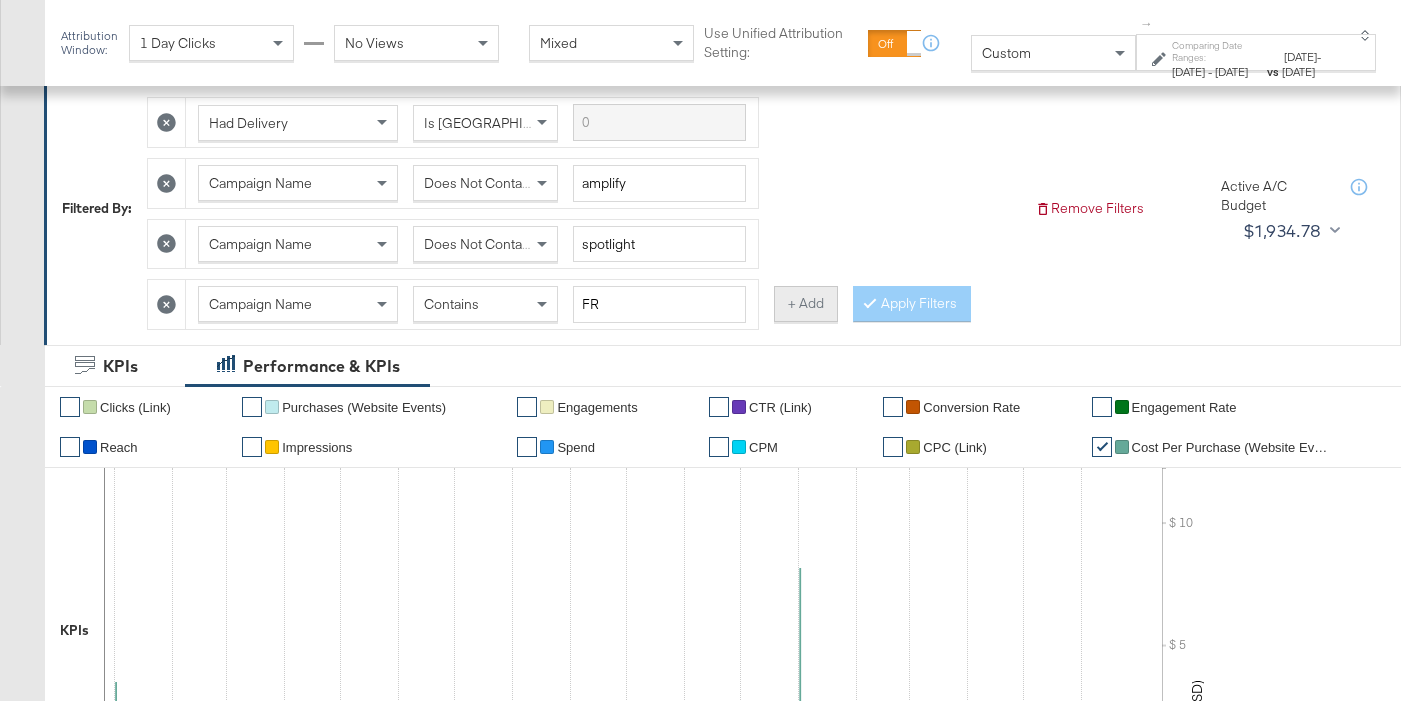 click on "+ Add" at bounding box center [806, 304] 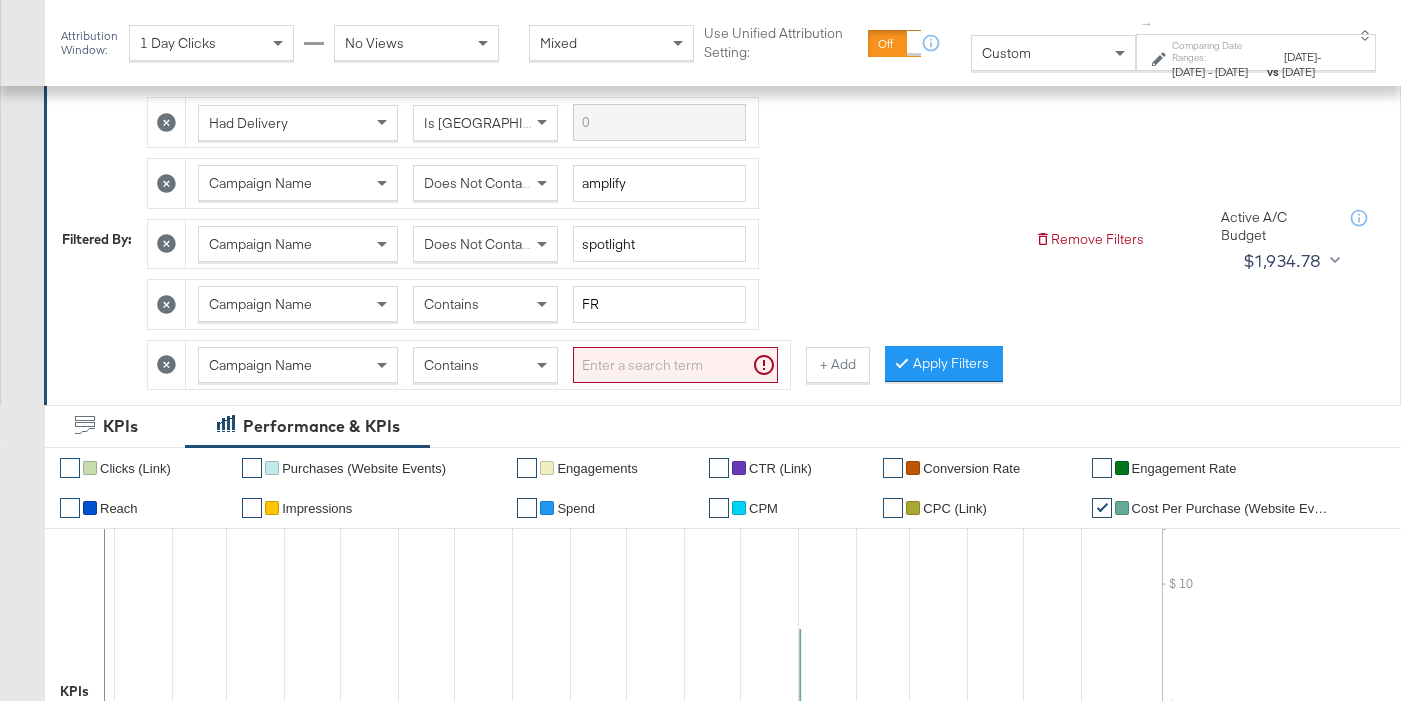 click at bounding box center [675, 365] 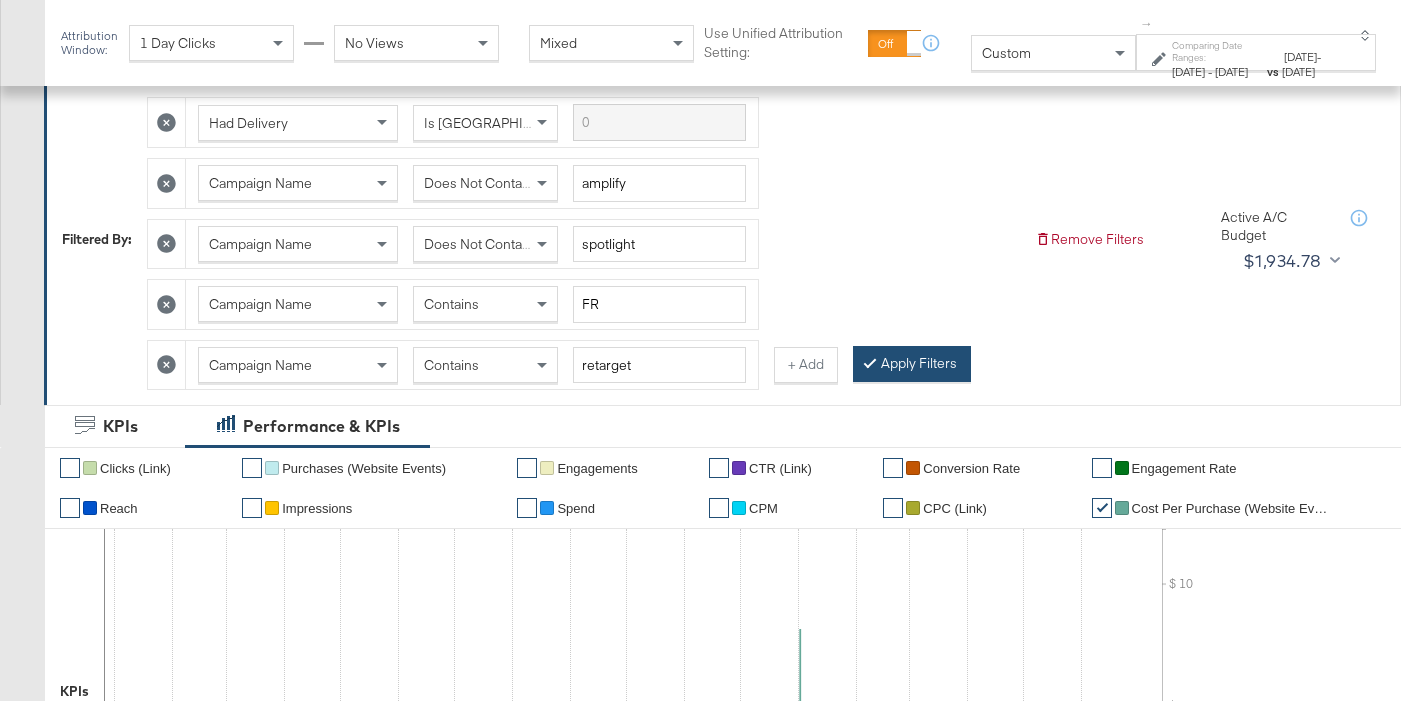 click on "Apply Filters" at bounding box center [912, 364] 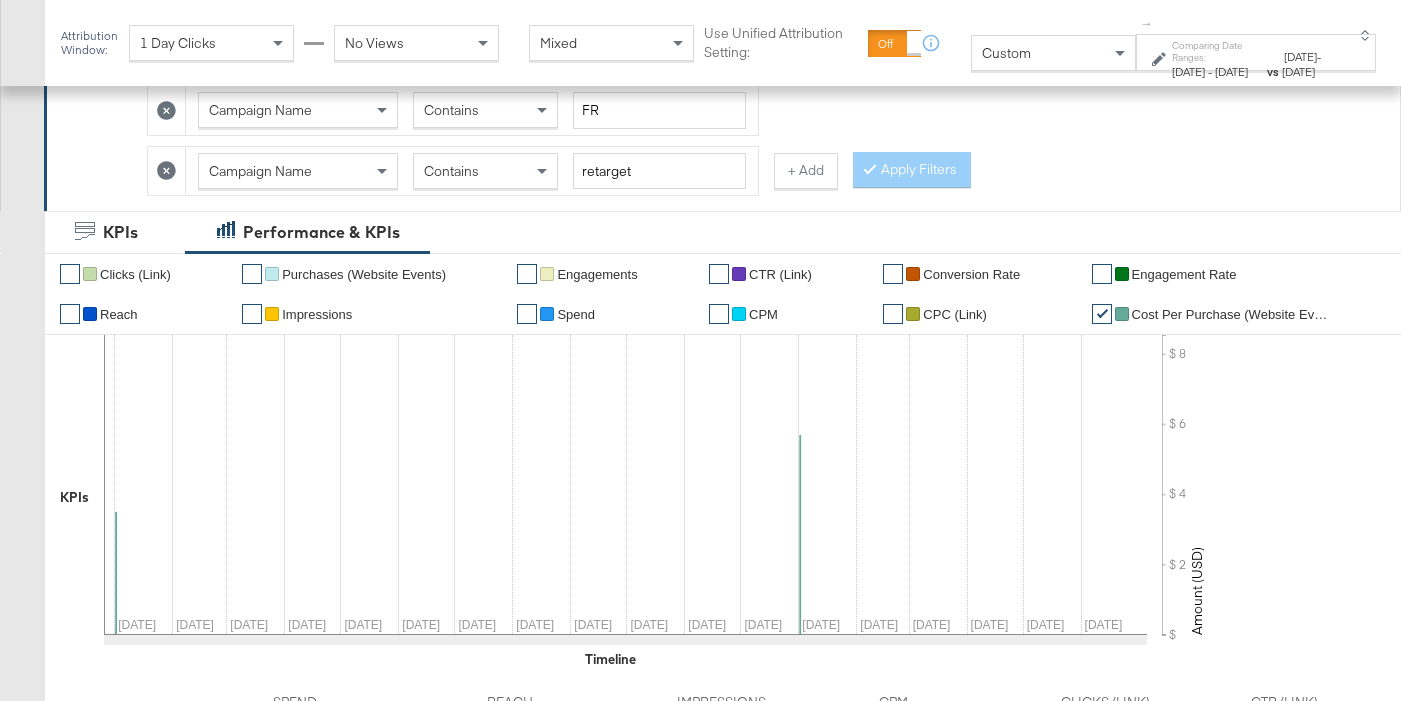 scroll, scrollTop: 453, scrollLeft: 0, axis: vertical 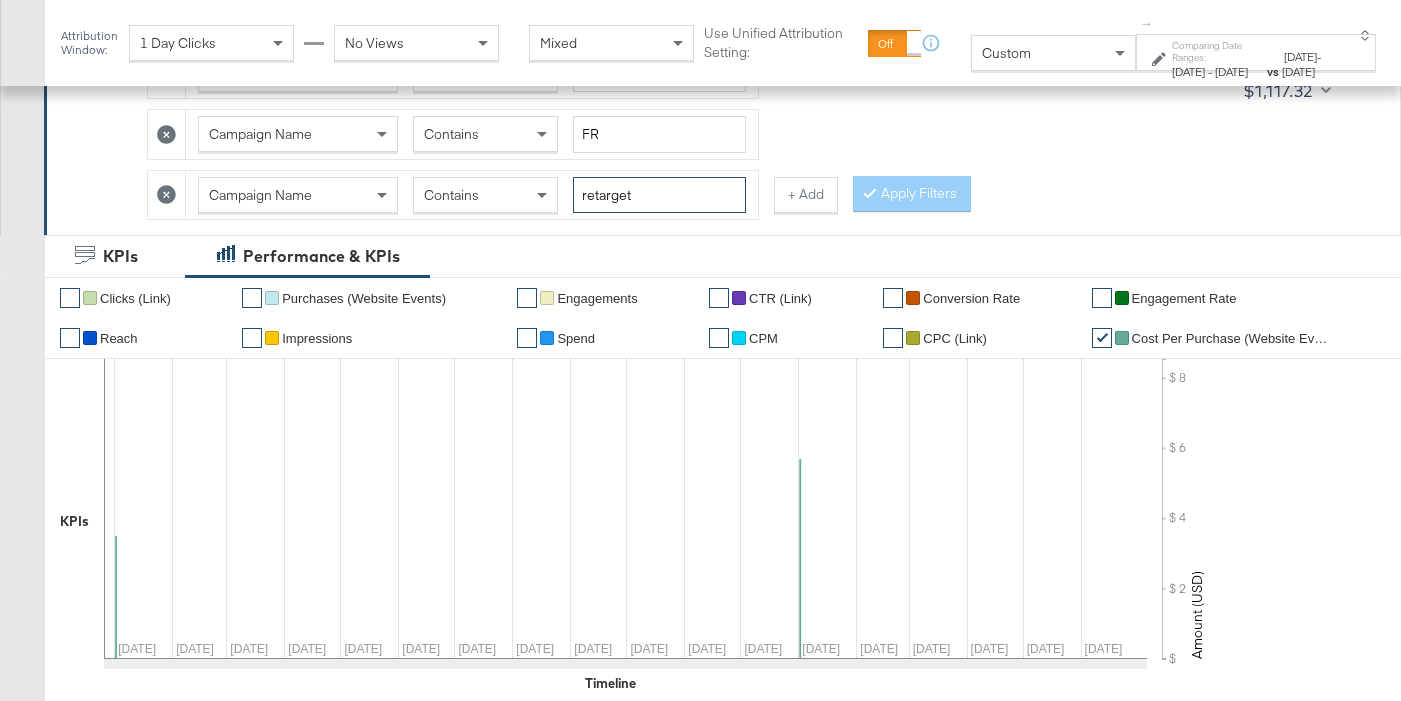 click on "retarget" at bounding box center (659, 195) 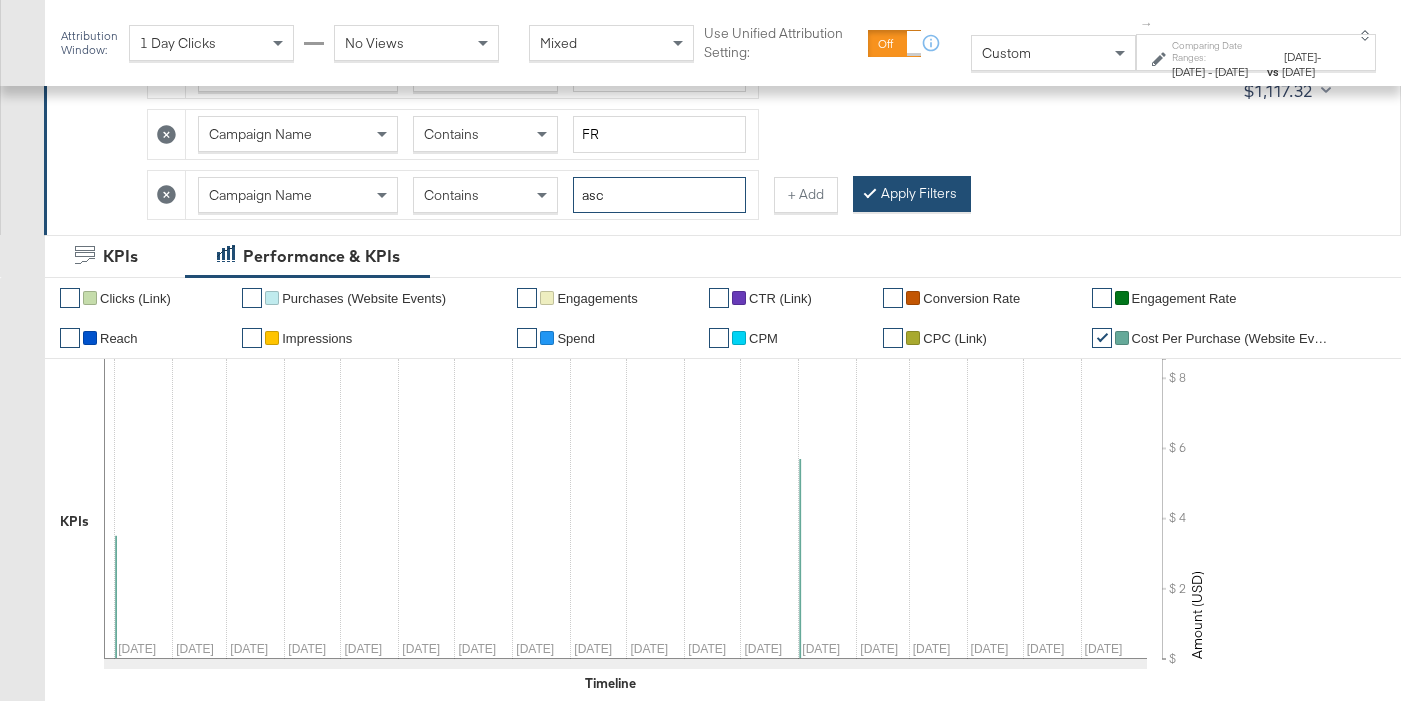 type on "asc" 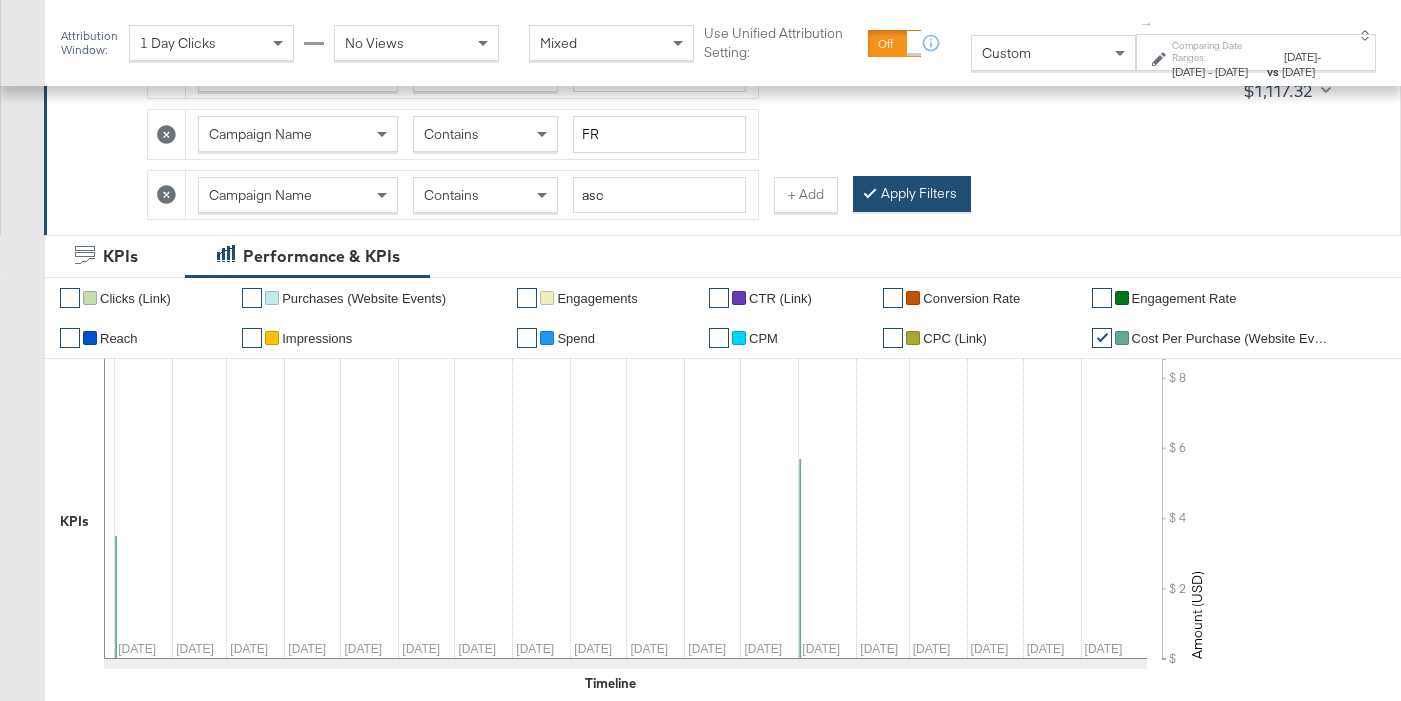 click on "Apply Filters" at bounding box center [912, 194] 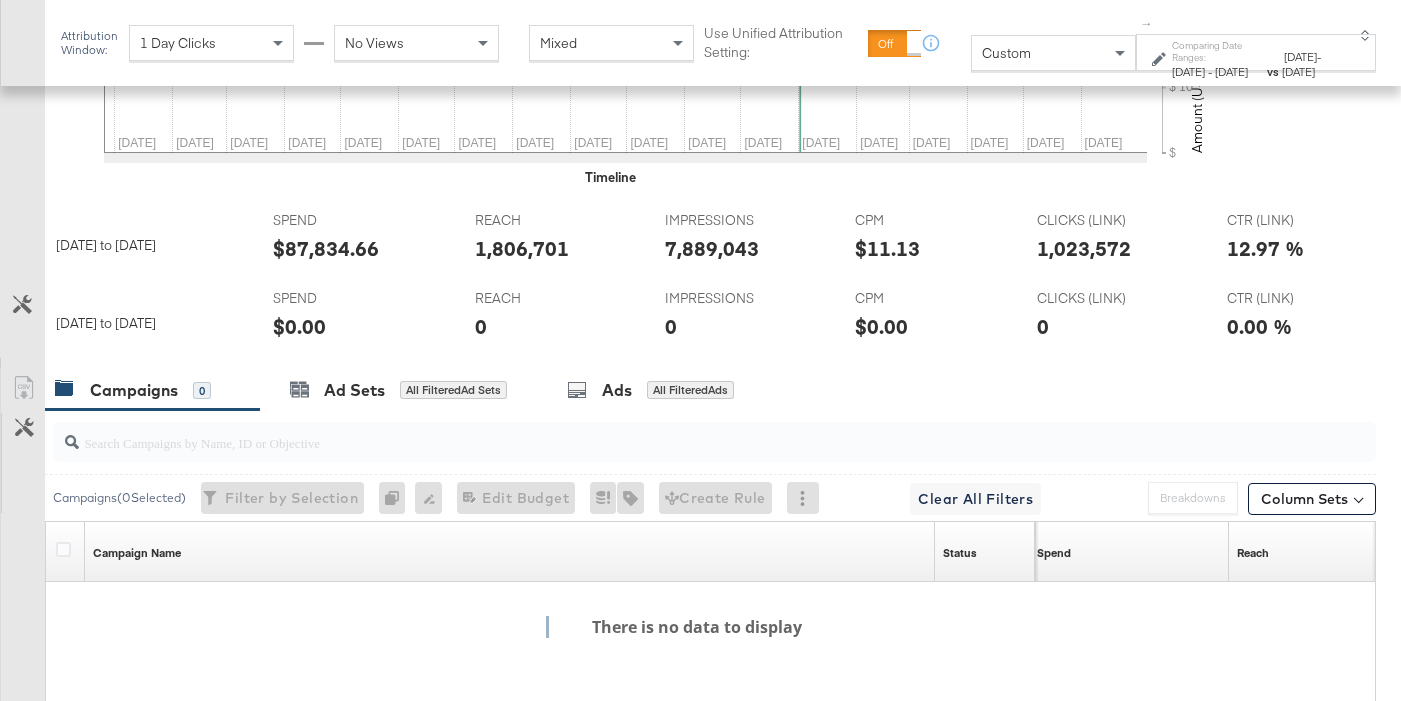 scroll, scrollTop: 221, scrollLeft: 0, axis: vertical 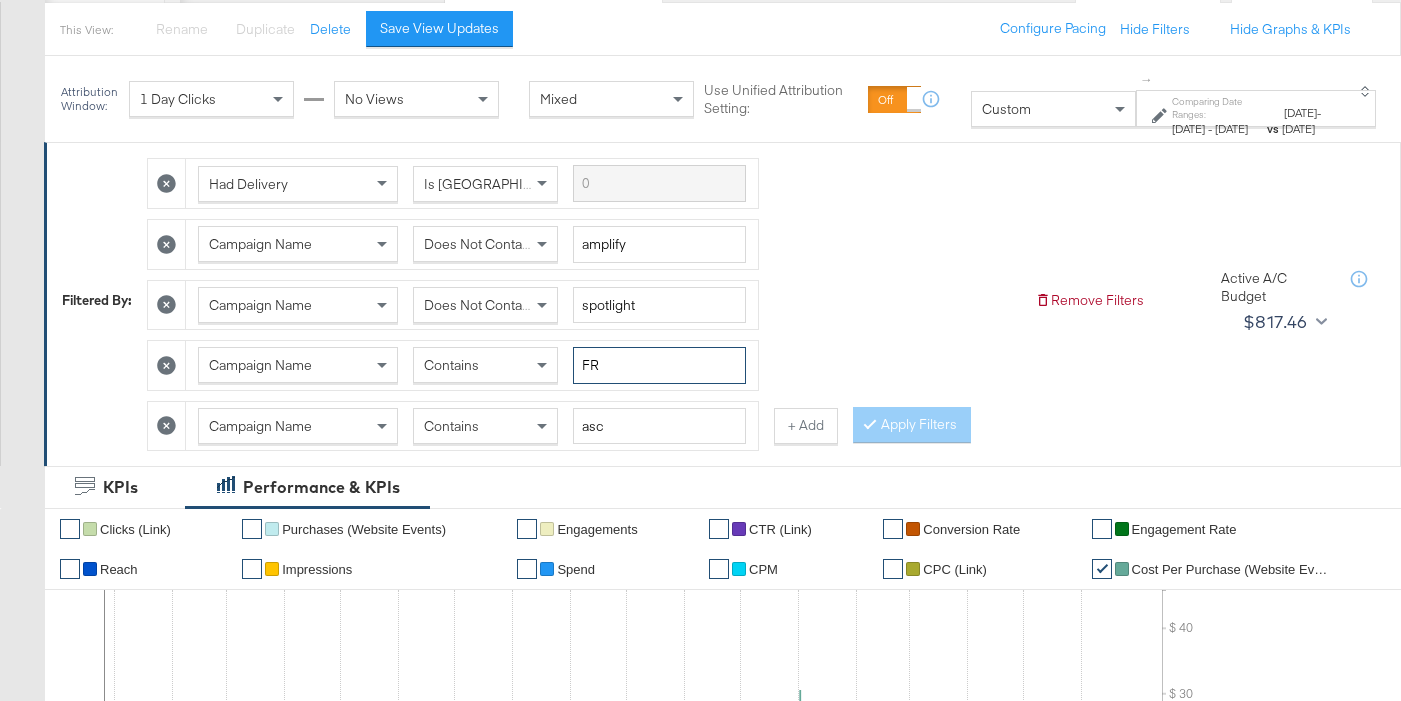 click on "FR" at bounding box center (659, 365) 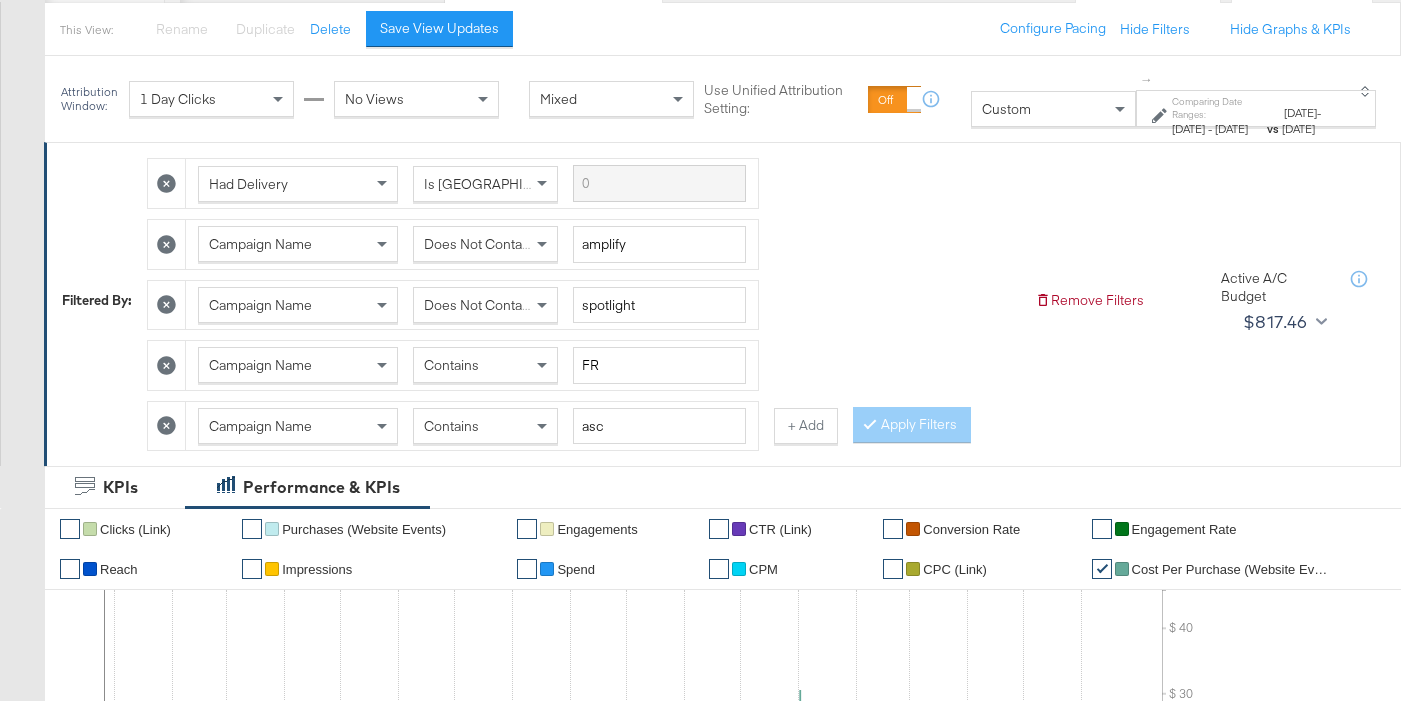 click 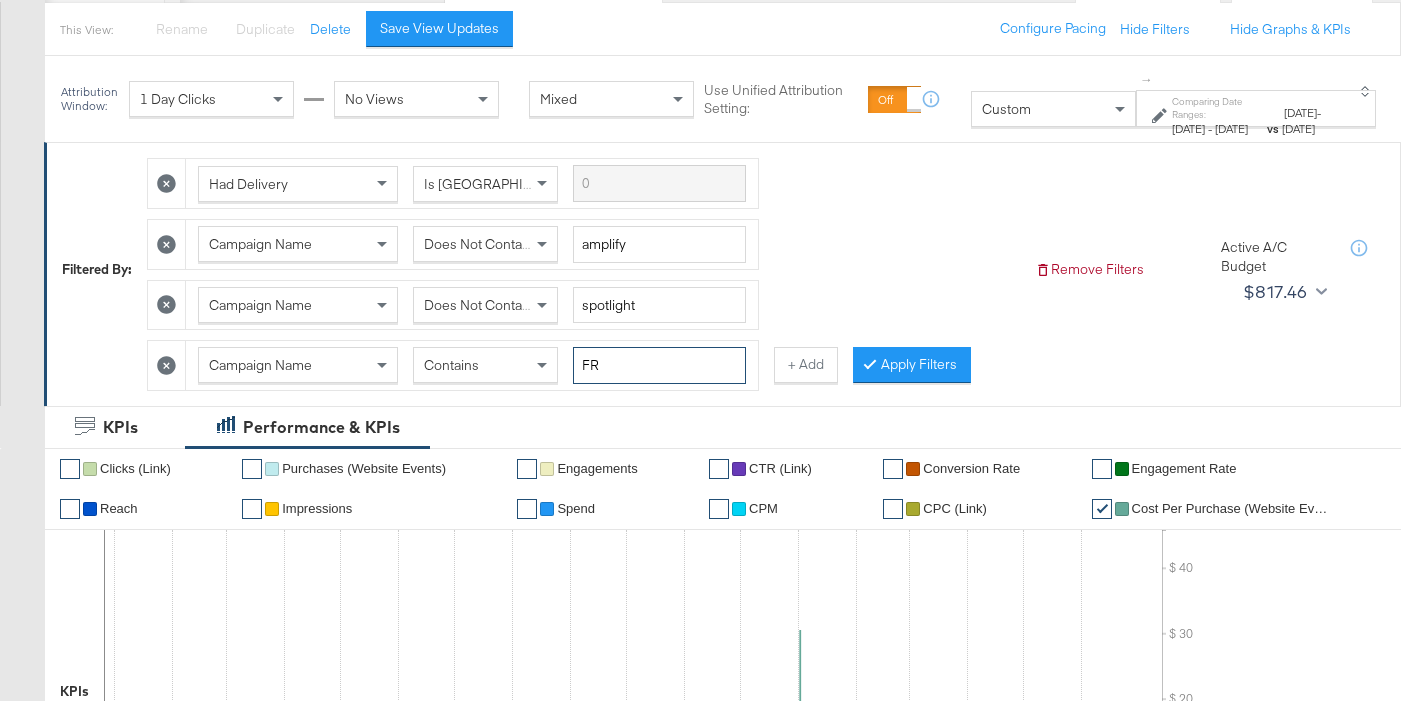 click on "FR" at bounding box center [659, 365] 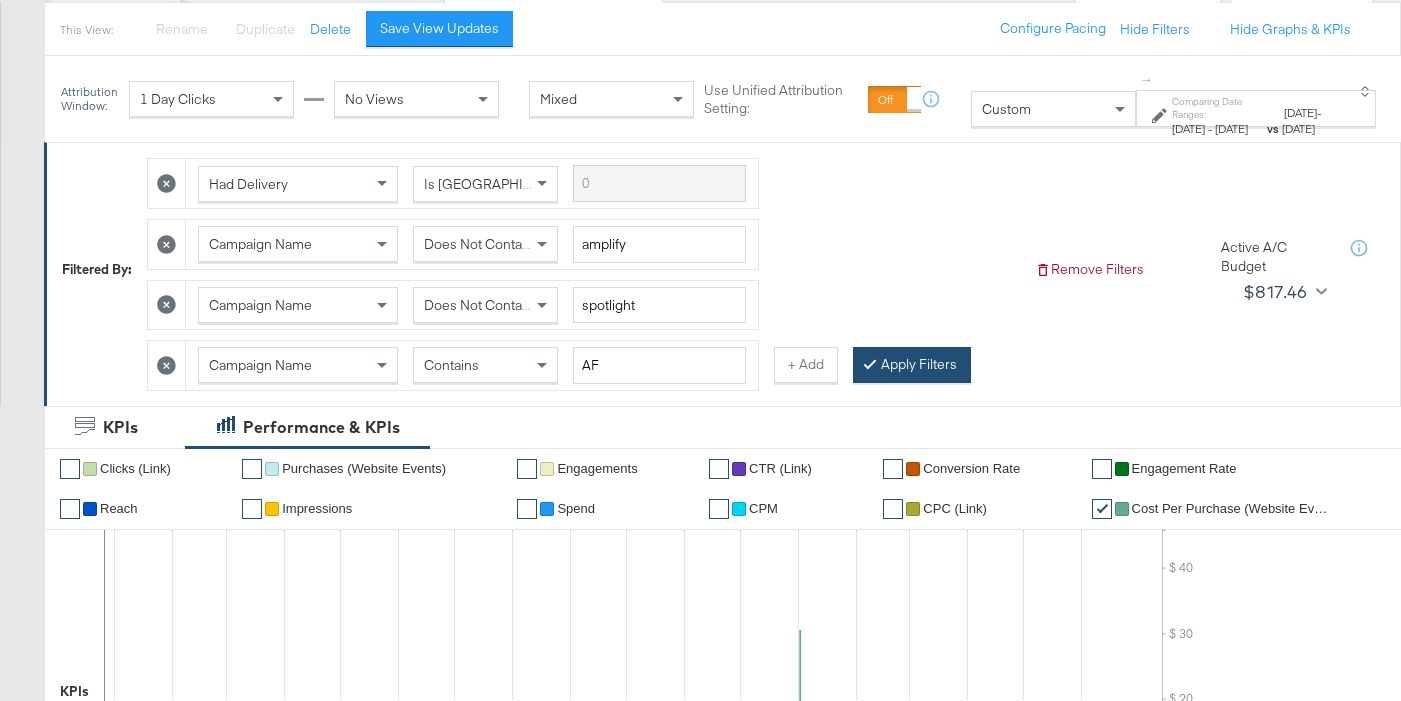 click on "Apply Filters" at bounding box center (912, 365) 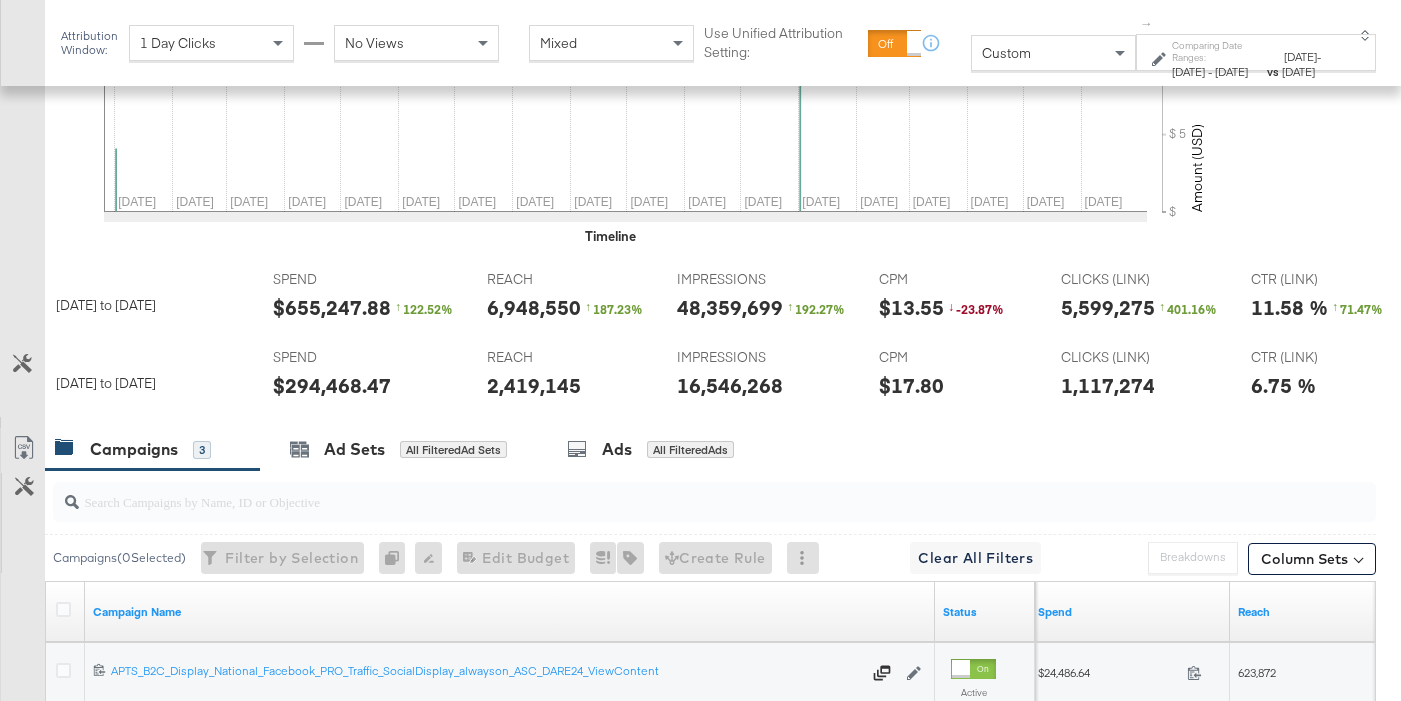 scroll, scrollTop: 844, scrollLeft: 0, axis: vertical 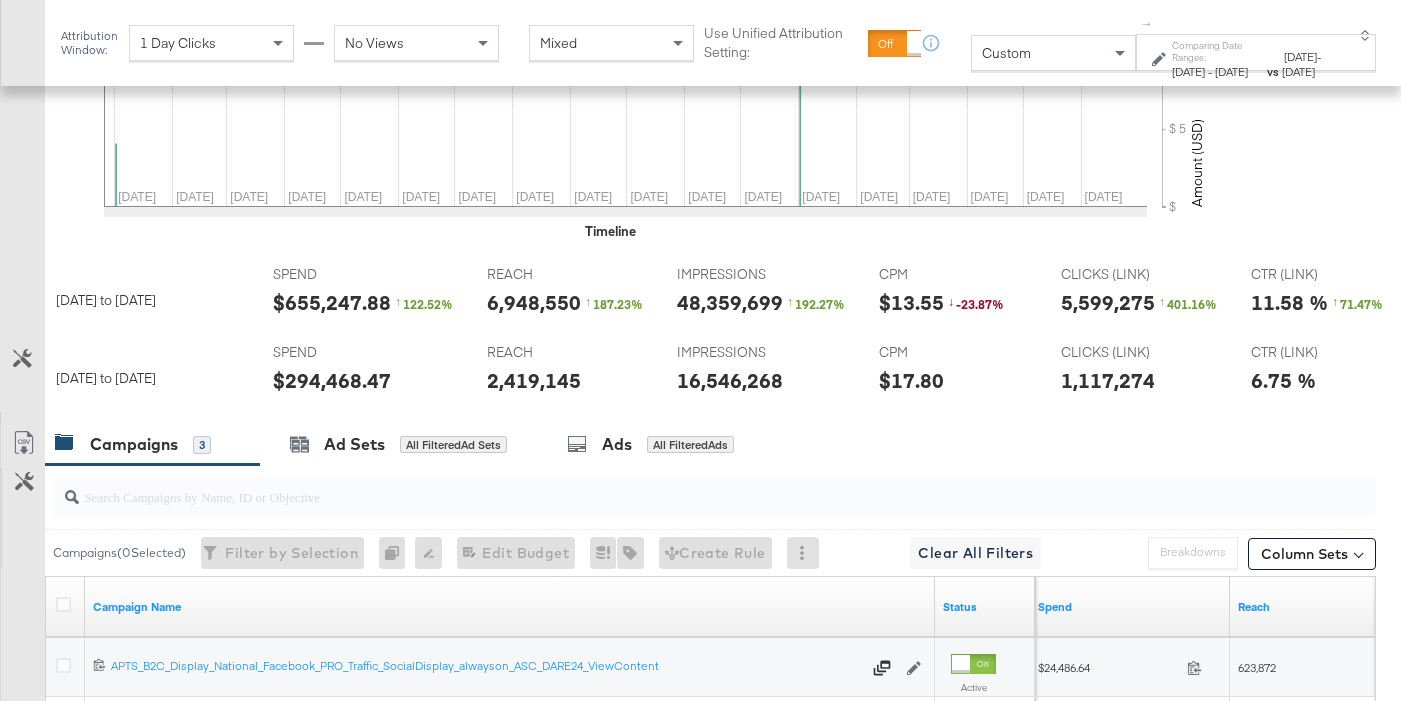 drag, startPoint x: 174, startPoint y: 305, endPoint x: 222, endPoint y: 304, distance: 48.010414 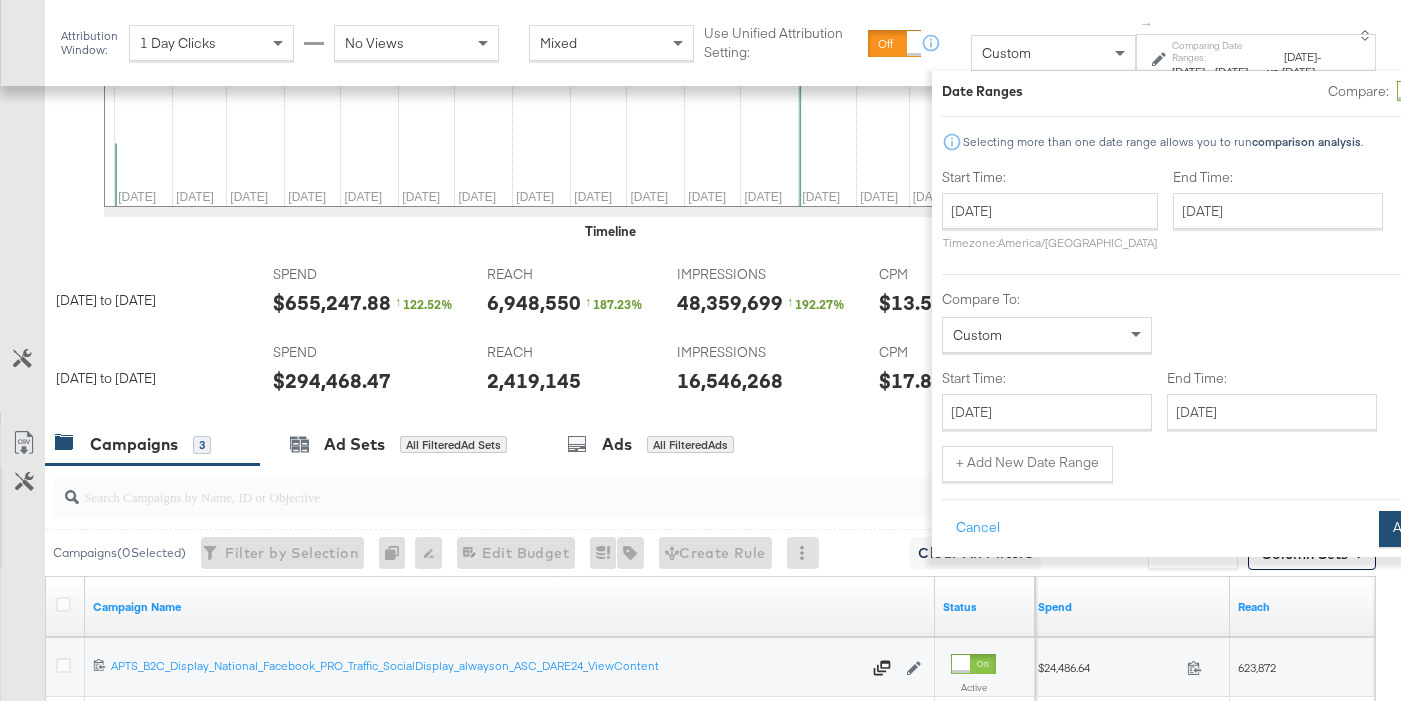 click on "Apply" at bounding box center [1410, 529] 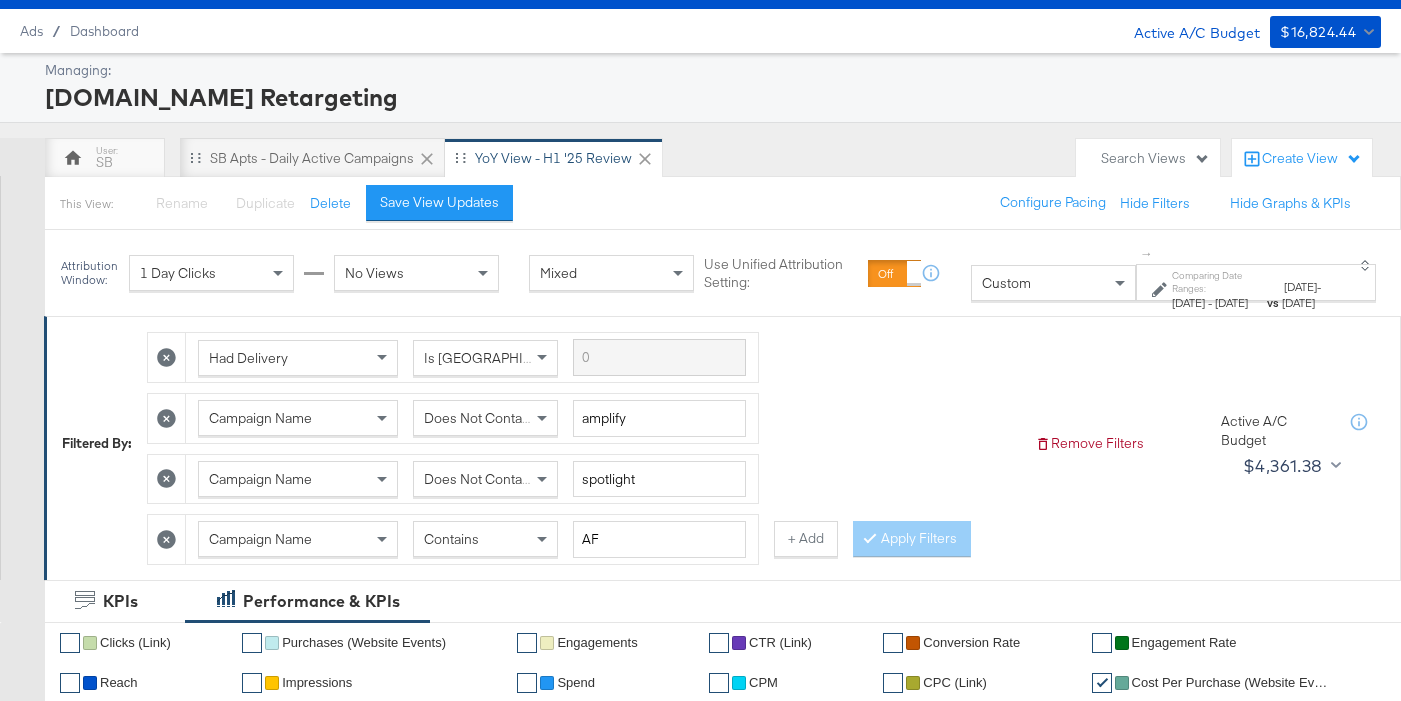 scroll, scrollTop: 349, scrollLeft: 0, axis: vertical 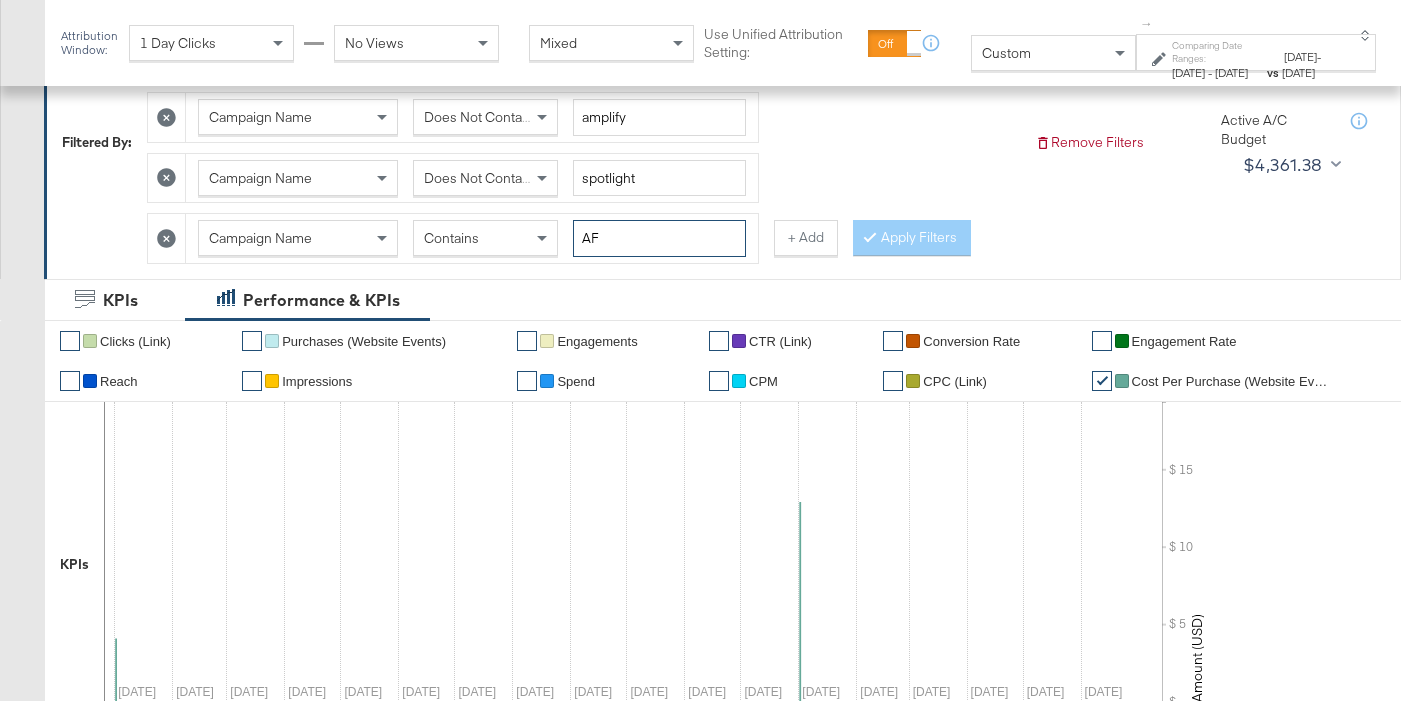 click on "AF" at bounding box center [659, 238] 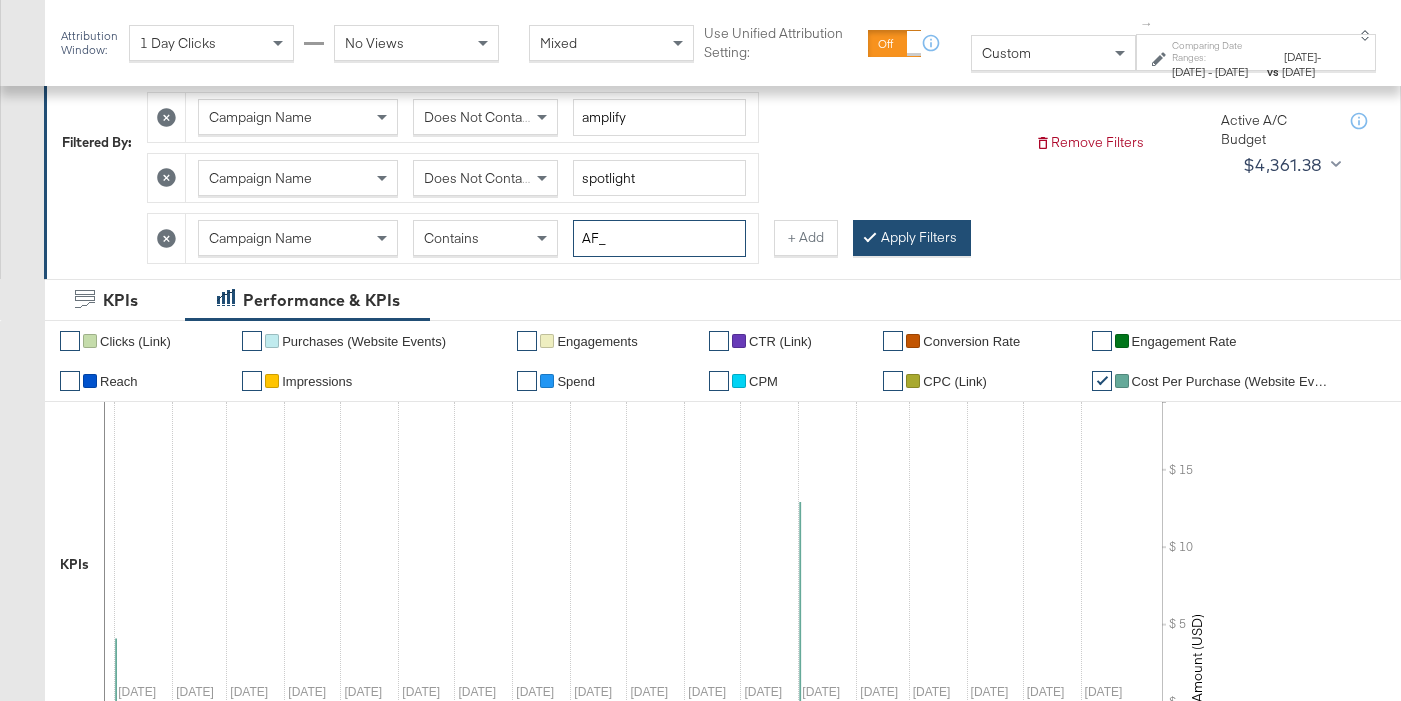 type on "AF_" 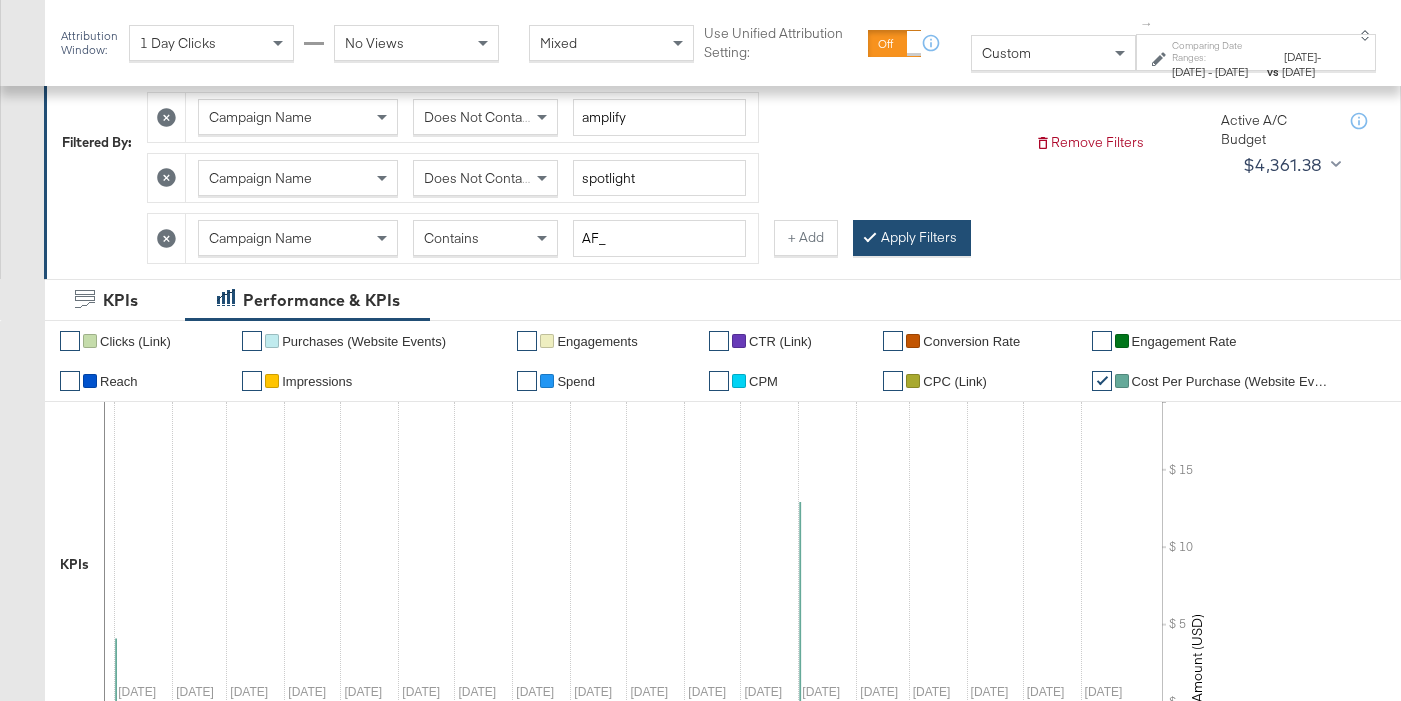 click on "Apply Filters" at bounding box center [912, 238] 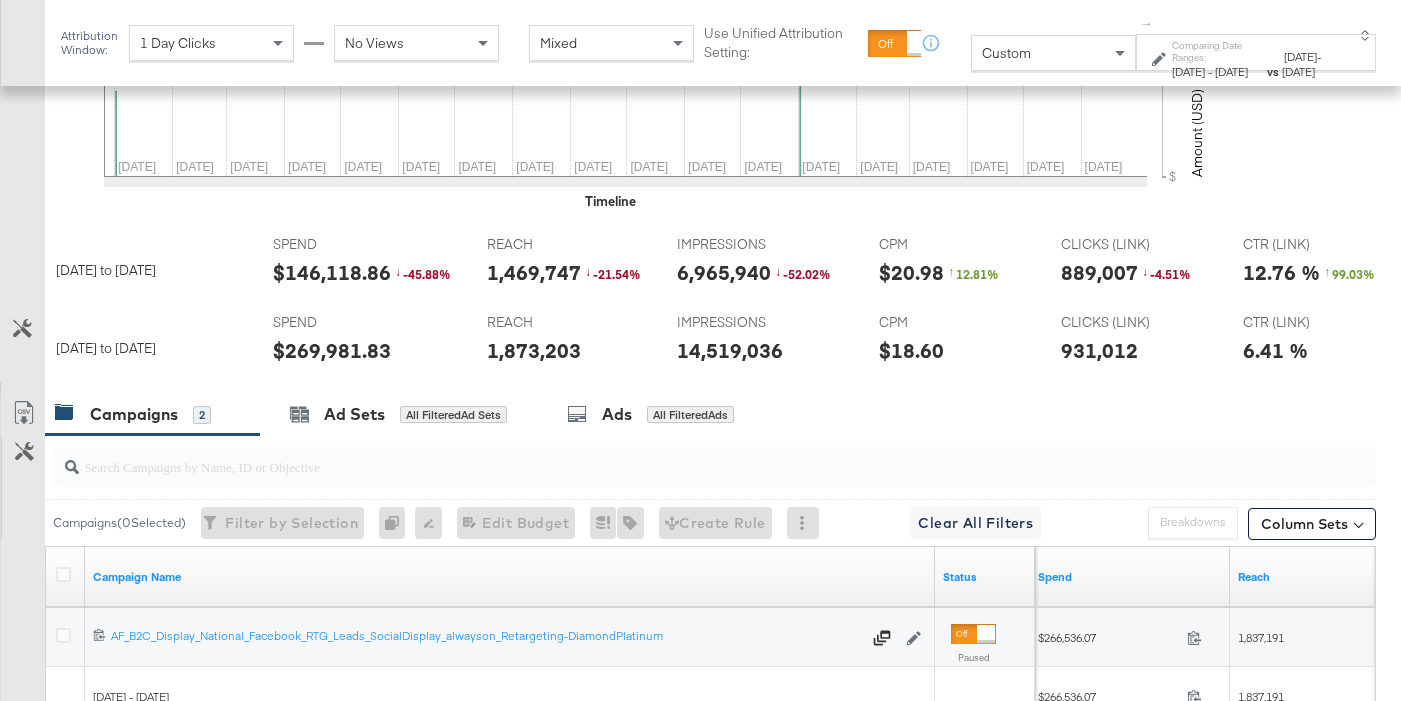 scroll, scrollTop: 869, scrollLeft: 0, axis: vertical 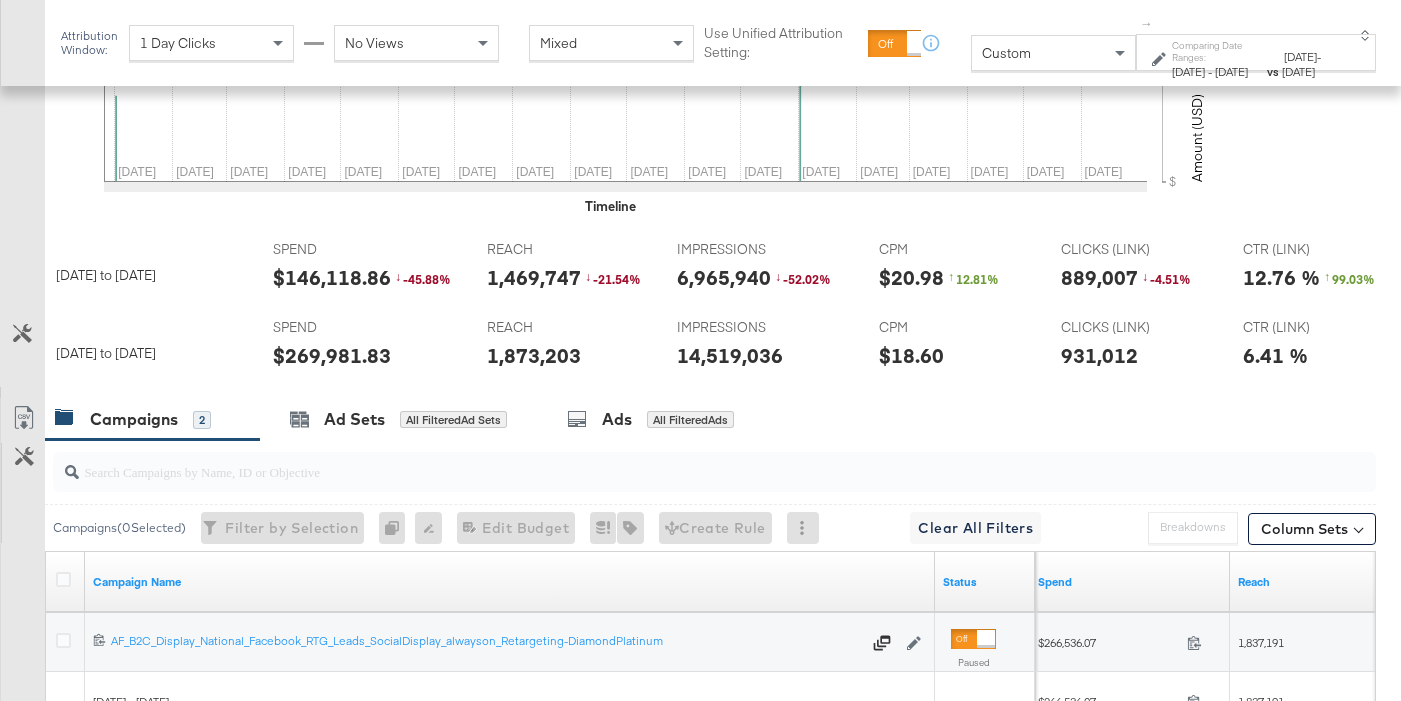 click on "$146,118.86" at bounding box center (332, 277) 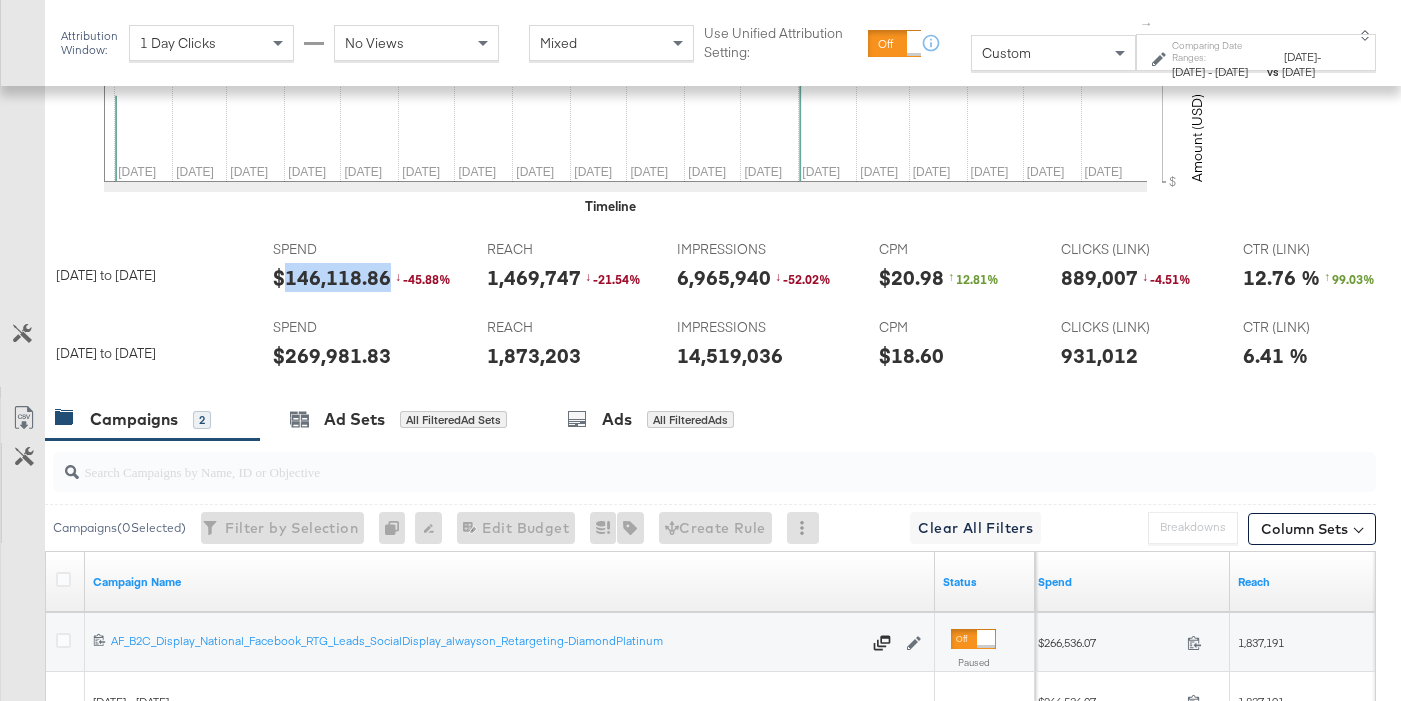 click on "$146,118.86" at bounding box center (332, 277) 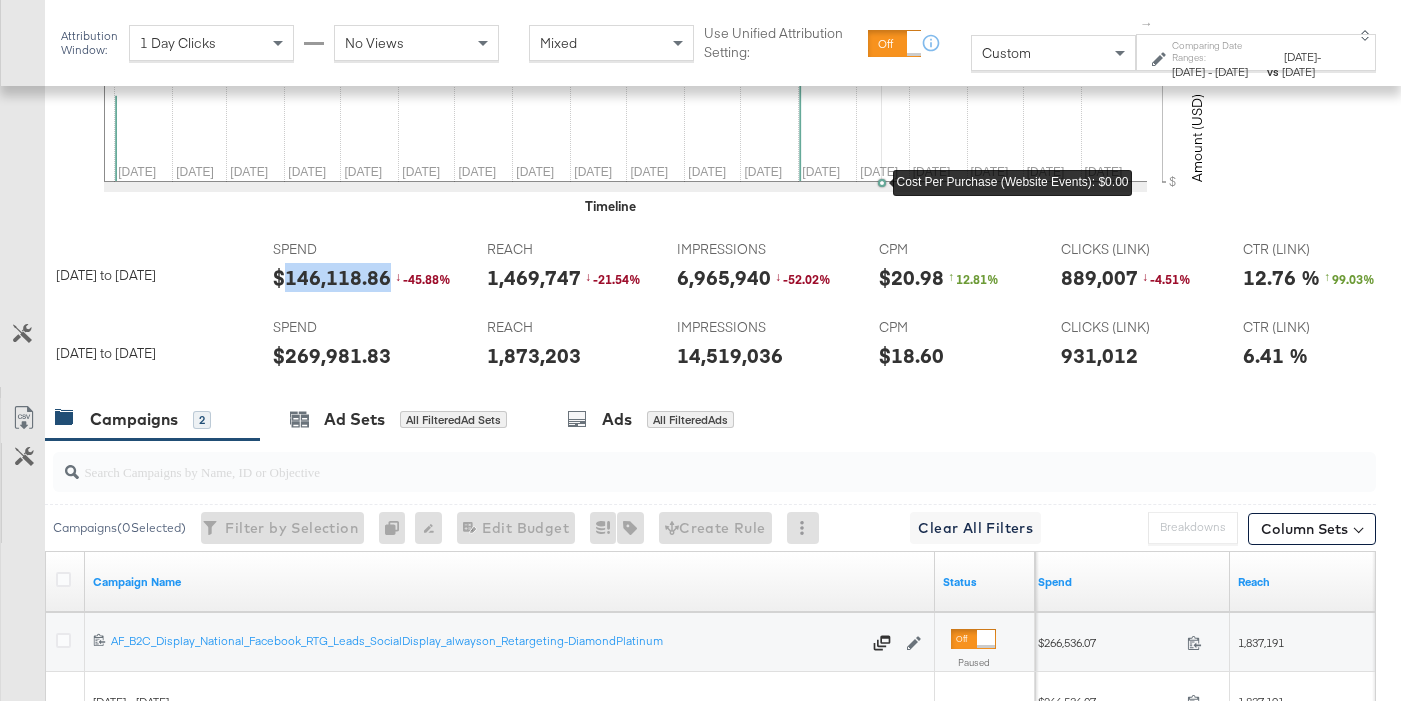 copy on "146,118.86" 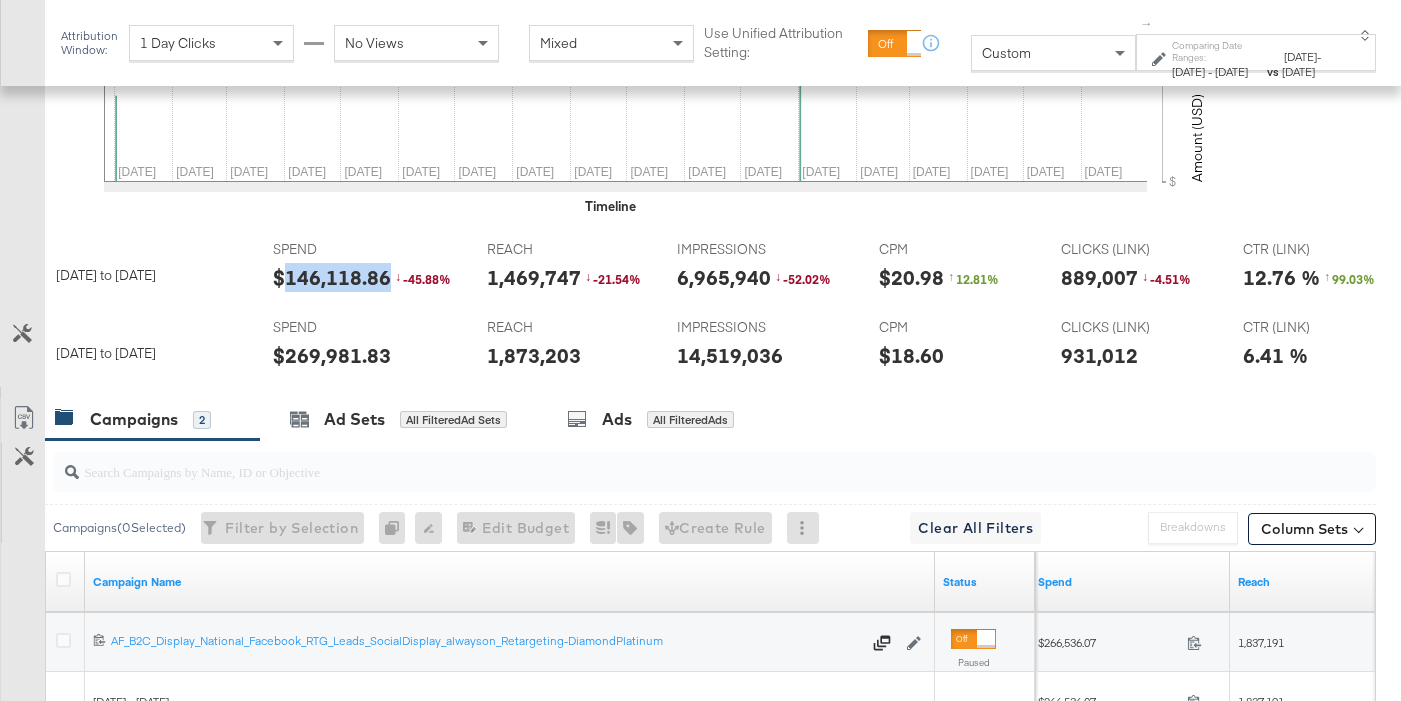 click on "$269,981.83" at bounding box center (332, 355) 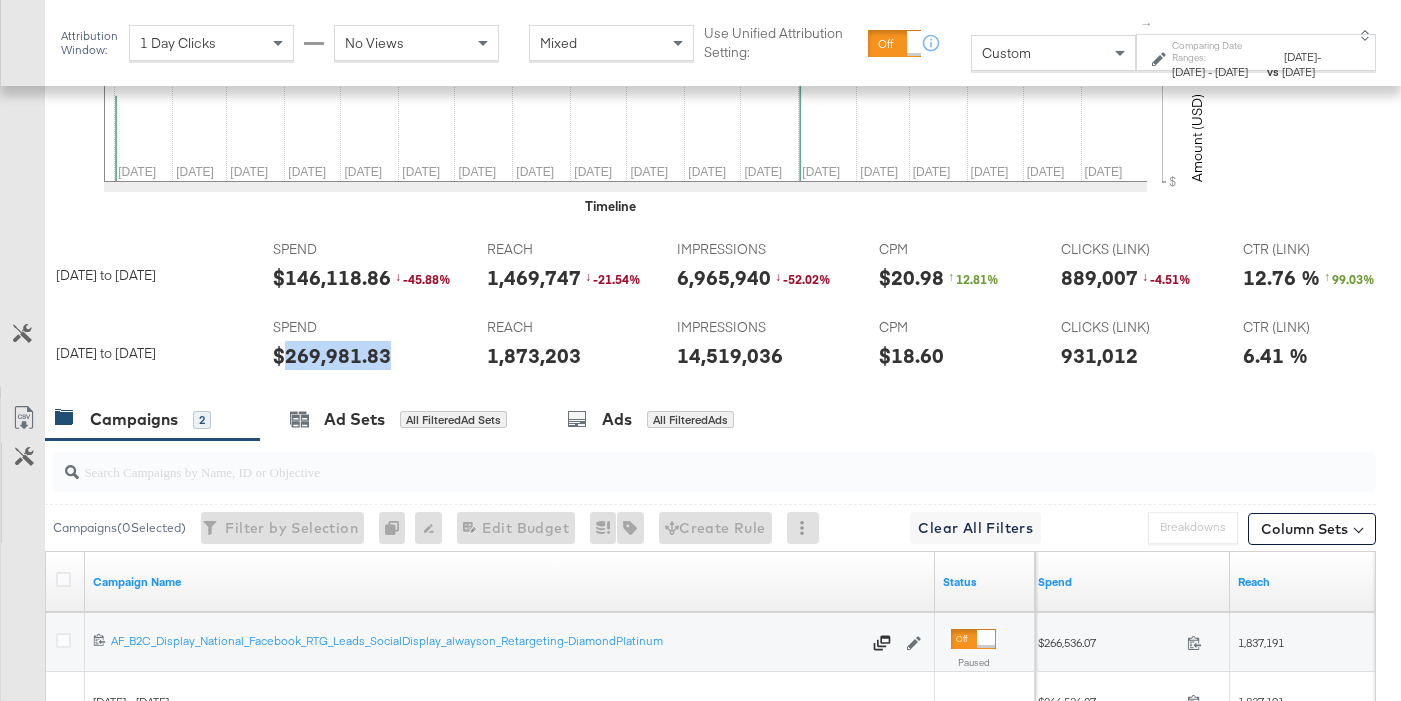click on "$269,981.83" at bounding box center [332, 355] 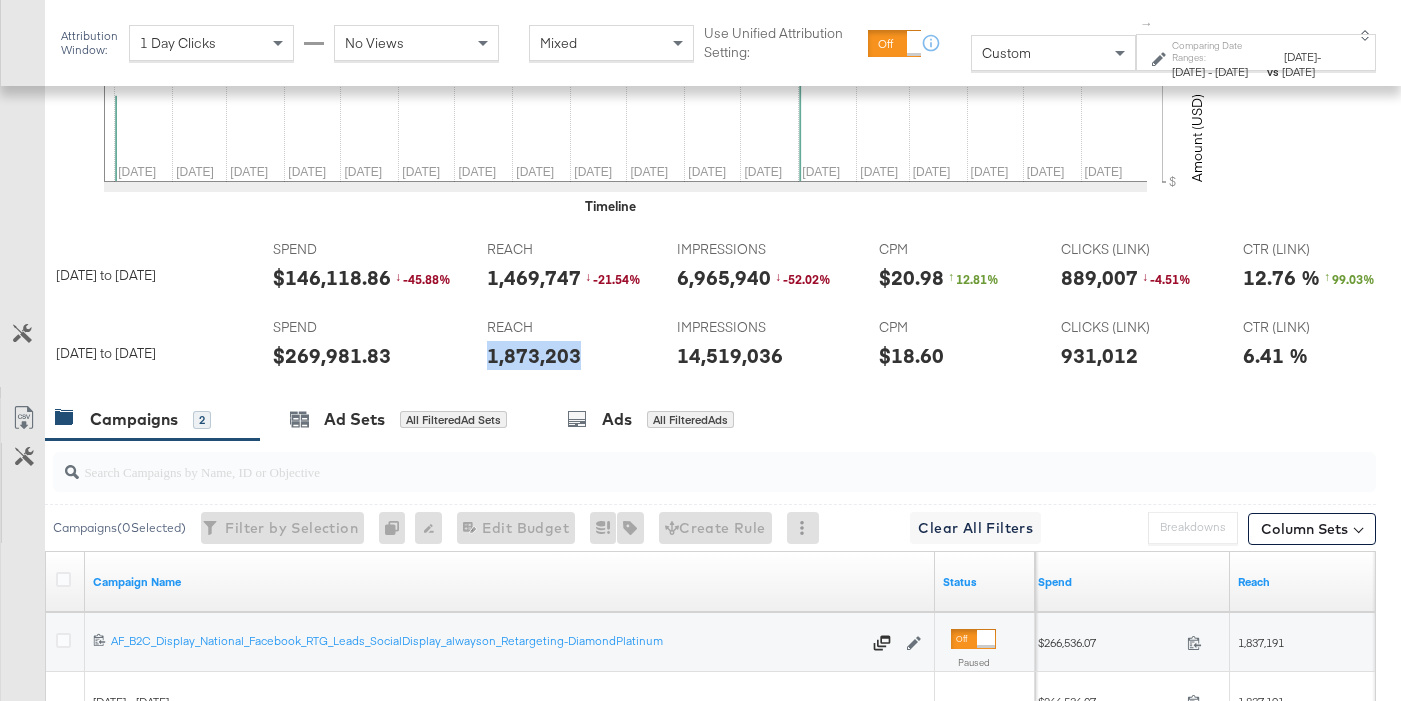 click on "1,873,203" at bounding box center [534, 355] 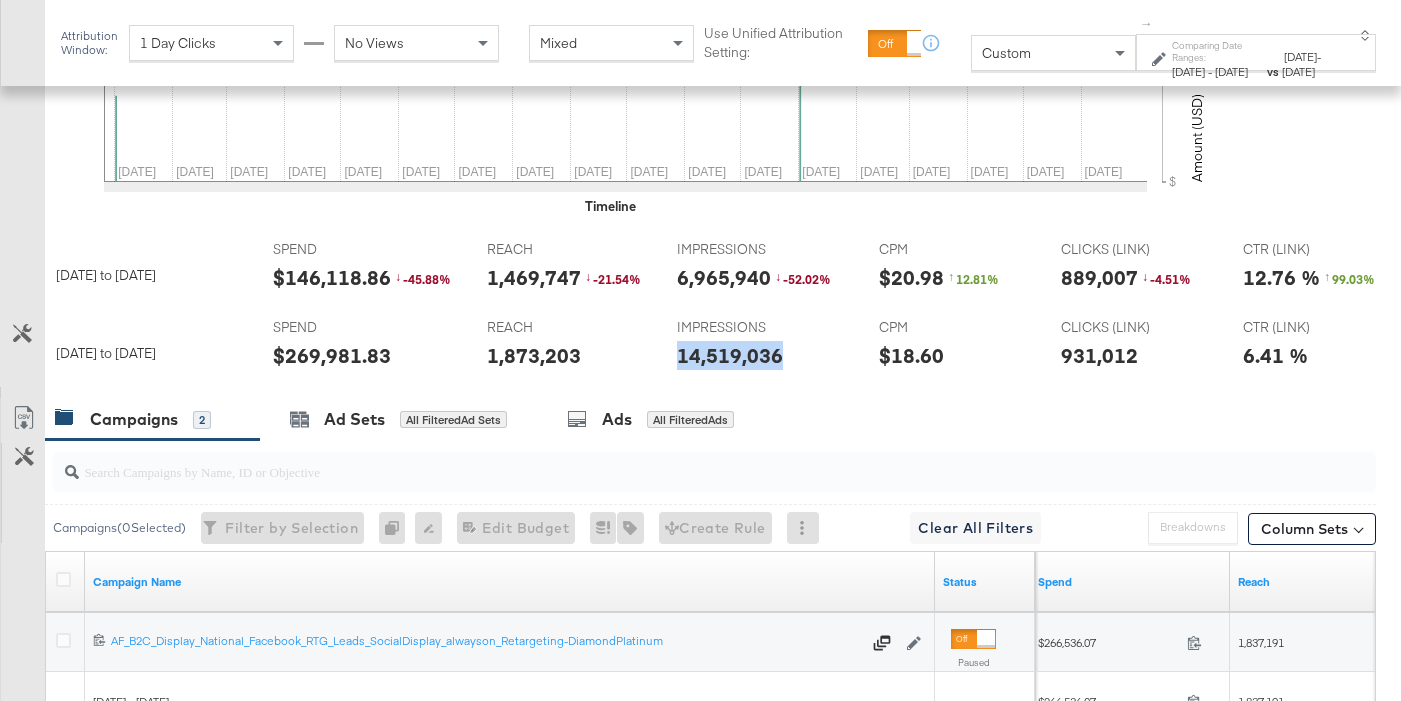 click on "14,519,036" at bounding box center [730, 355] 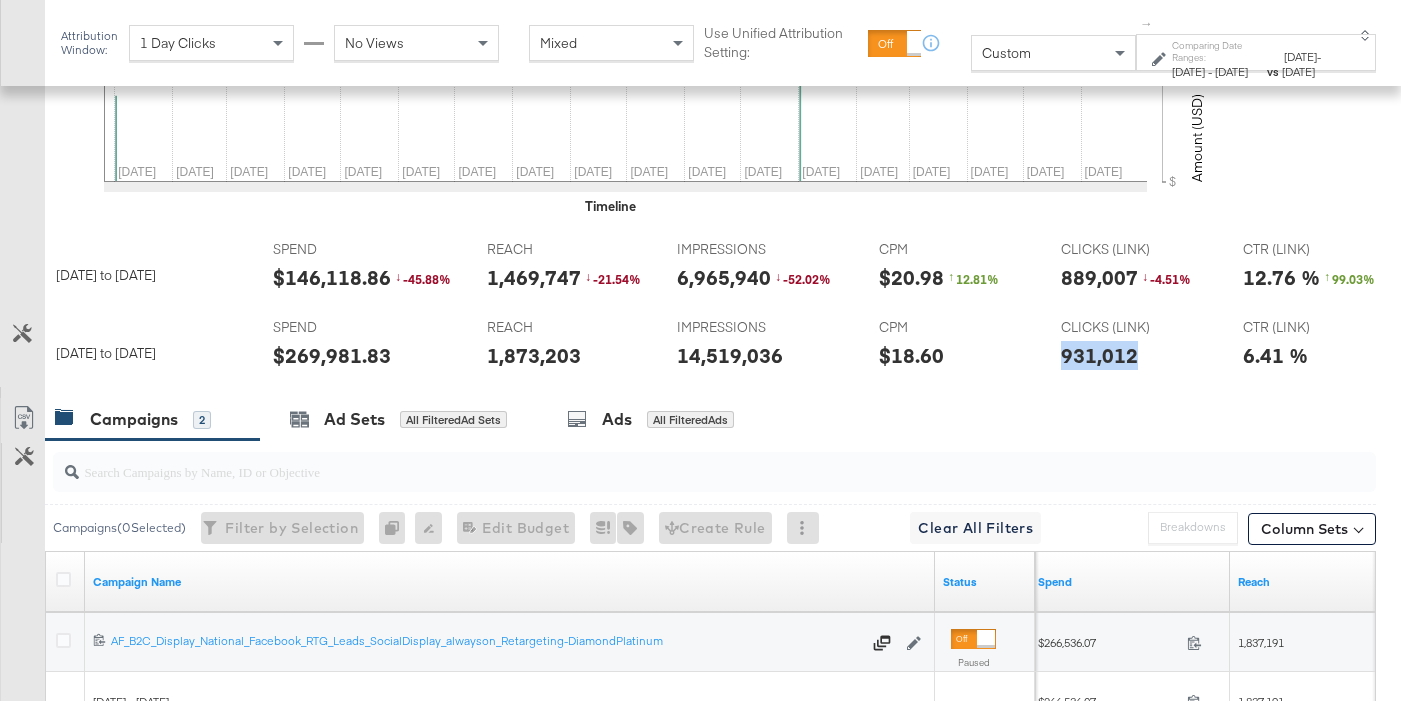 click on "931,012" at bounding box center [1099, 355] 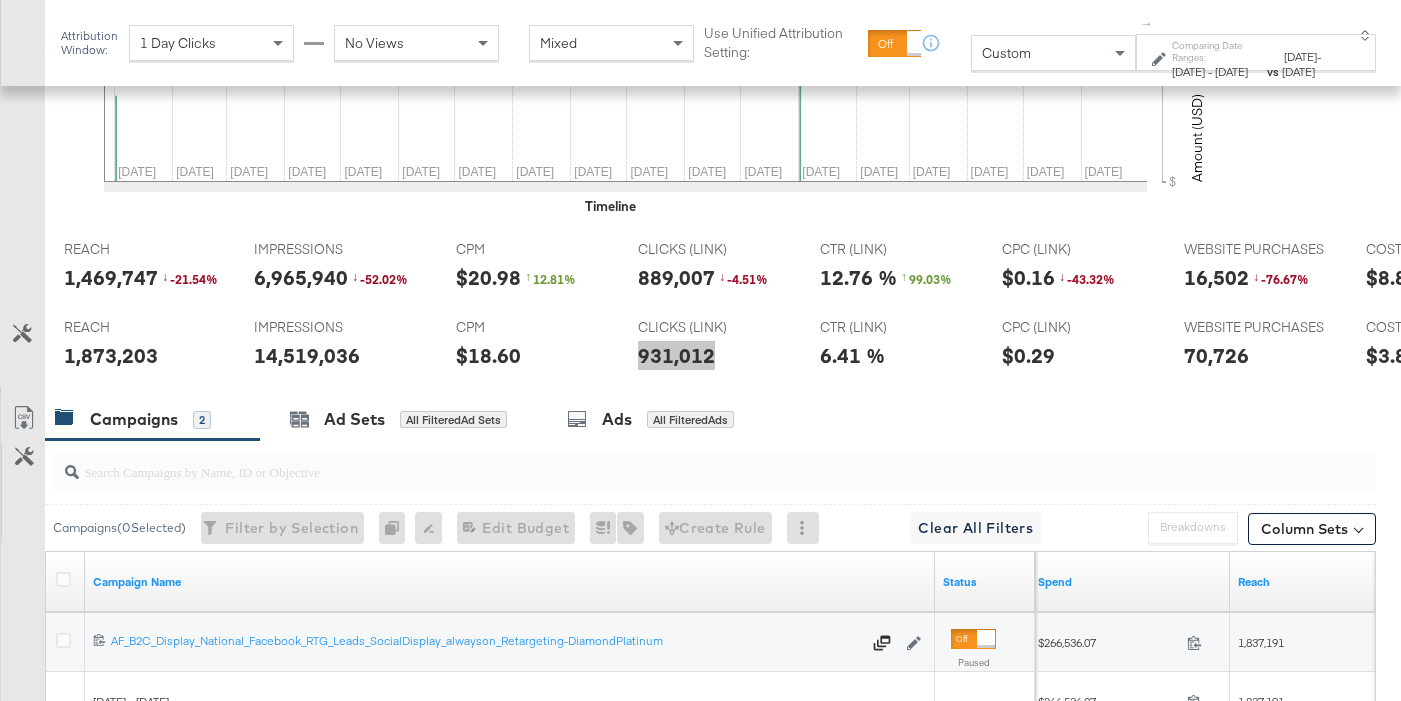 scroll, scrollTop: 0, scrollLeft: 460, axis: horizontal 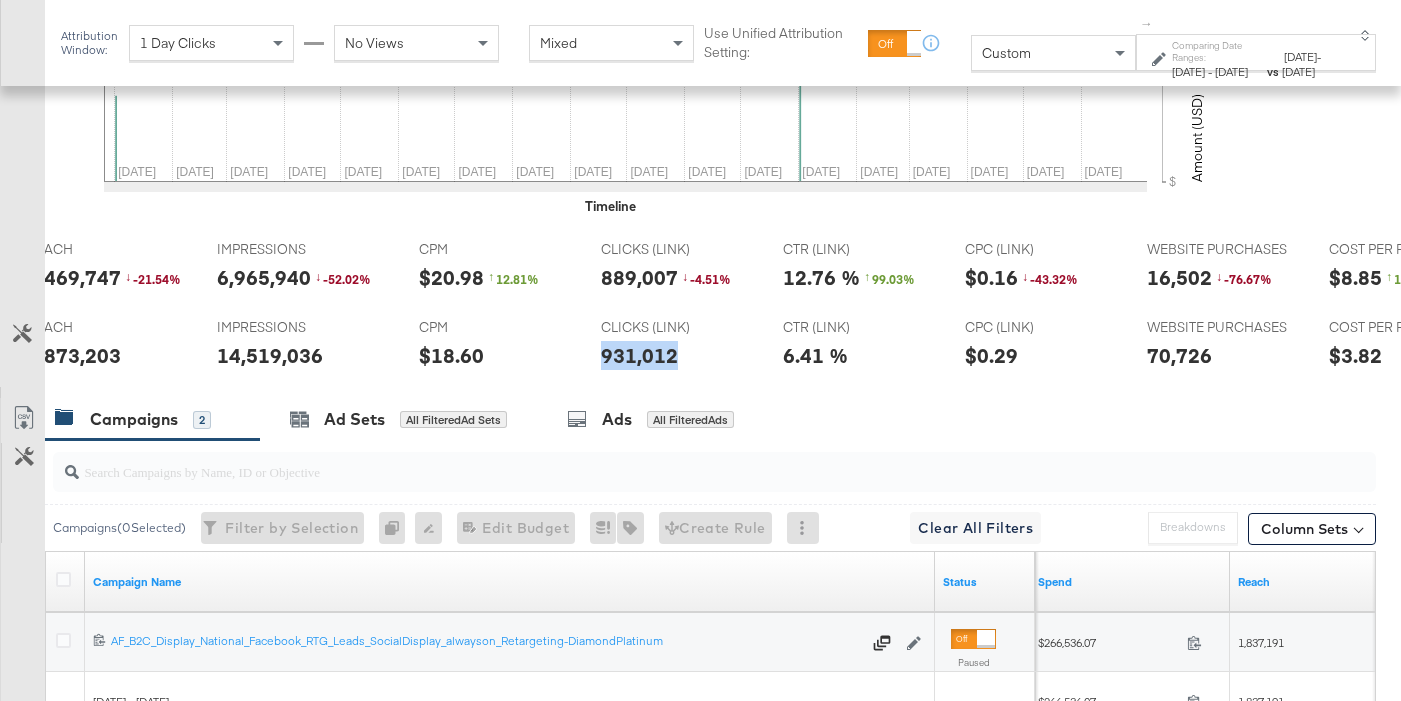 click on "70,726" at bounding box center [1179, 355] 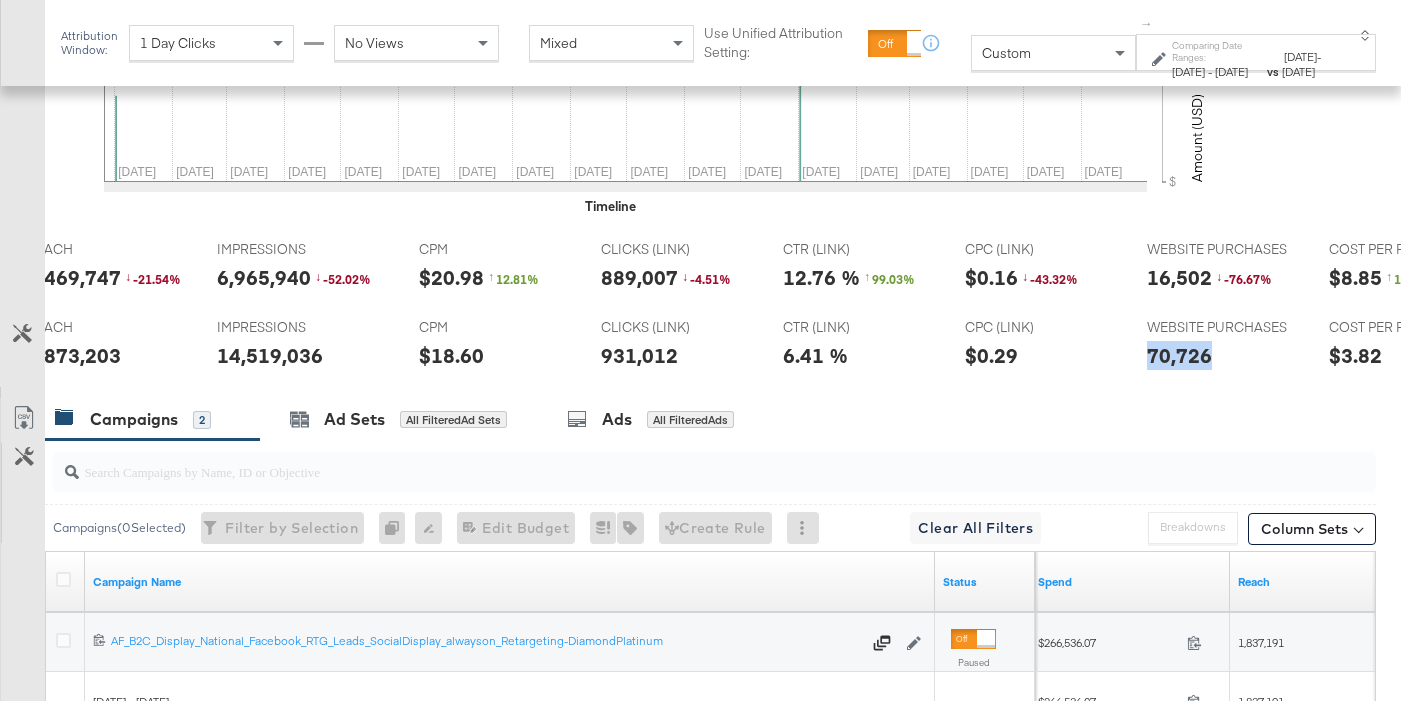 click on "70,726" at bounding box center (1179, 355) 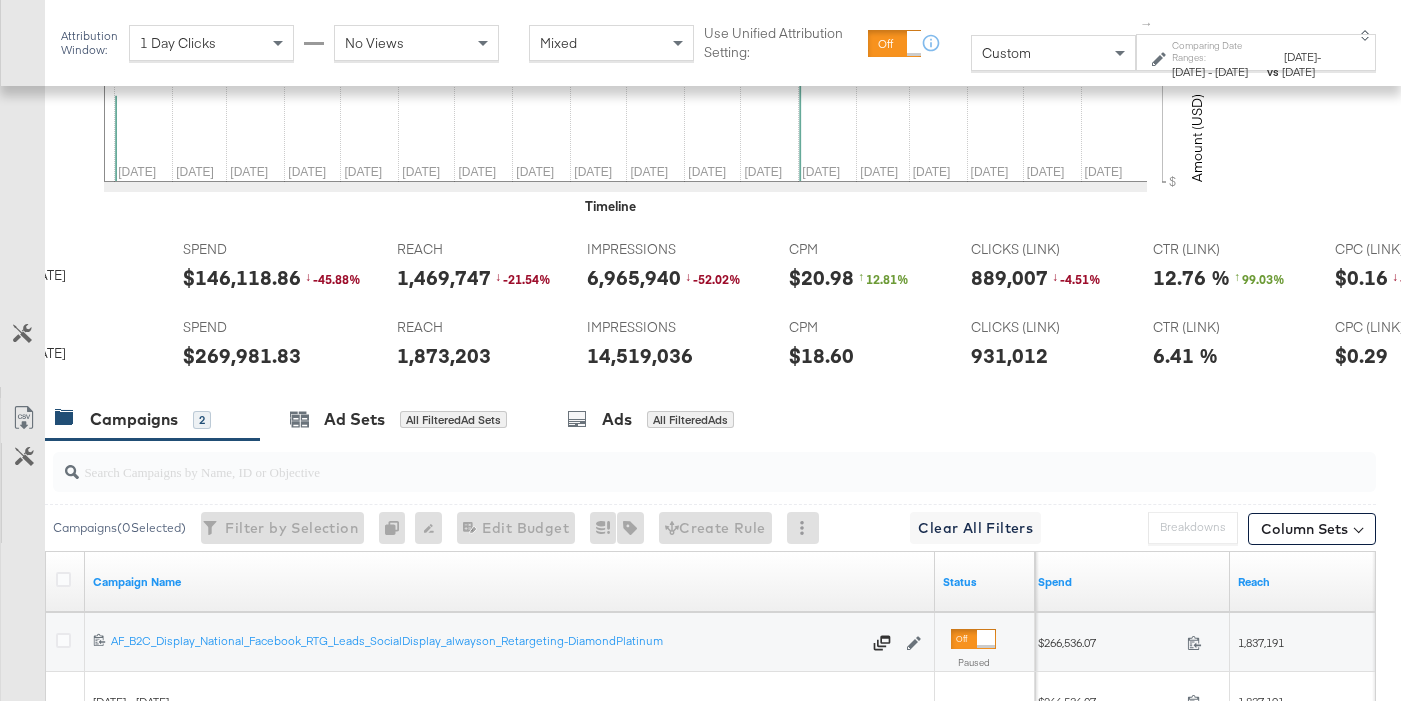 scroll, scrollTop: 0, scrollLeft: 0, axis: both 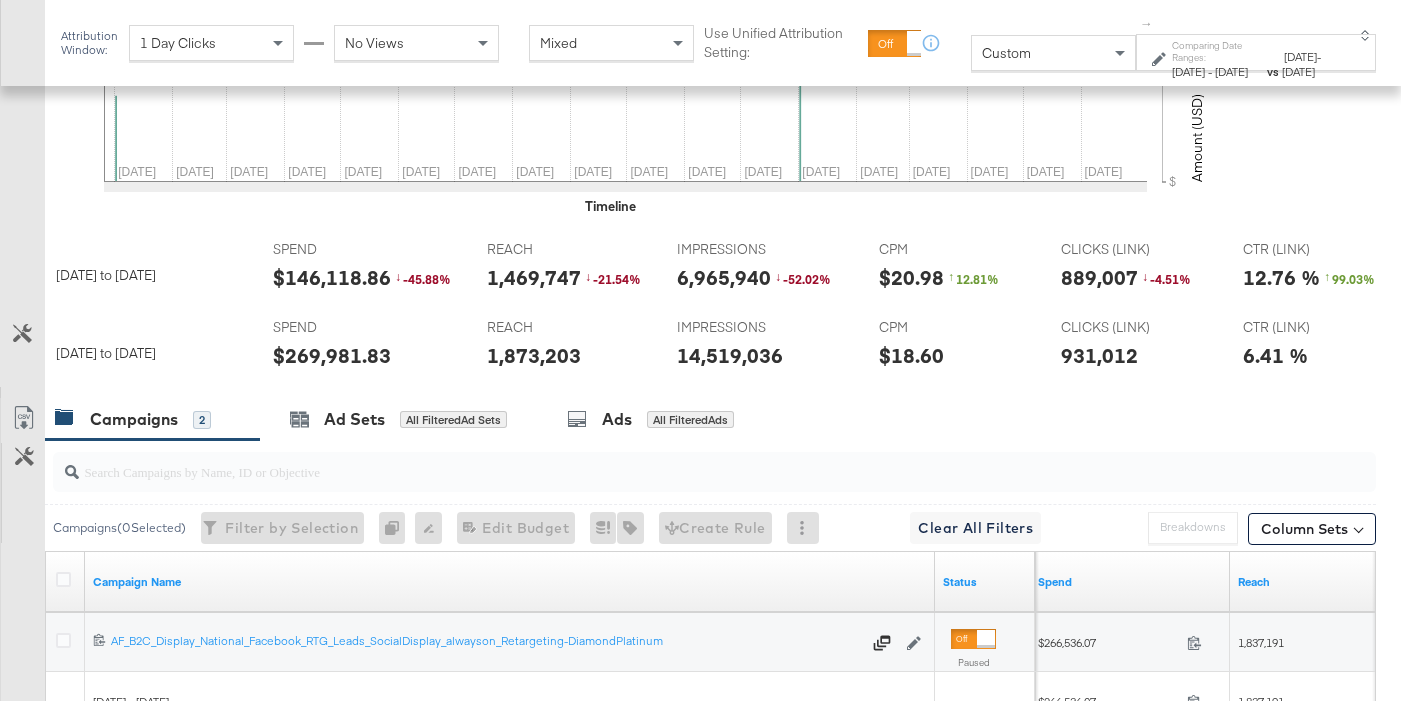 click on "$146,118.86" at bounding box center (332, 277) 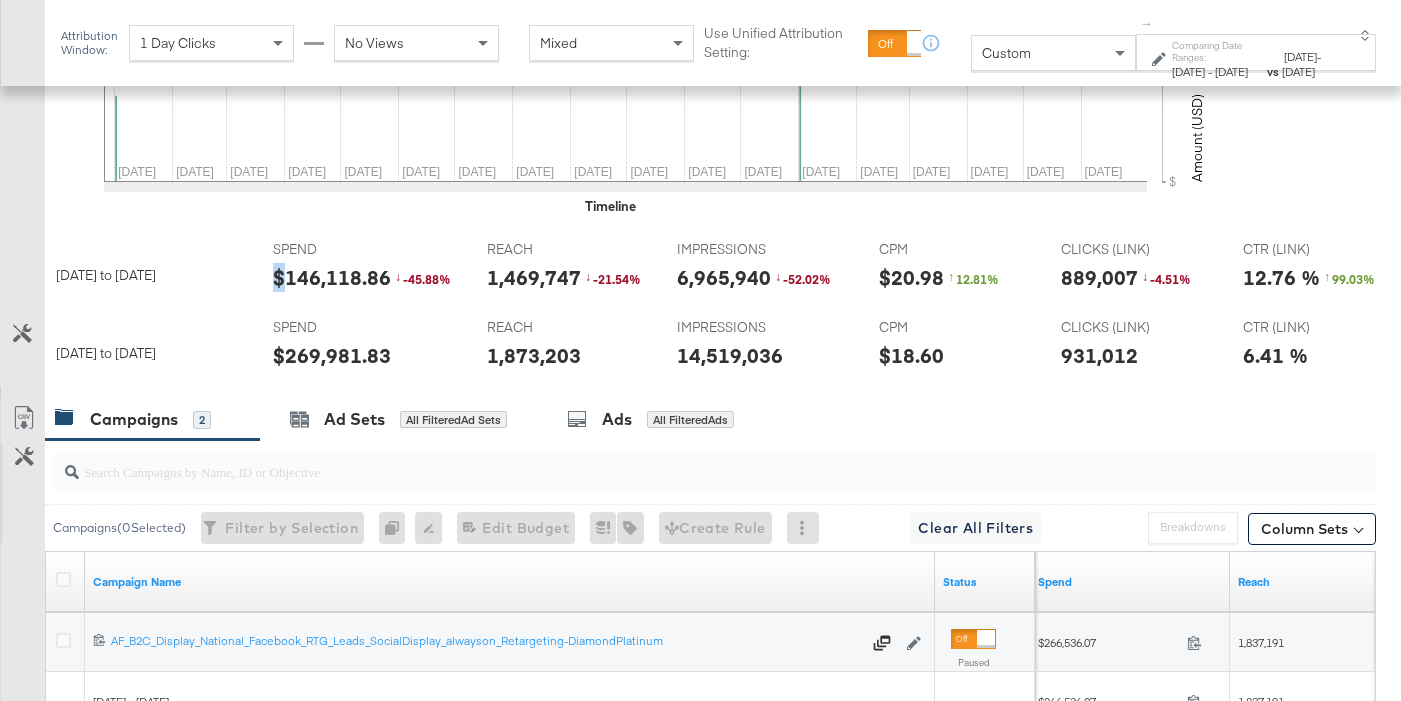 click on "$146,118.86" at bounding box center (332, 277) 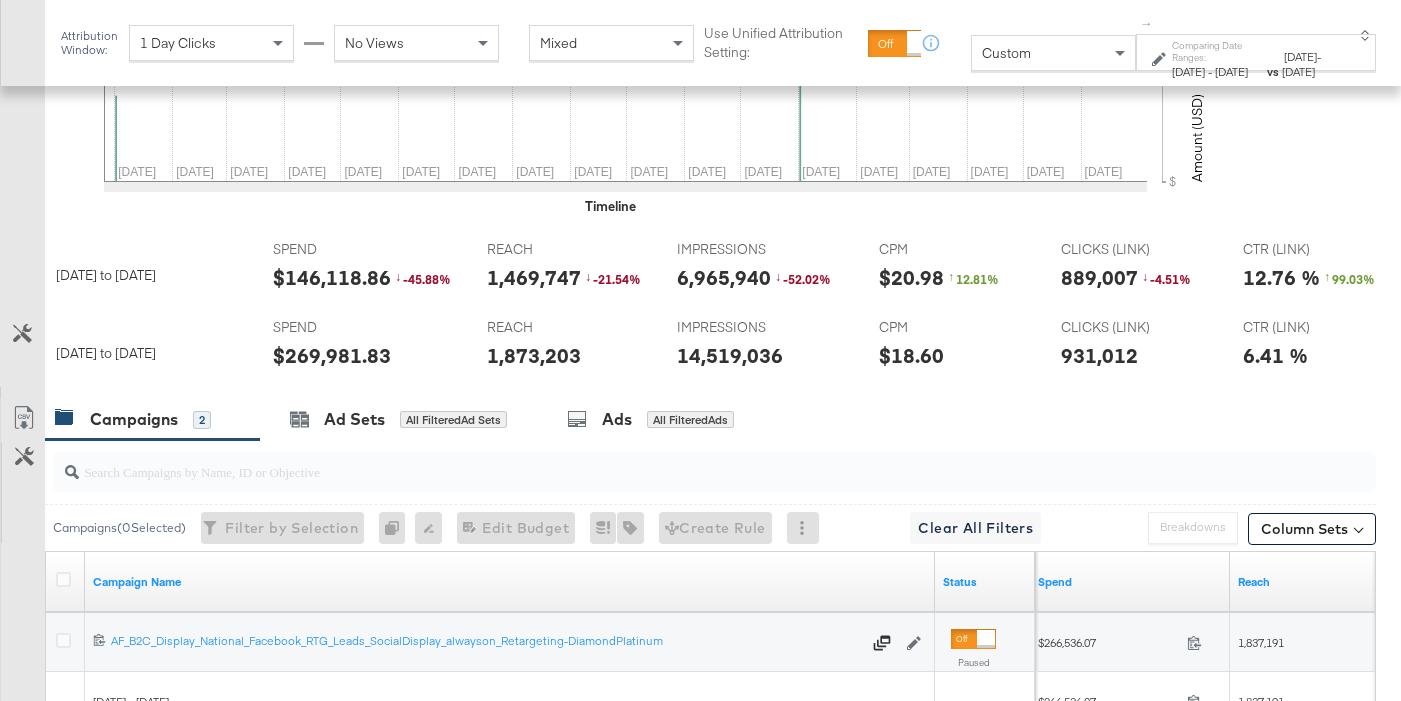 click on "$146,118.86" at bounding box center [332, 277] 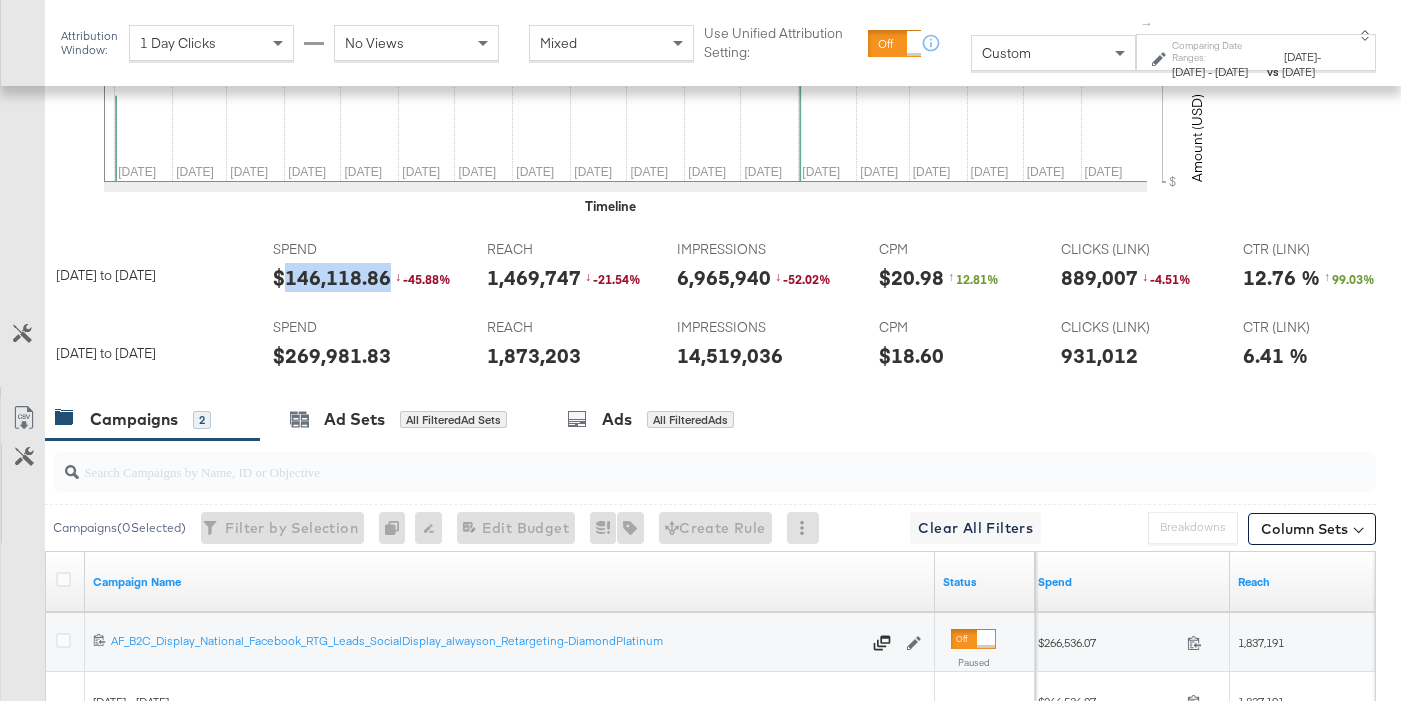 click on "$146,118.86" at bounding box center (332, 277) 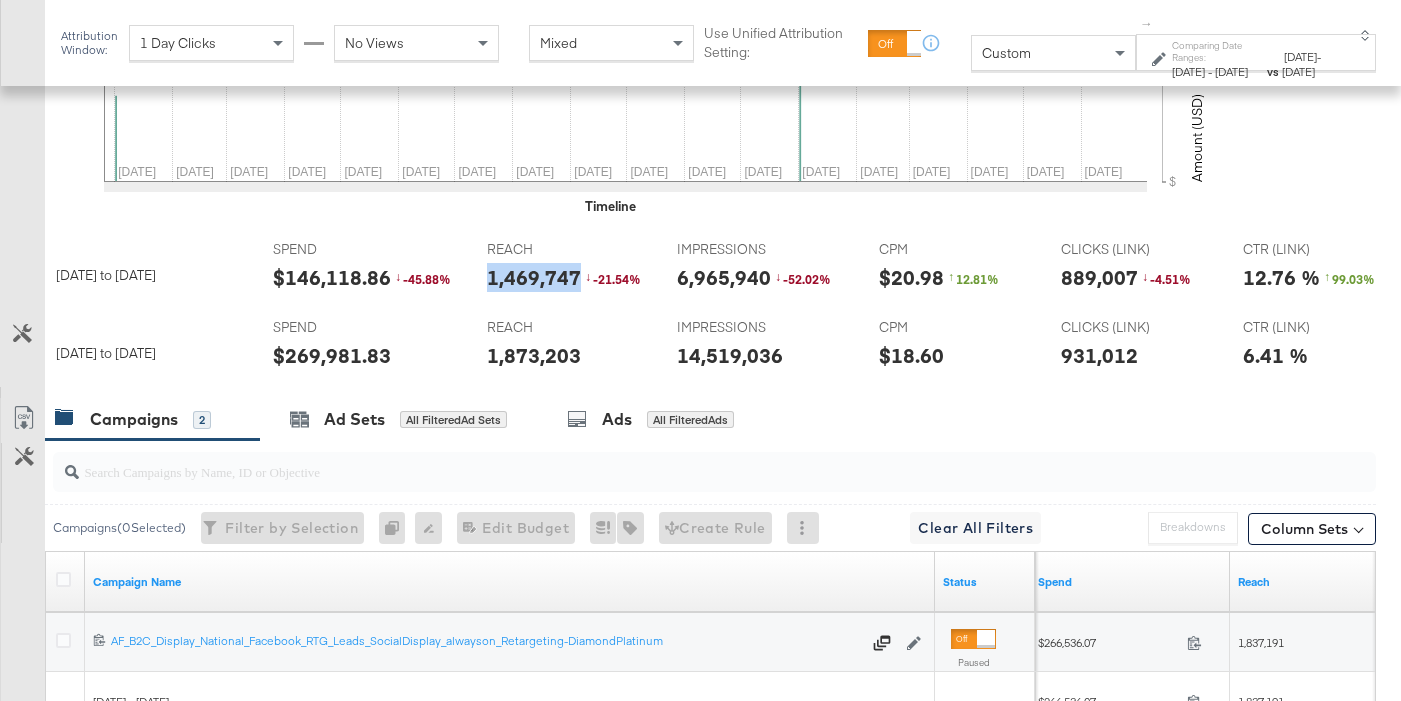 click on "1,469,747" at bounding box center (534, 277) 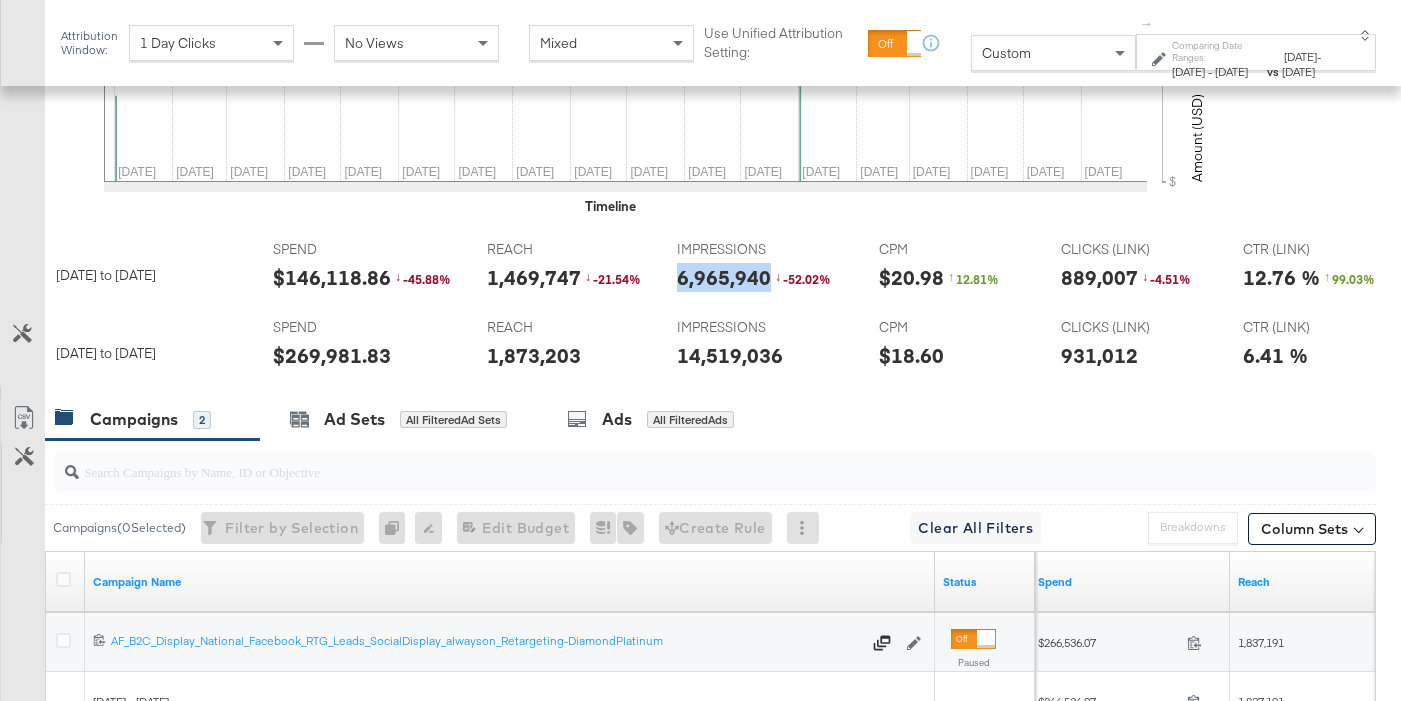 click on "6,965,940" at bounding box center (724, 277) 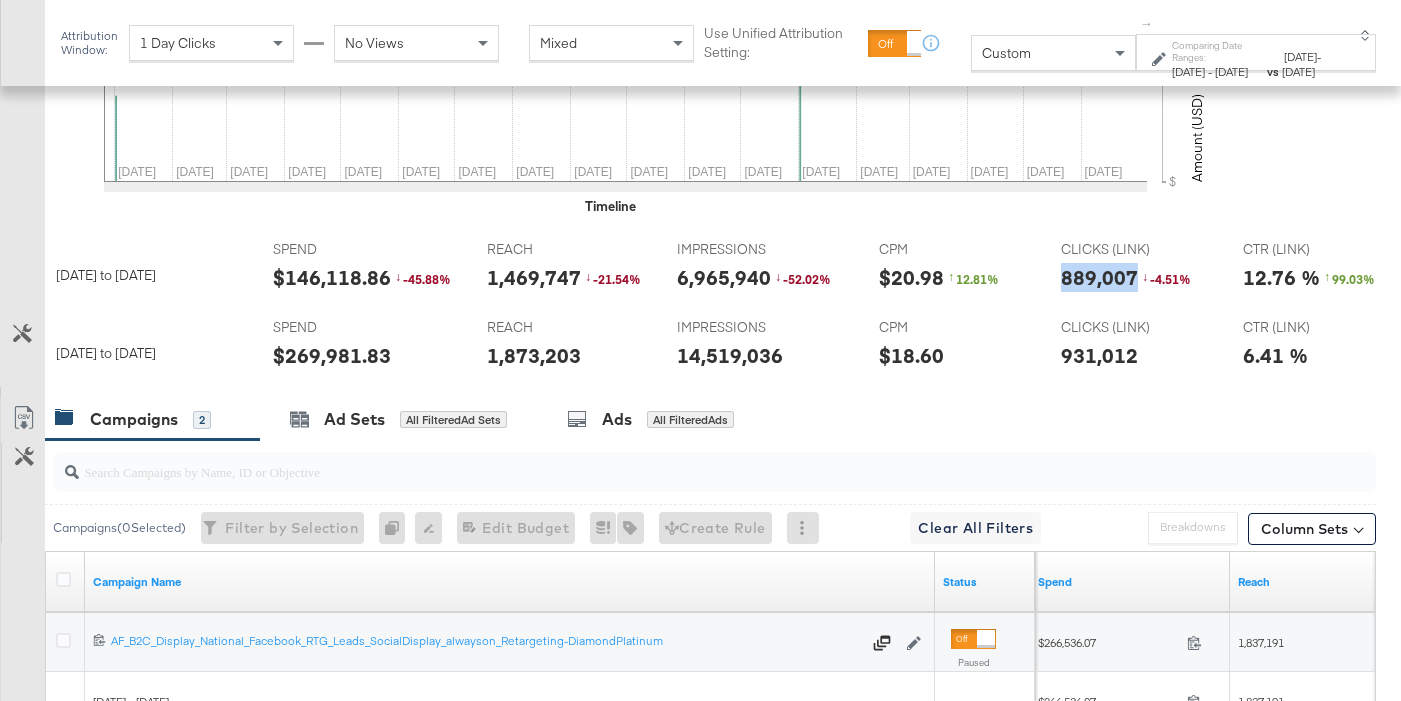 click on "889,007" at bounding box center (1099, 277) 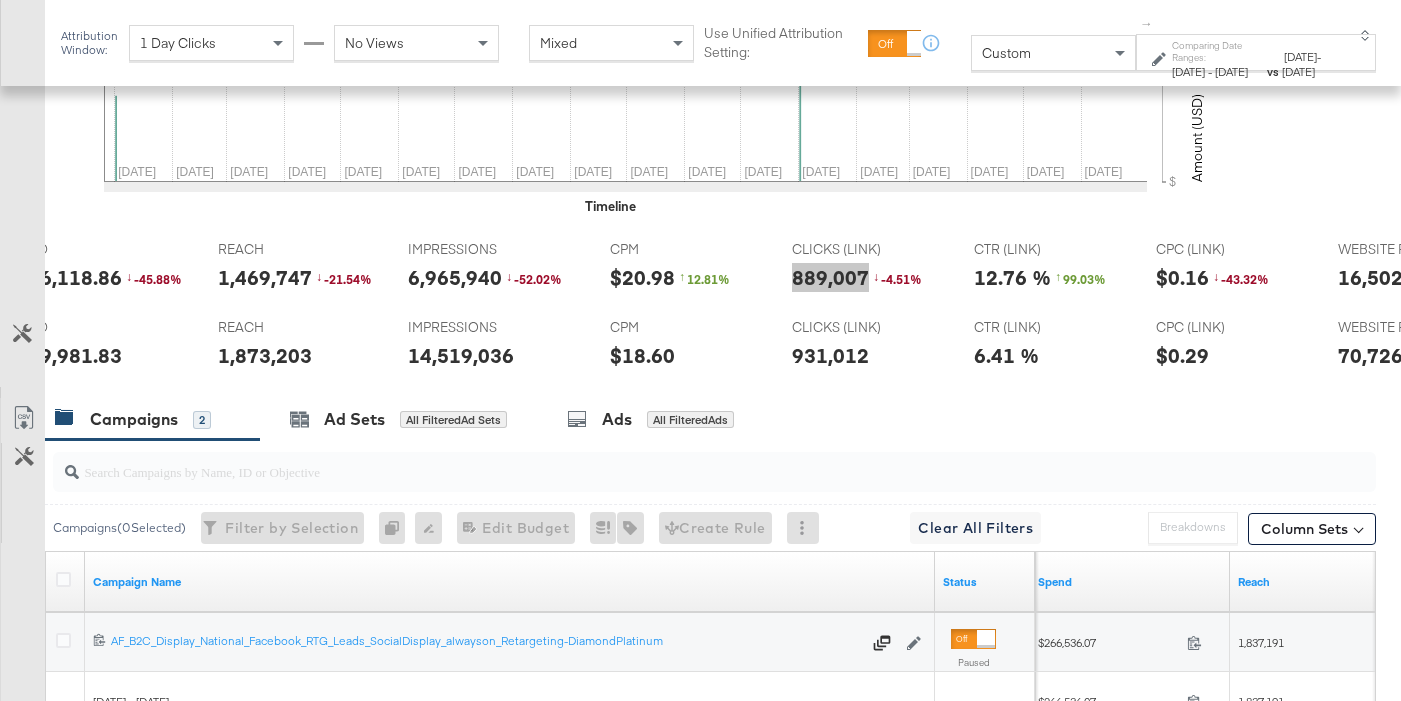 scroll, scrollTop: 0, scrollLeft: 362, axis: horizontal 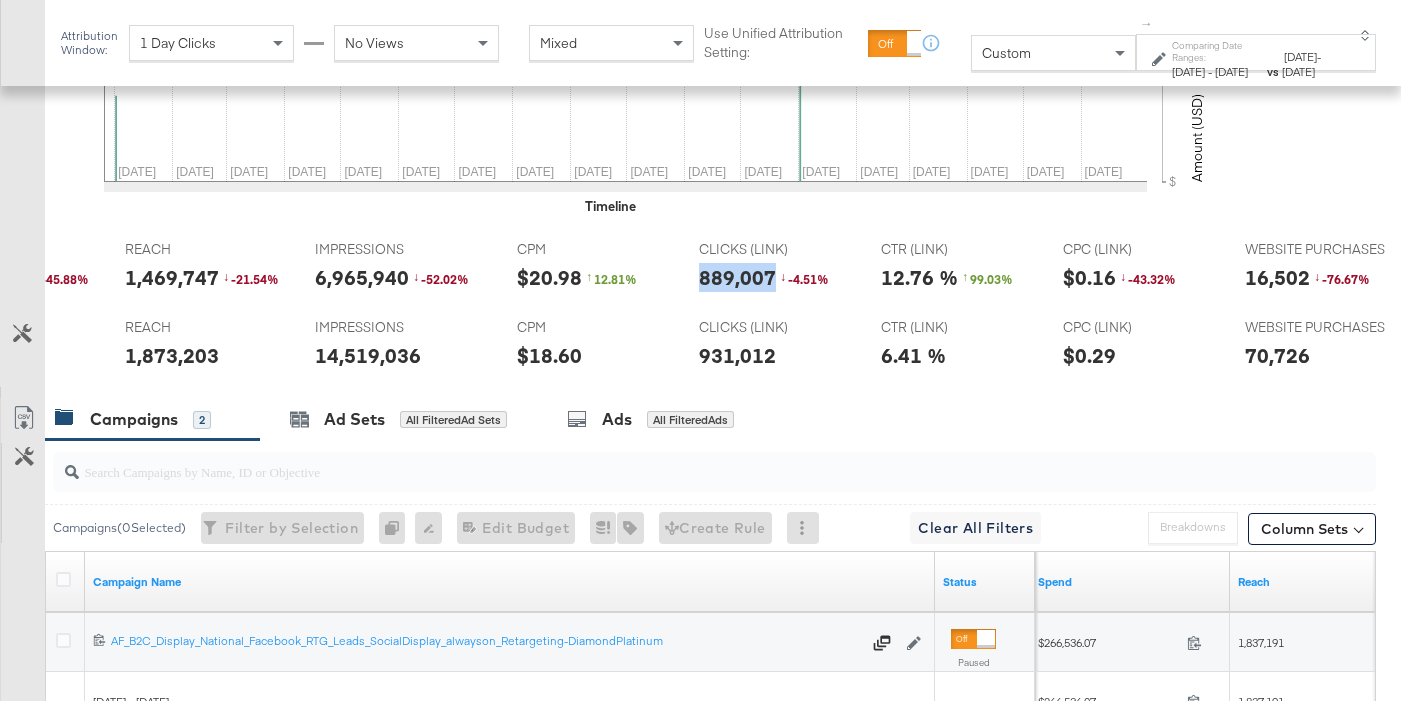 click on "16,502" at bounding box center (1277, 277) 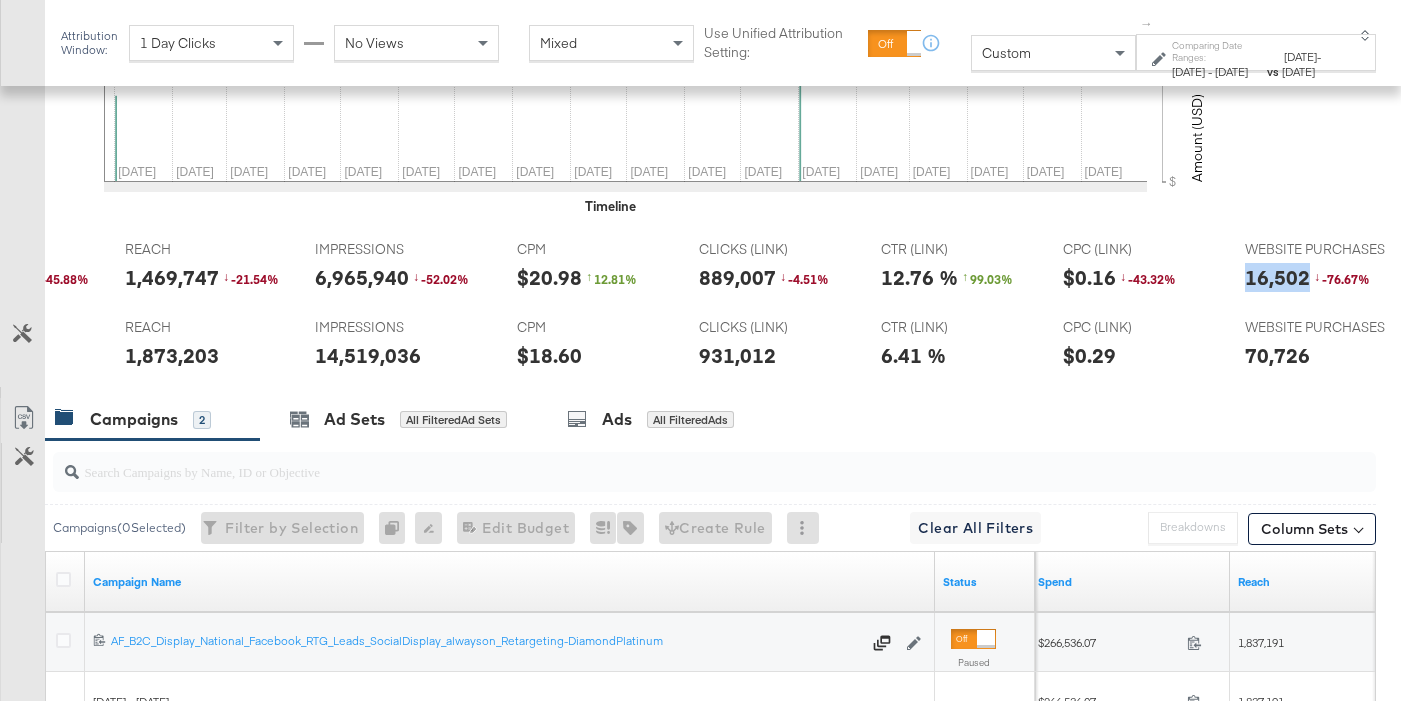 click on "16,502" at bounding box center (1277, 277) 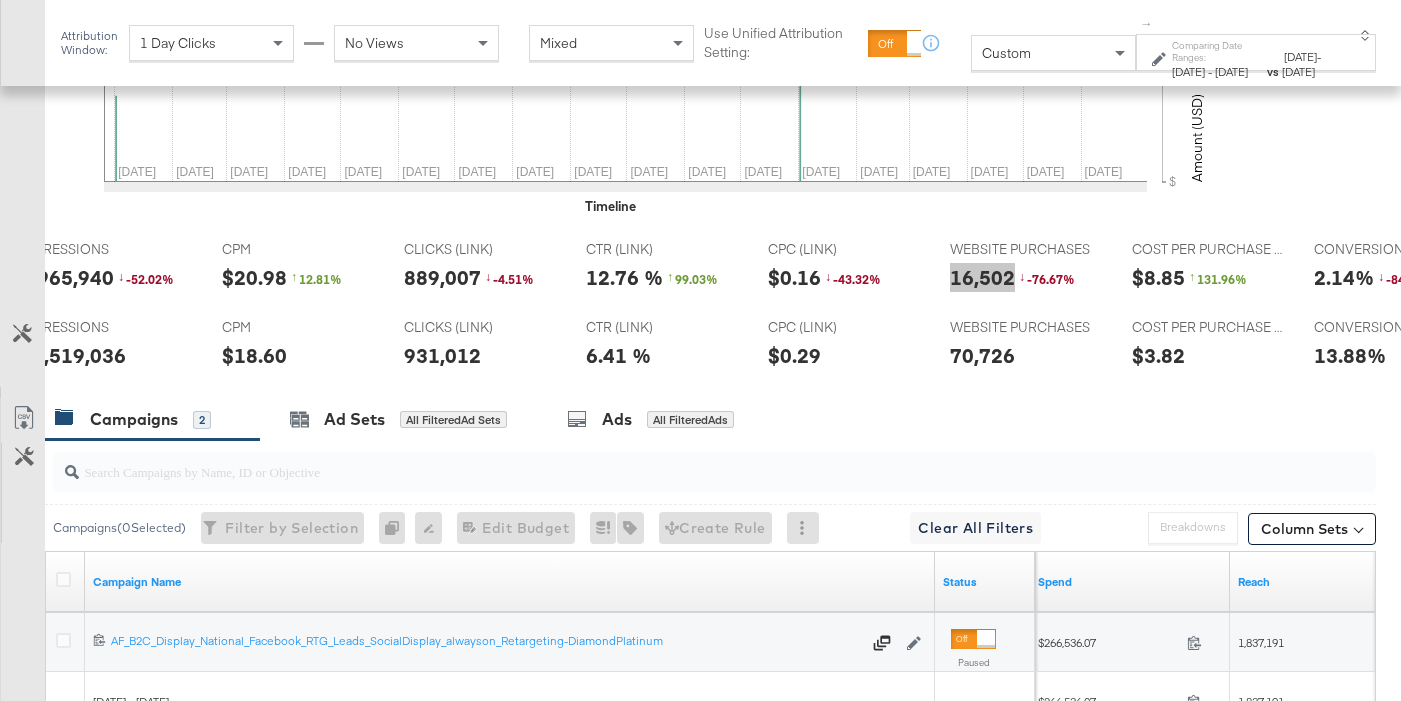 scroll, scrollTop: 0, scrollLeft: 1092, axis: horizontal 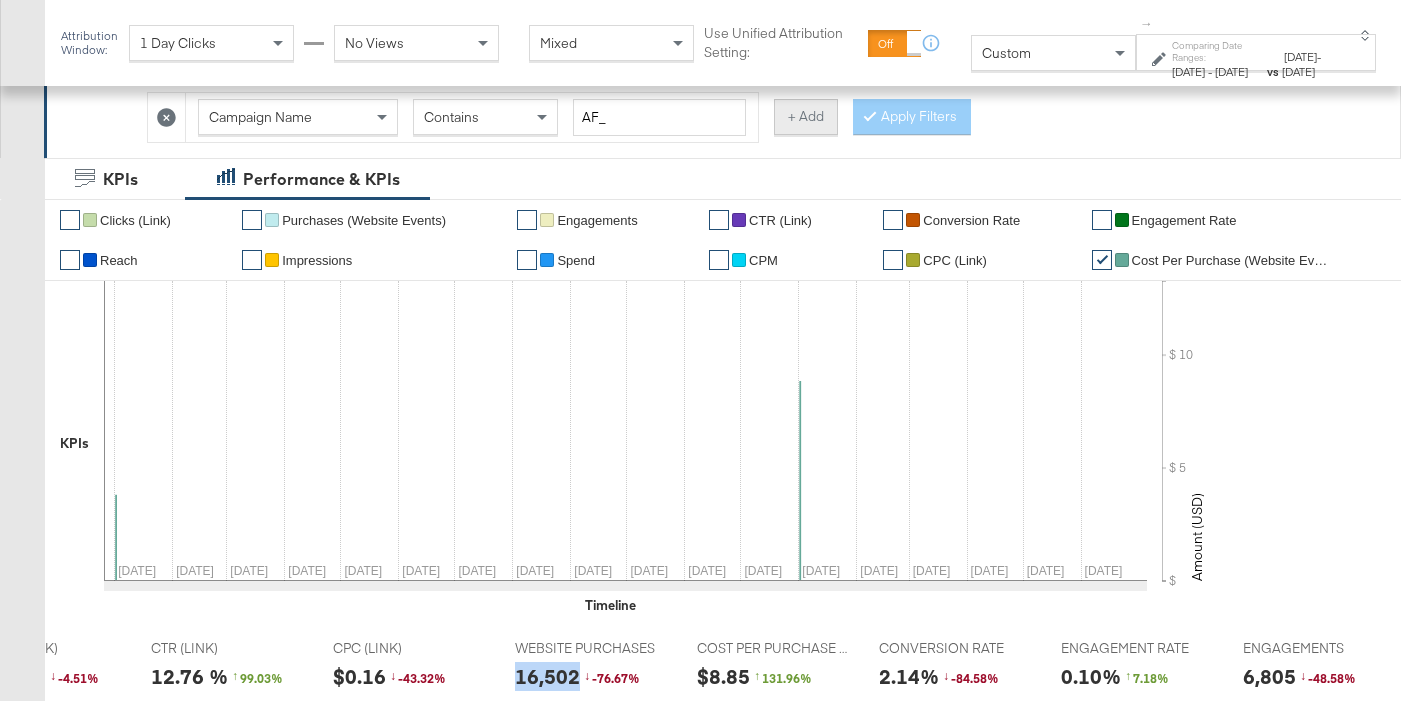 click on "+ Add" at bounding box center [806, 117] 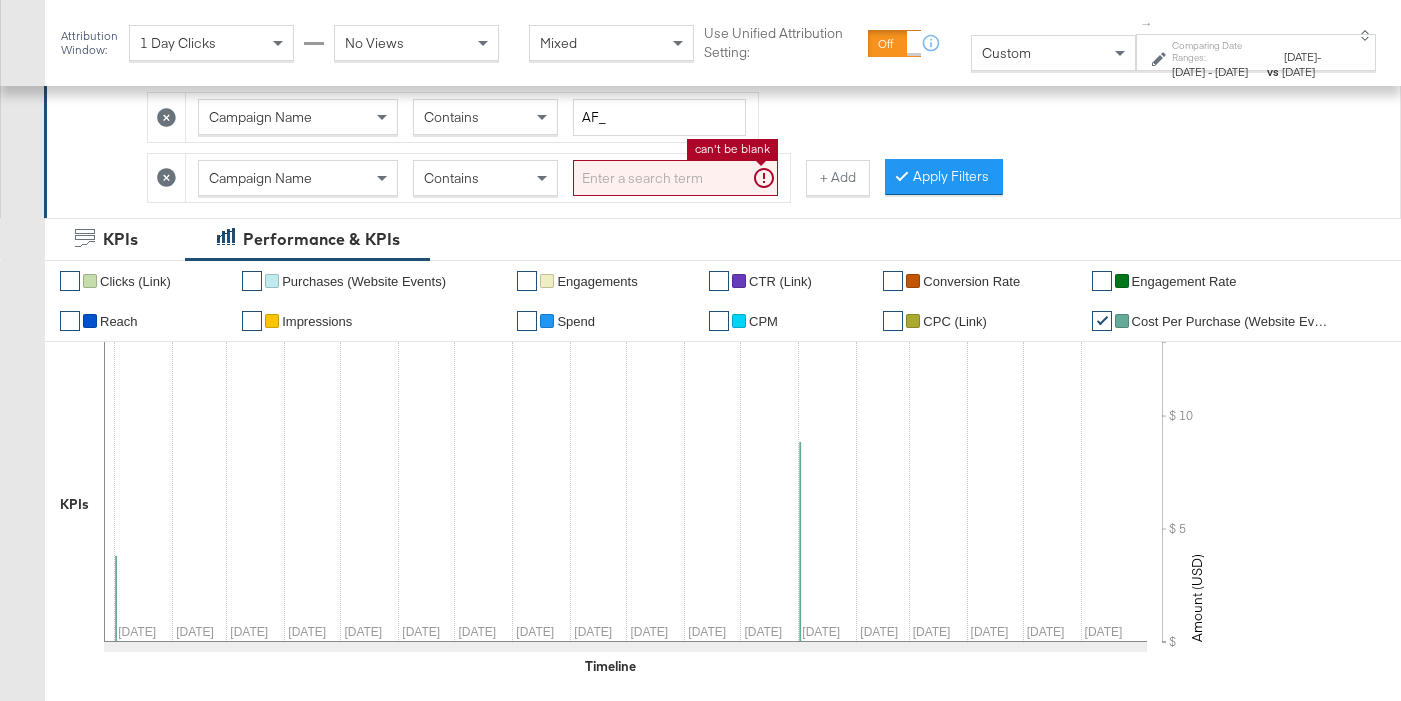 click at bounding box center [675, 178] 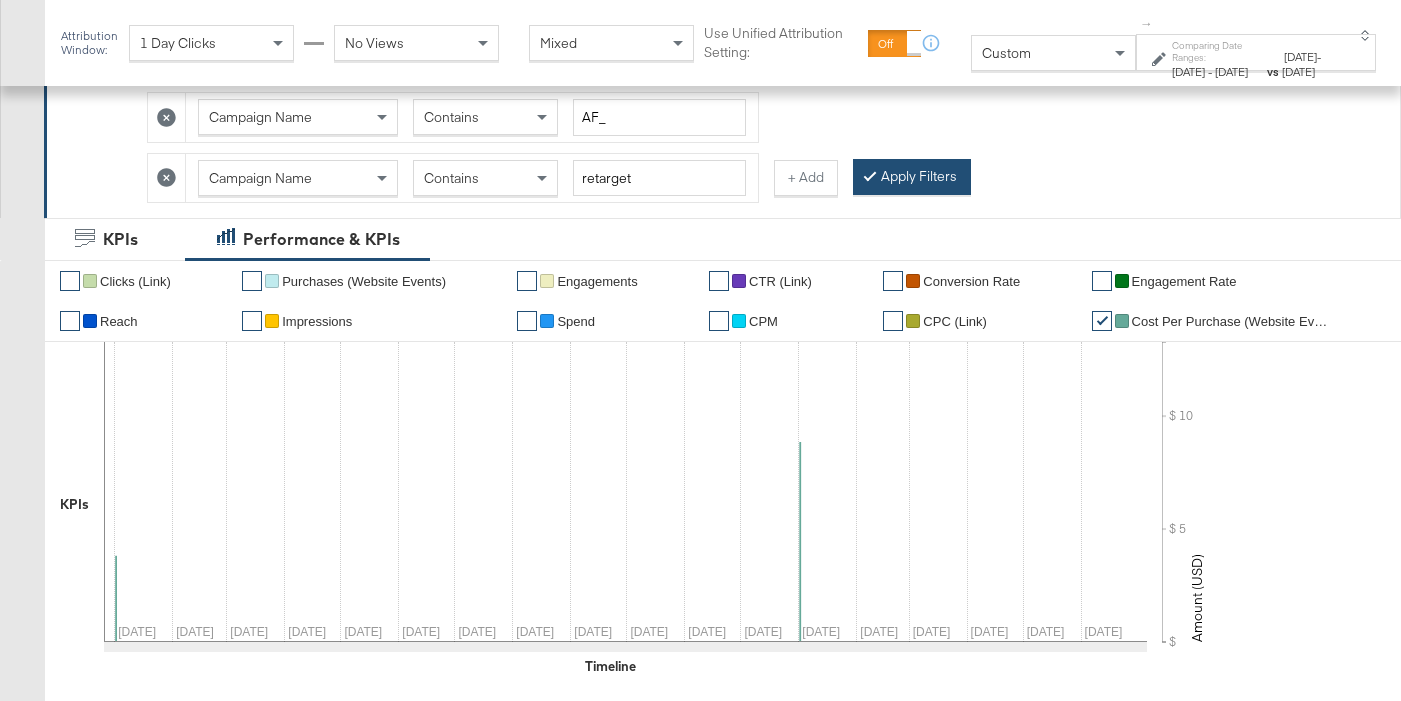 click on "Apply Filters" at bounding box center [912, 177] 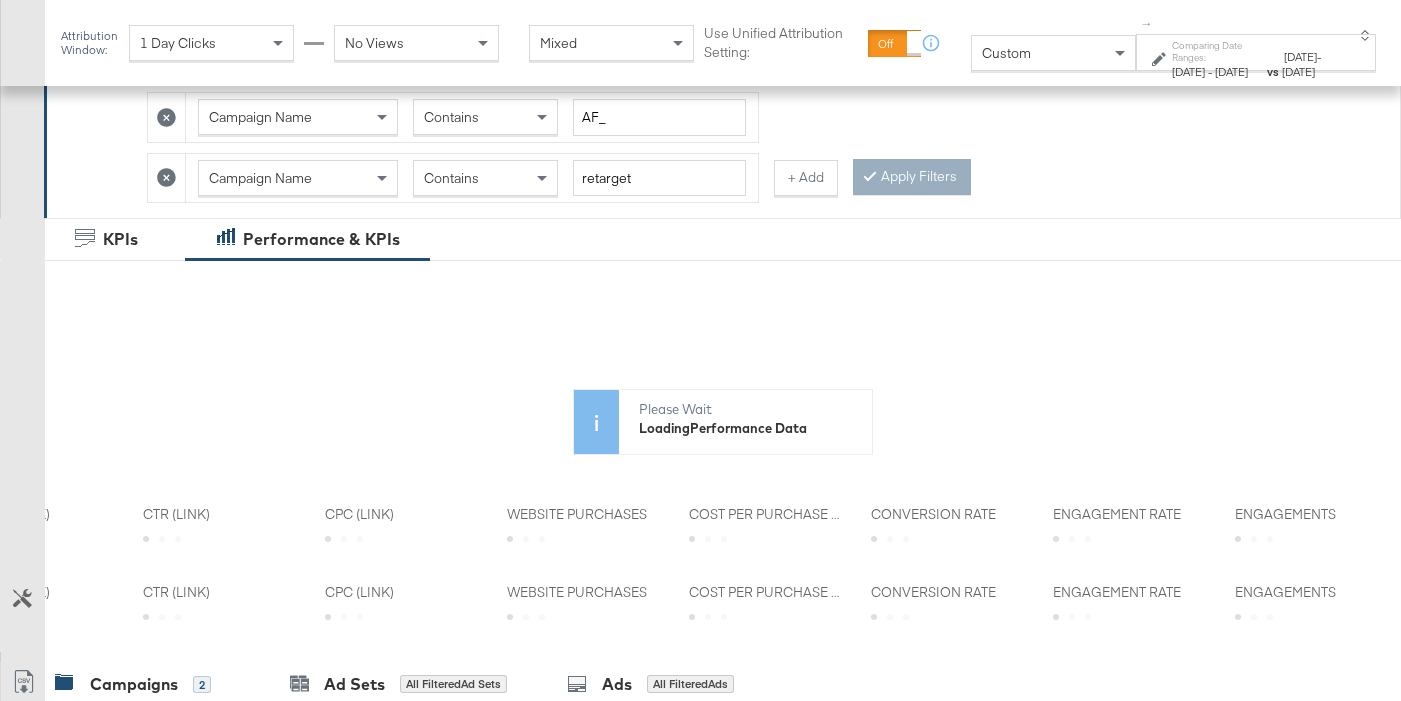 scroll, scrollTop: 0, scrollLeft: 1040, axis: horizontal 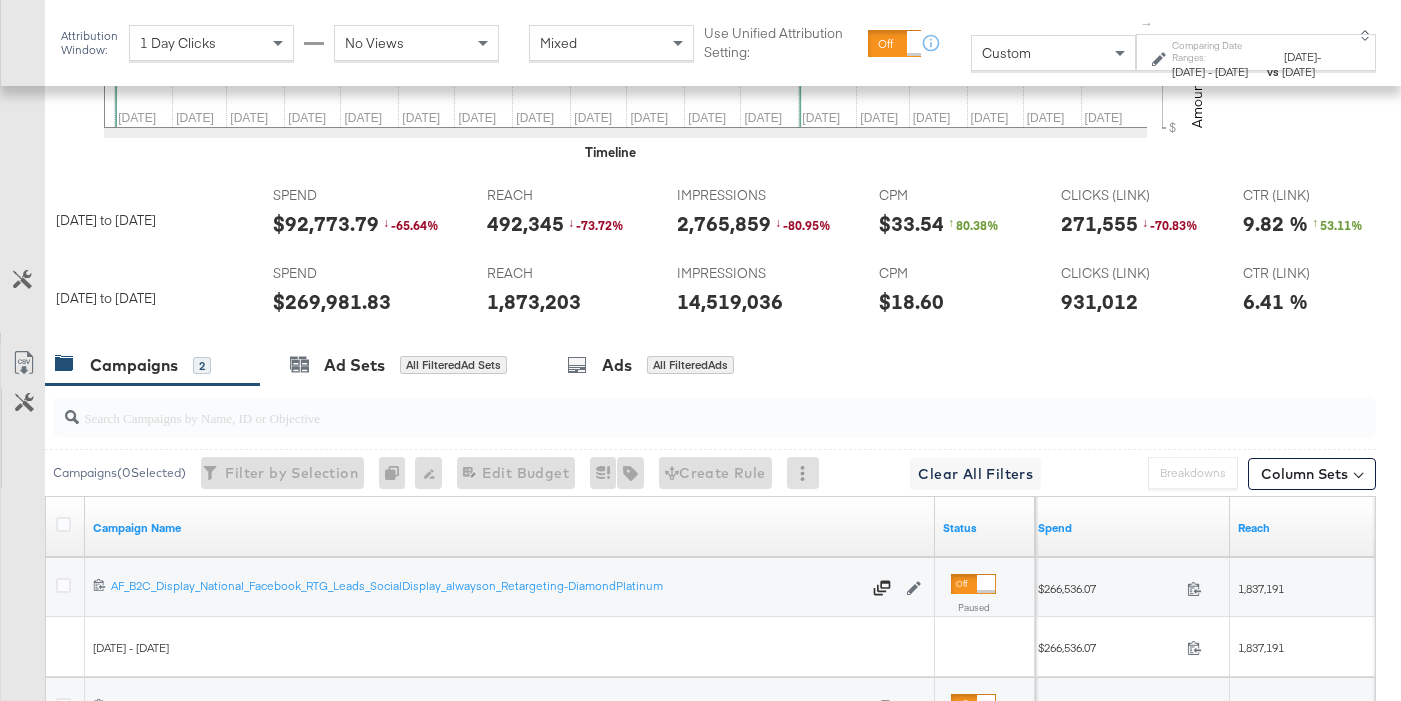 click on "$269,981.83" at bounding box center [332, 301] 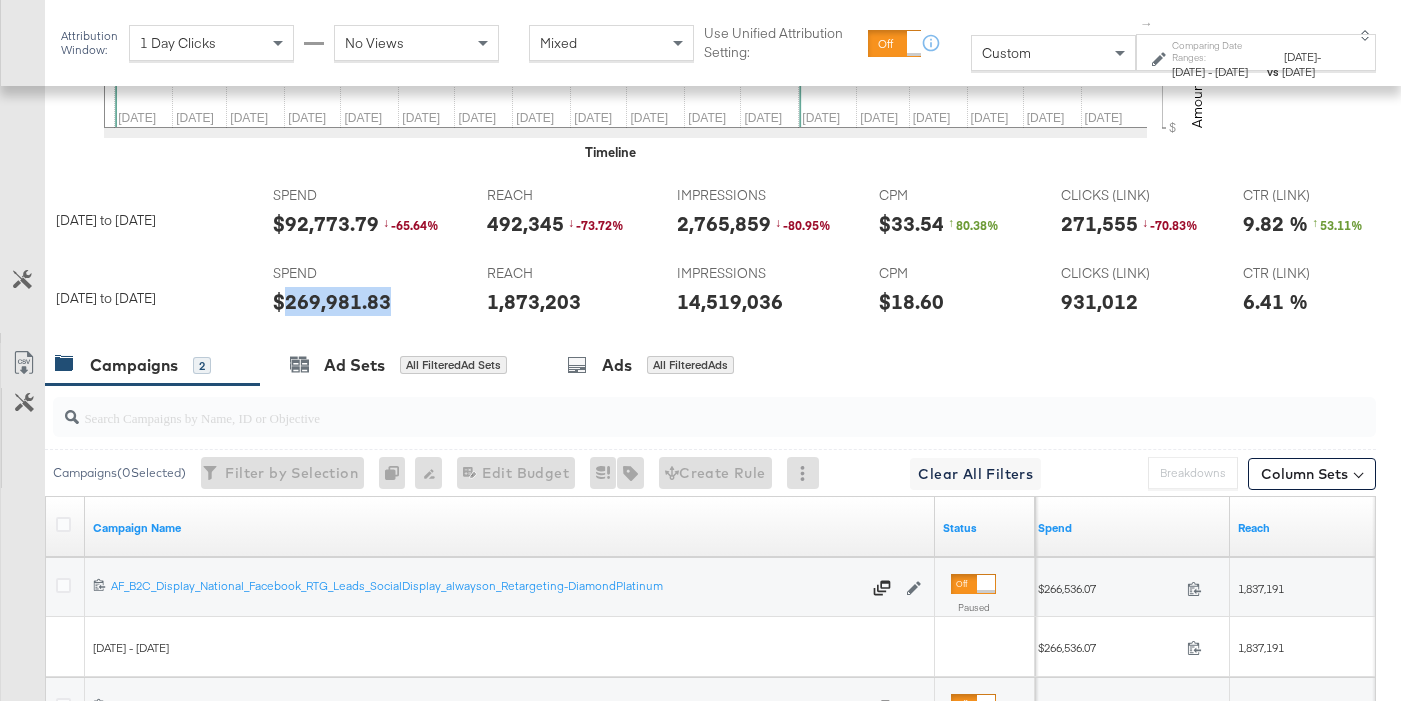 click on "$269,981.83" at bounding box center (332, 301) 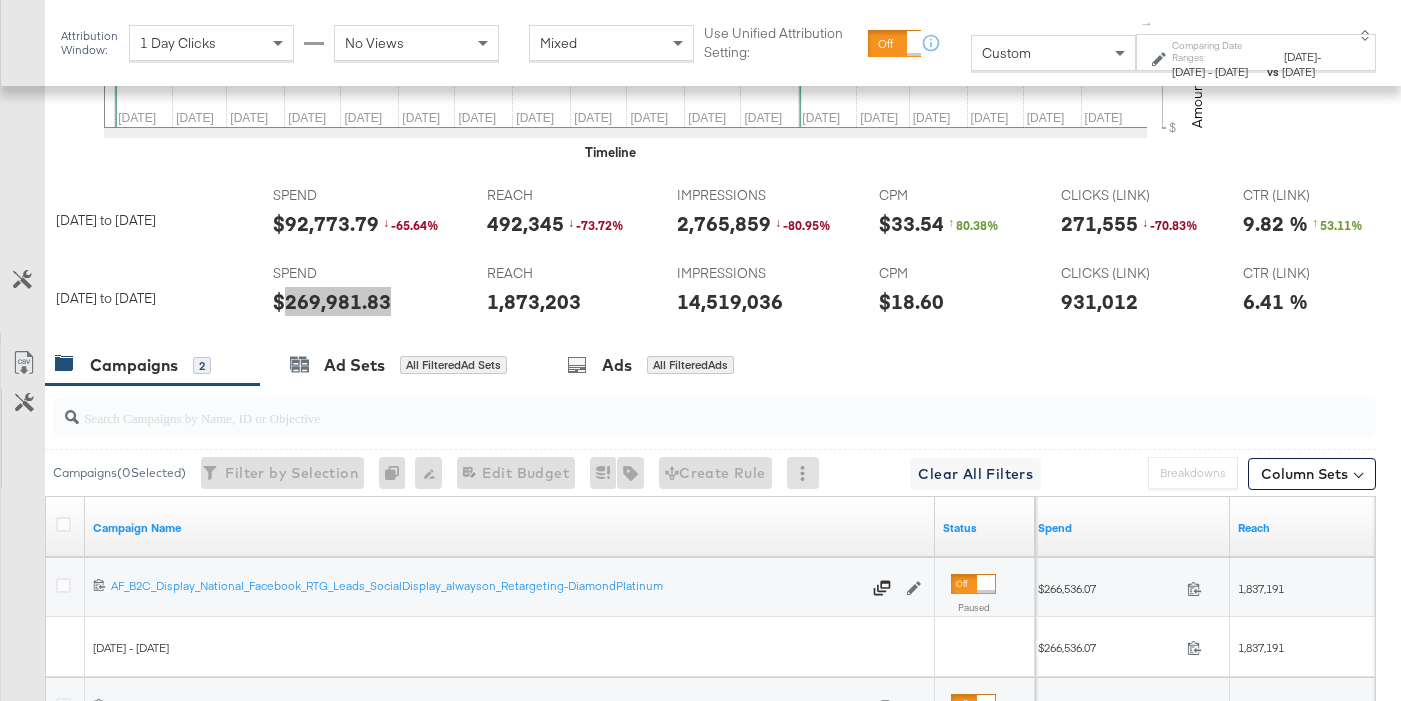 scroll, scrollTop: 985, scrollLeft: 0, axis: vertical 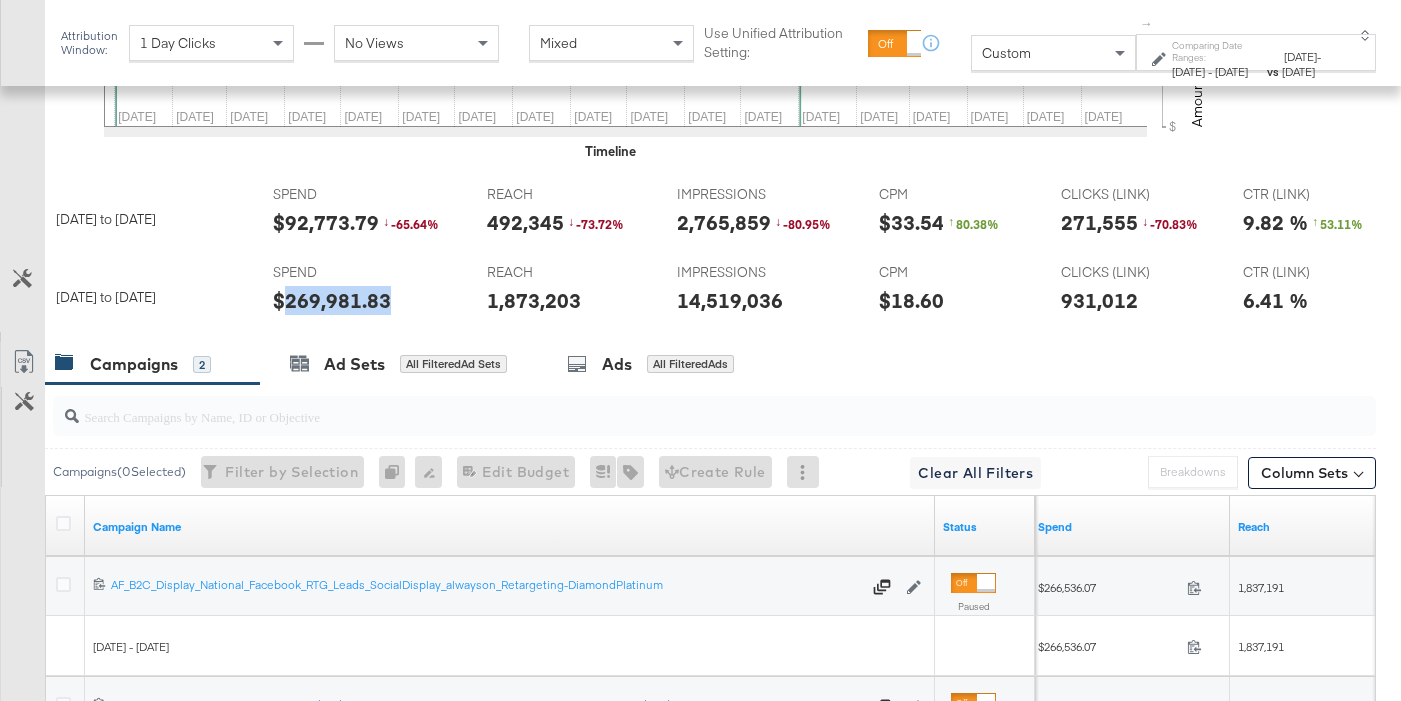 click on "$92,773.79" at bounding box center (326, 222) 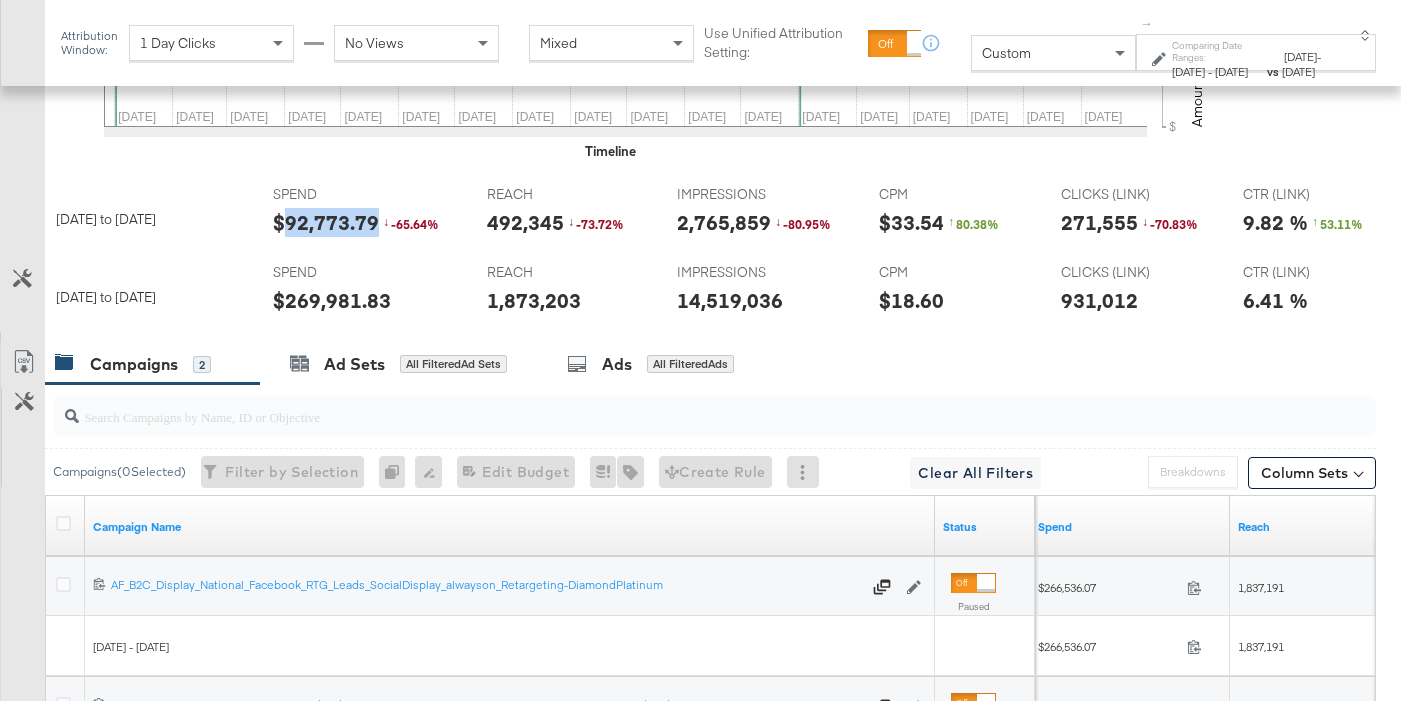 click on "$92,773.79" at bounding box center (326, 222) 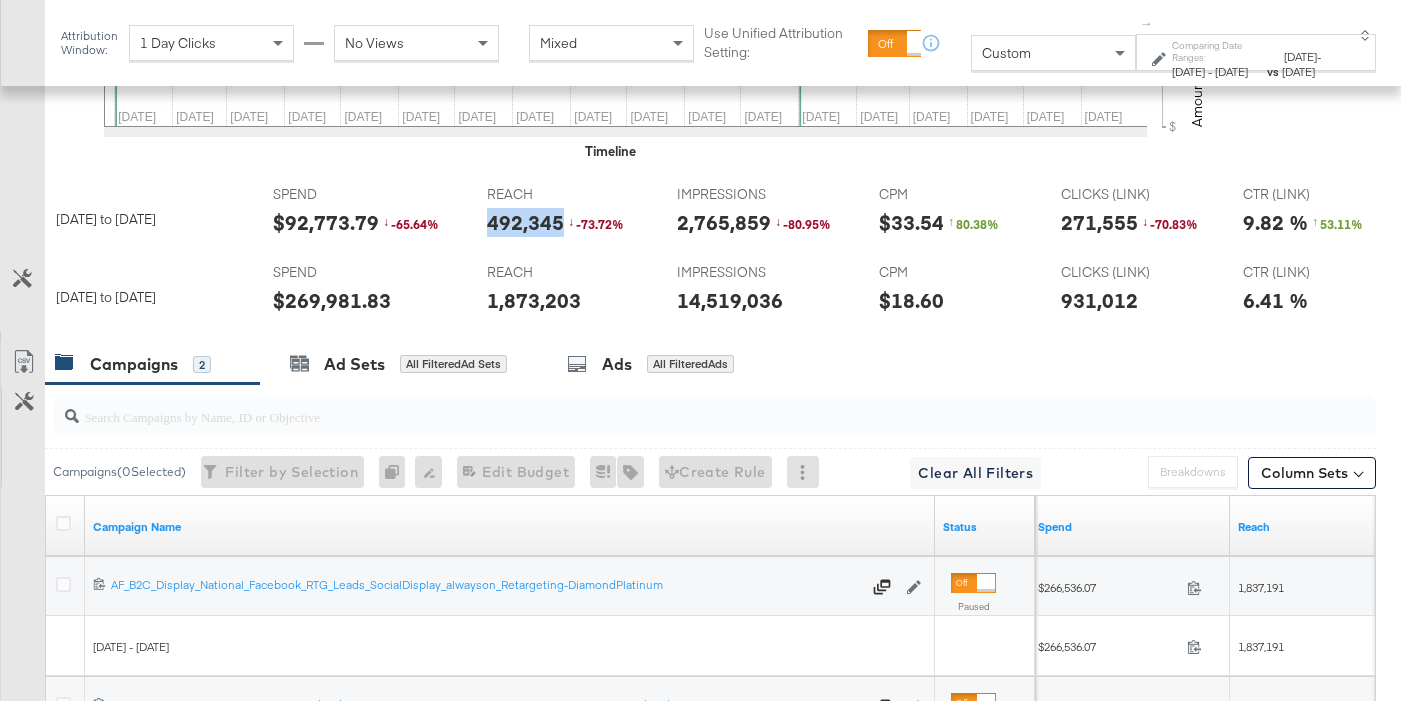 click on "492,345" at bounding box center [525, 222] 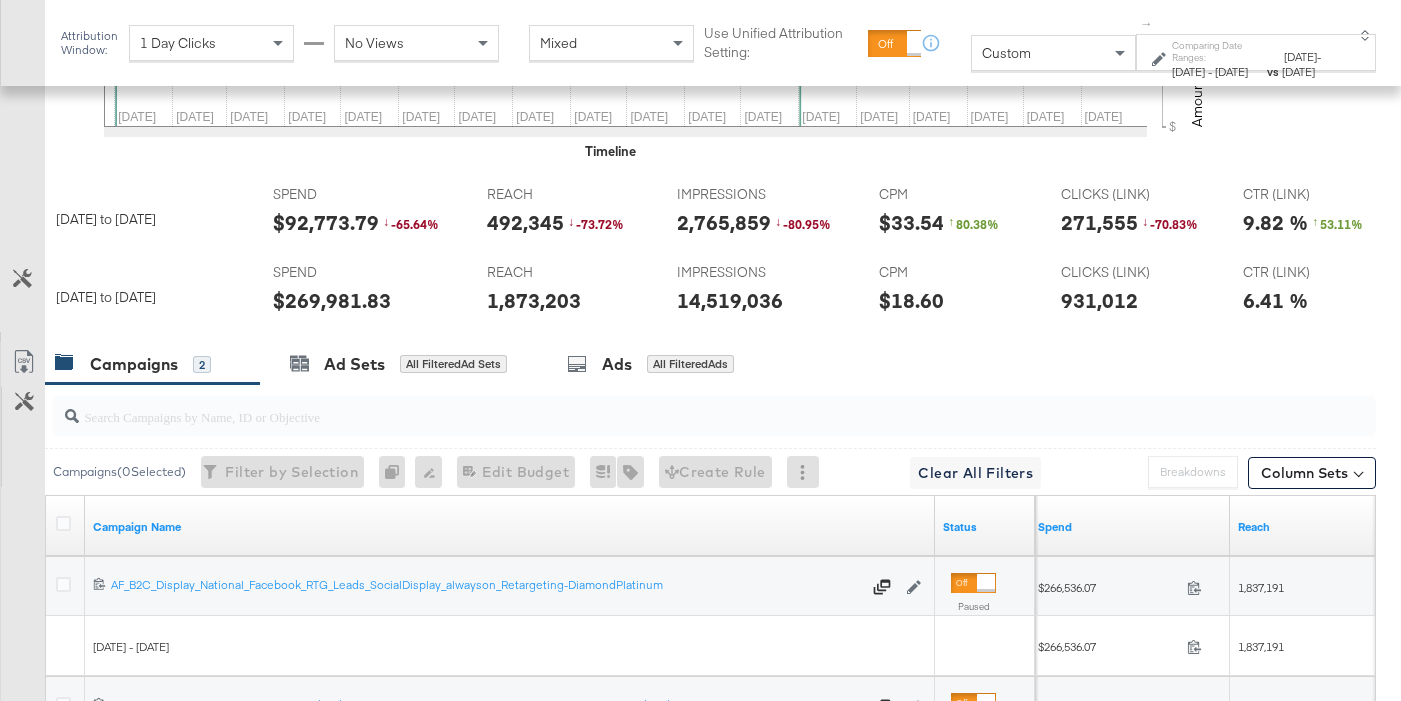 click on "IMPRESSIONS IMPRESSIONS 2,765,859 ↓ -80.95 %" at bounding box center [762, 215] 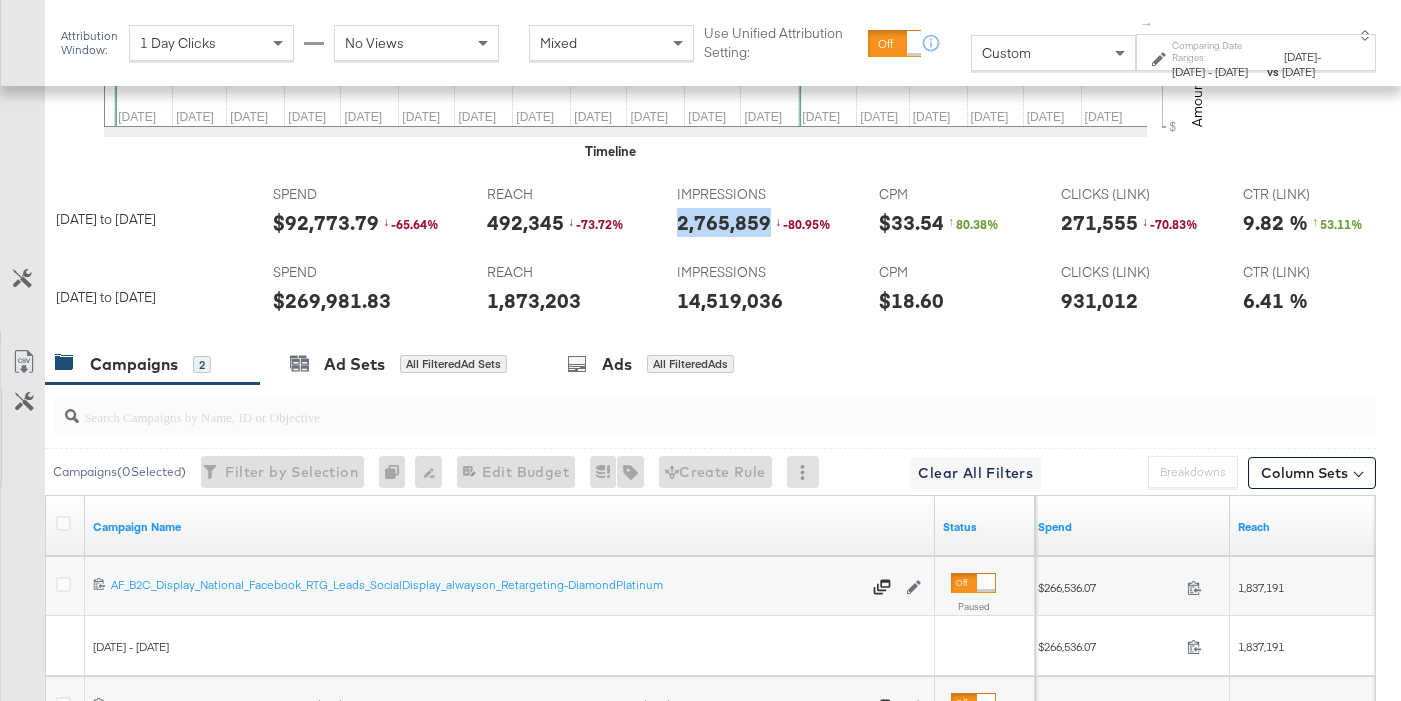 click on "2,765,859" at bounding box center (724, 222) 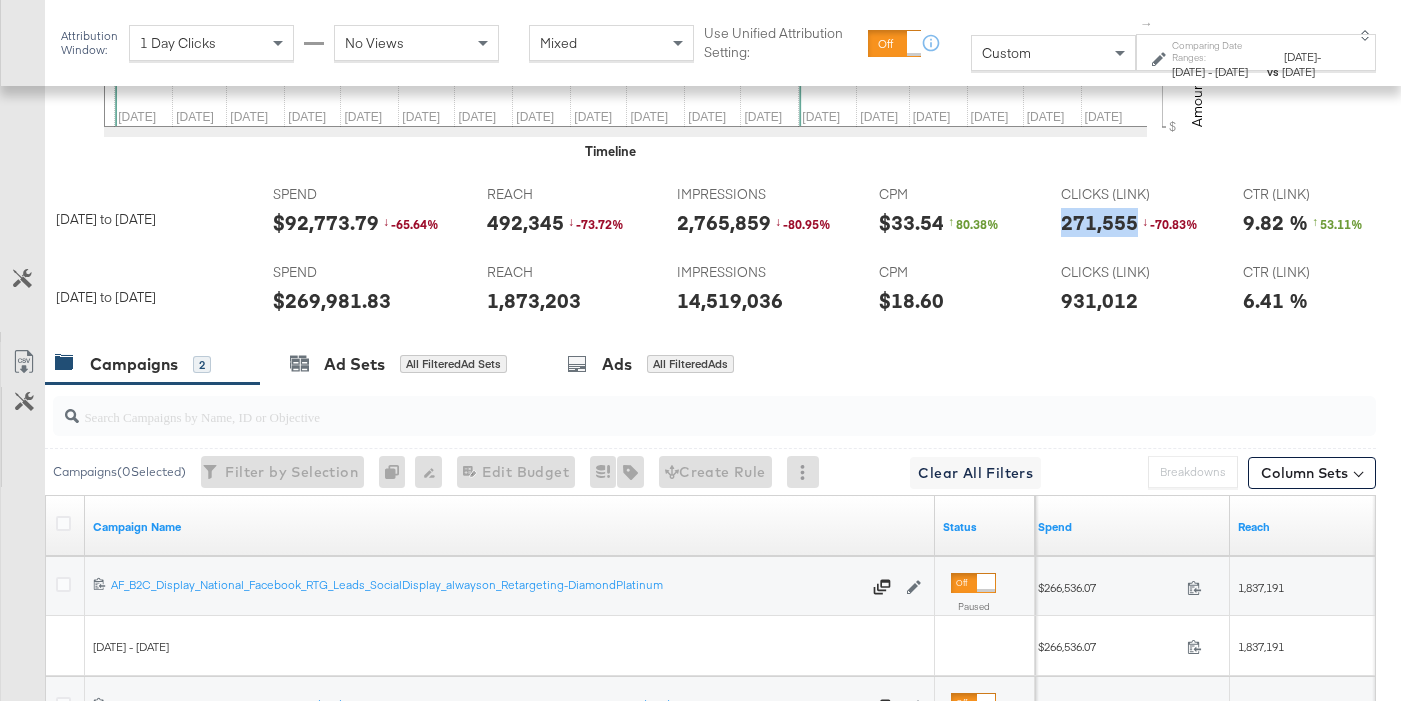 click on "271,555" at bounding box center [1099, 222] 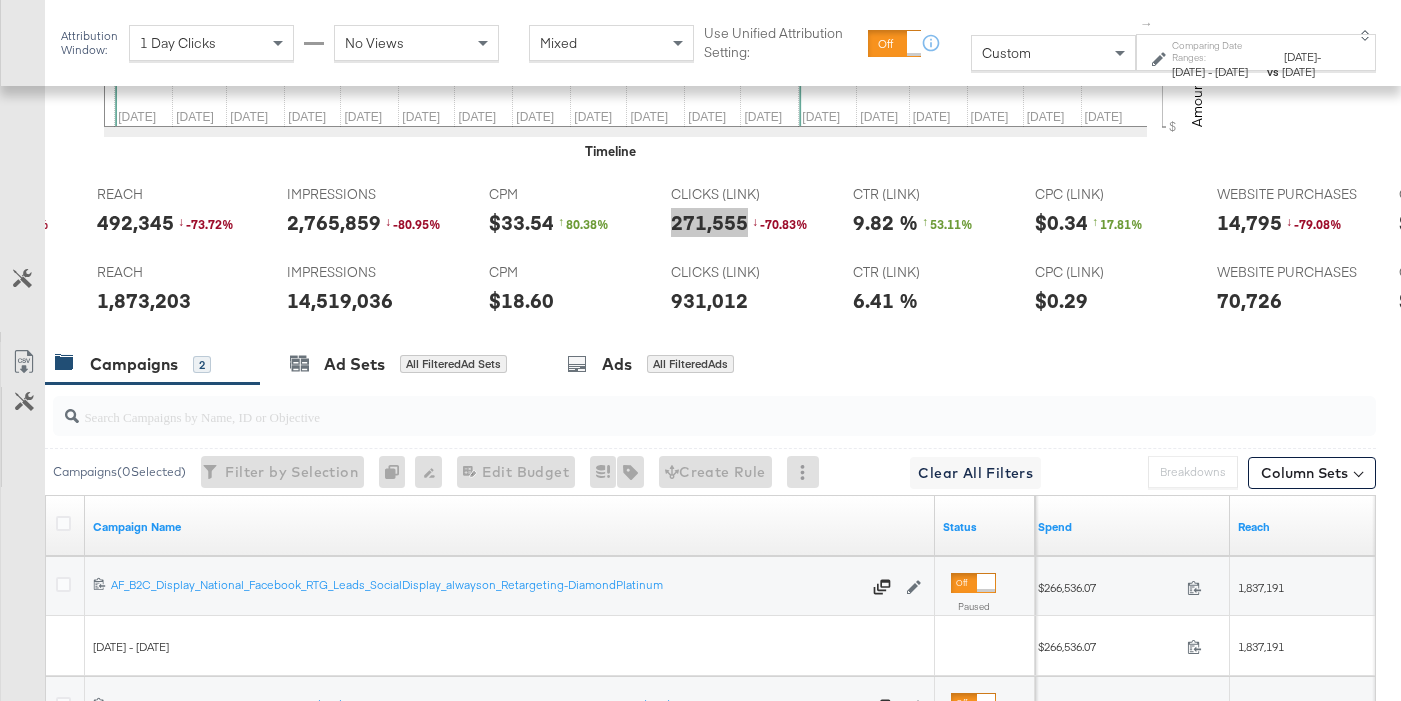 scroll, scrollTop: 0, scrollLeft: 391, axis: horizontal 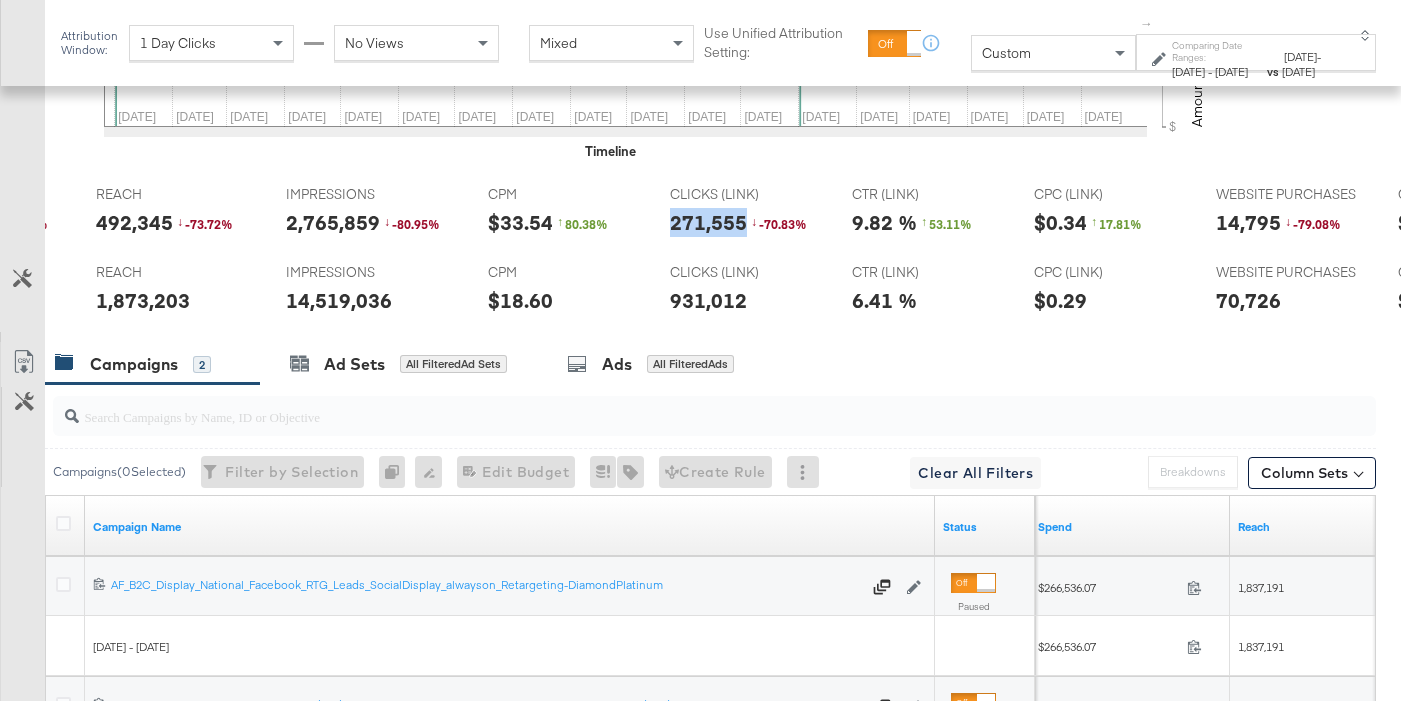 click on "WEBSITE PURCHASES WEBSITE PURCHASES 14,795 ↓ -79.08 %" at bounding box center [1291, 215] 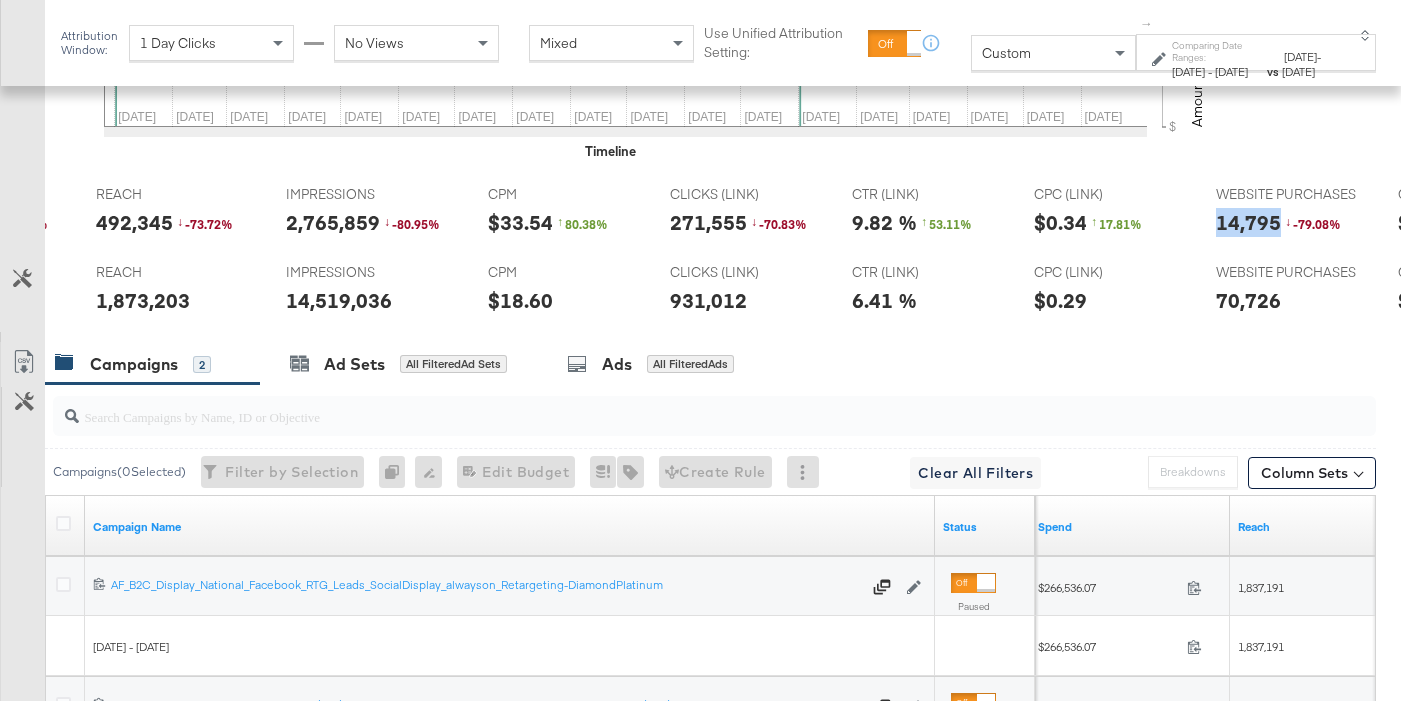 click on "WEBSITE PURCHASES WEBSITE PURCHASES 14,795 ↓ -79.08 %" at bounding box center [1291, 215] 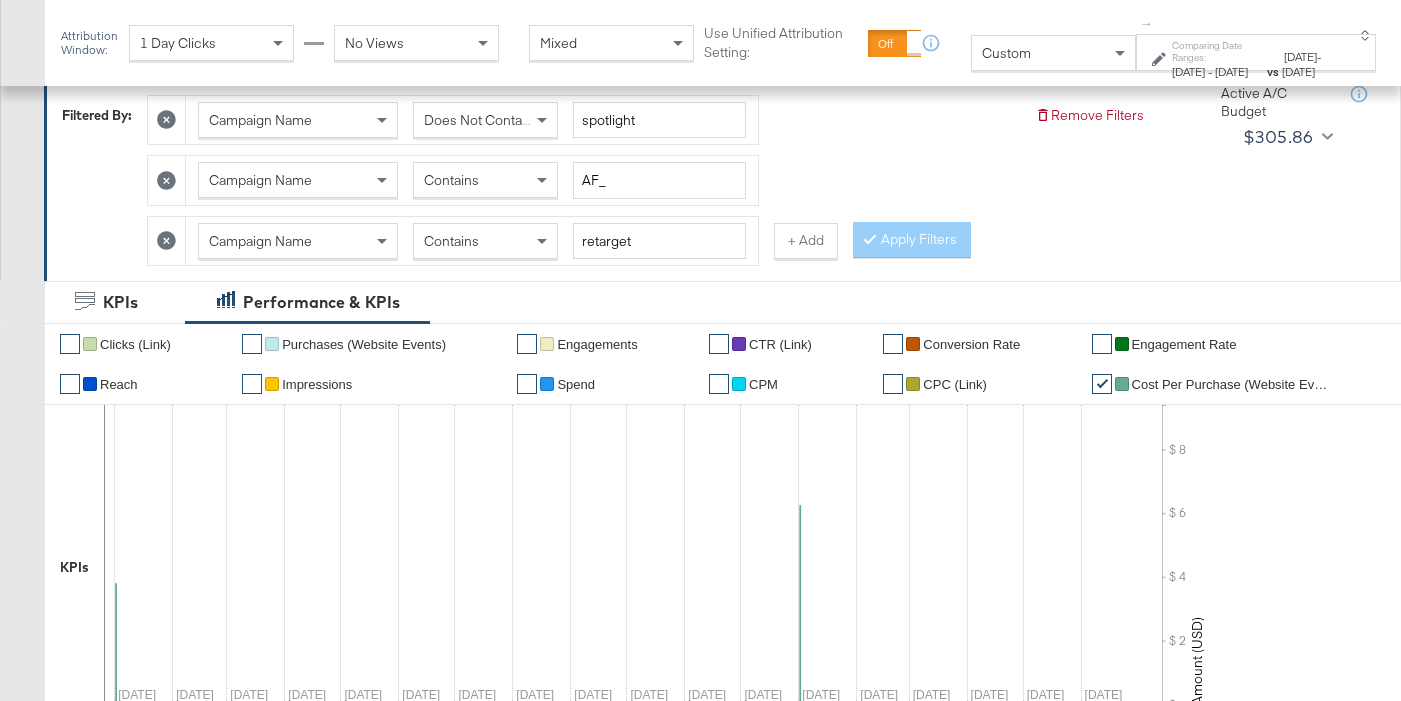 scroll, scrollTop: 397, scrollLeft: 0, axis: vertical 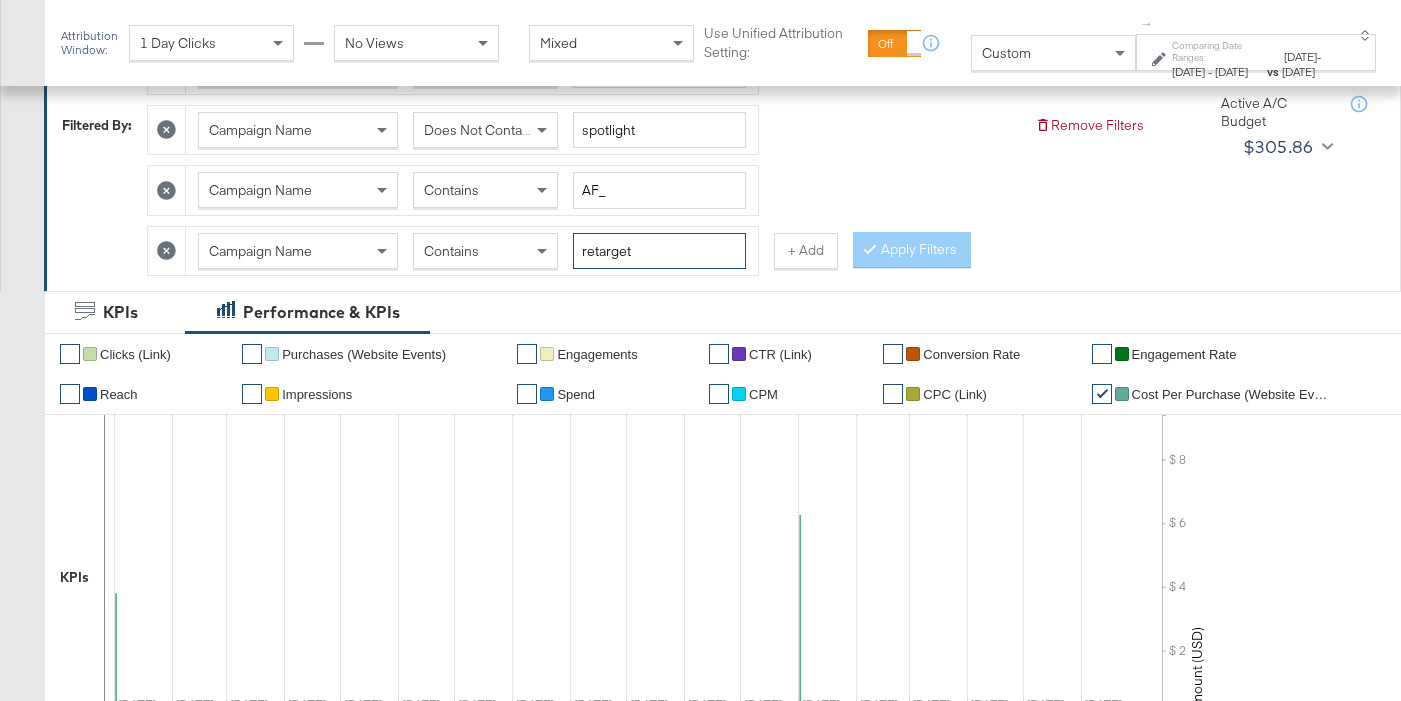 click on "retarget" at bounding box center [659, 251] 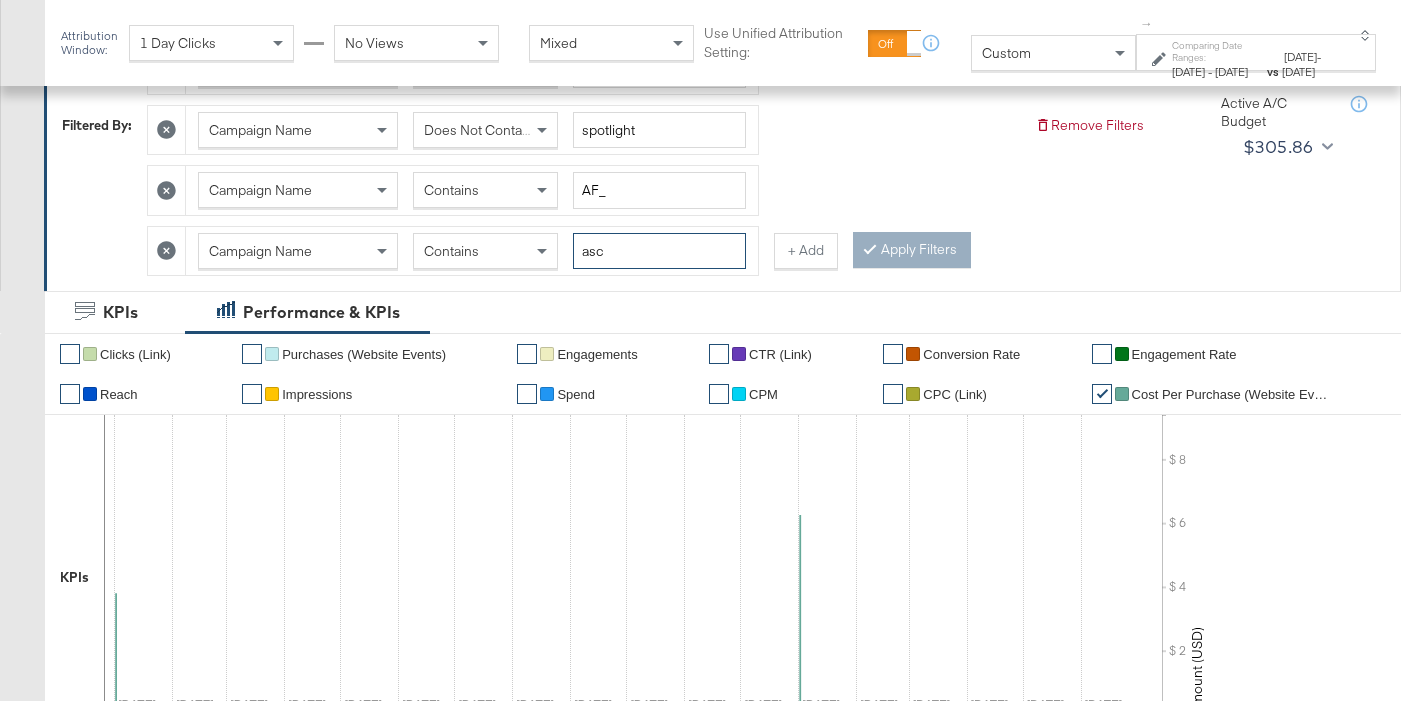 type on "asc" 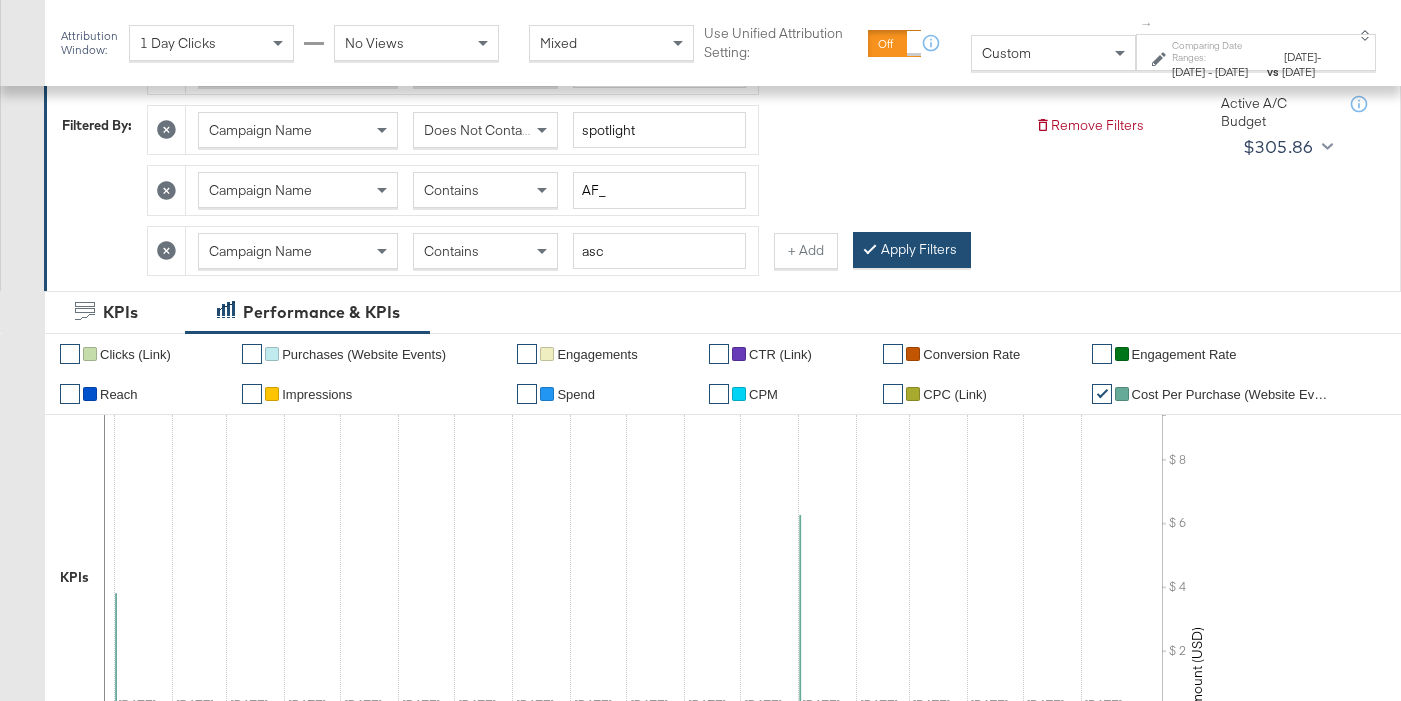 click on "Apply Filters" at bounding box center [912, 250] 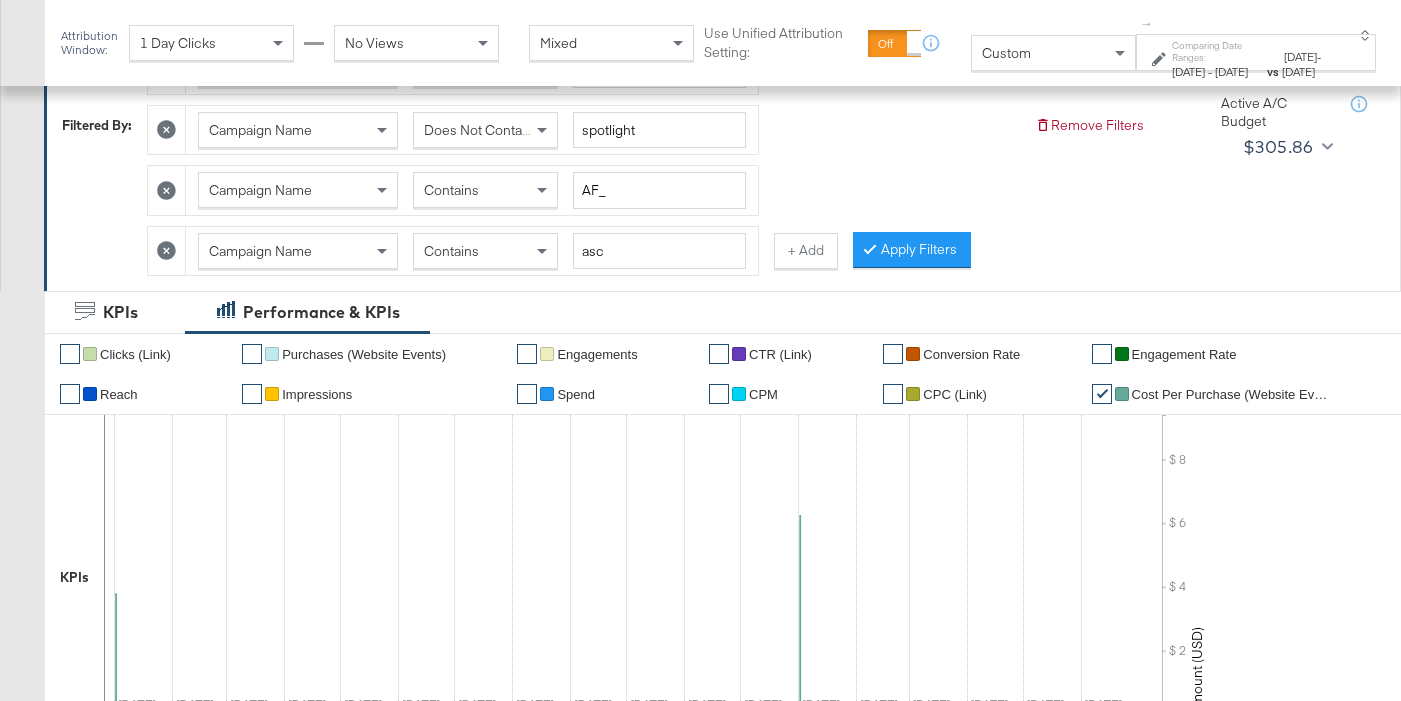 click on "Apply Filters" at bounding box center [912, 250] 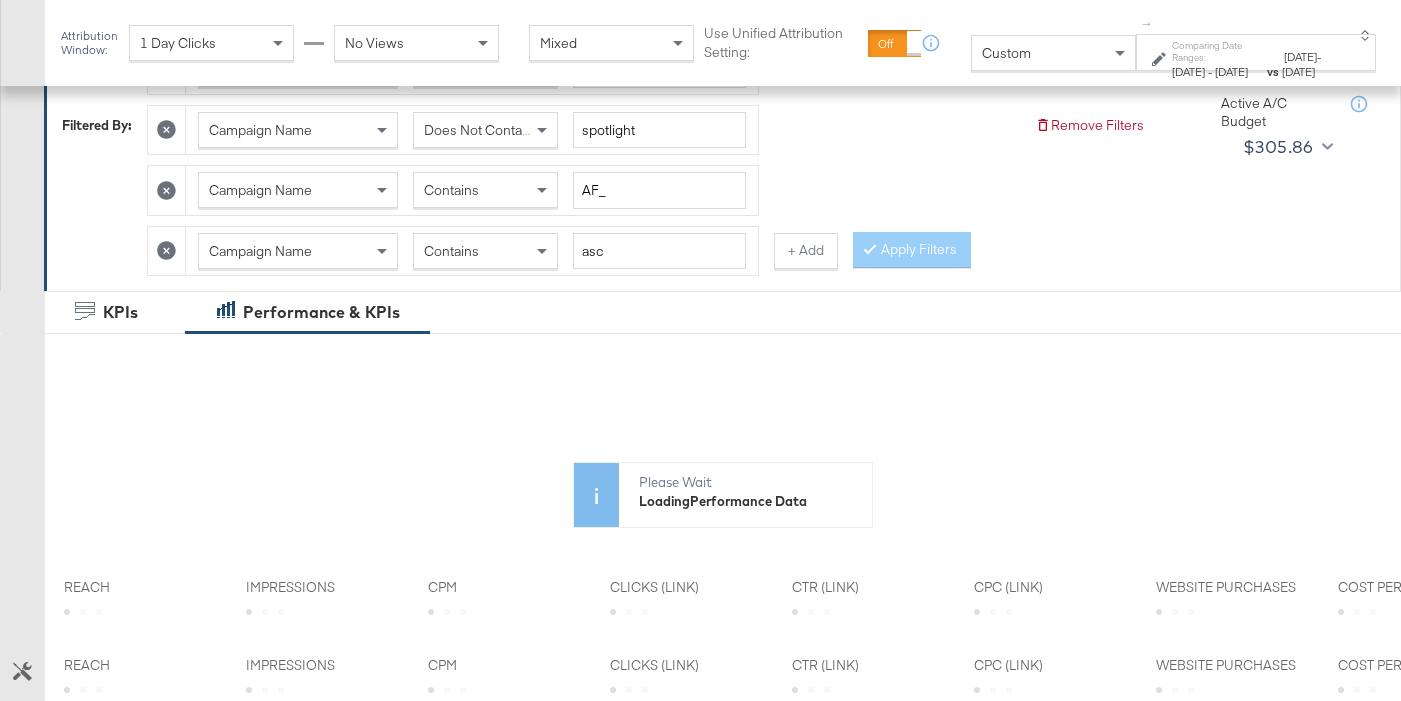 click on "[DATE]" at bounding box center (1188, 71) 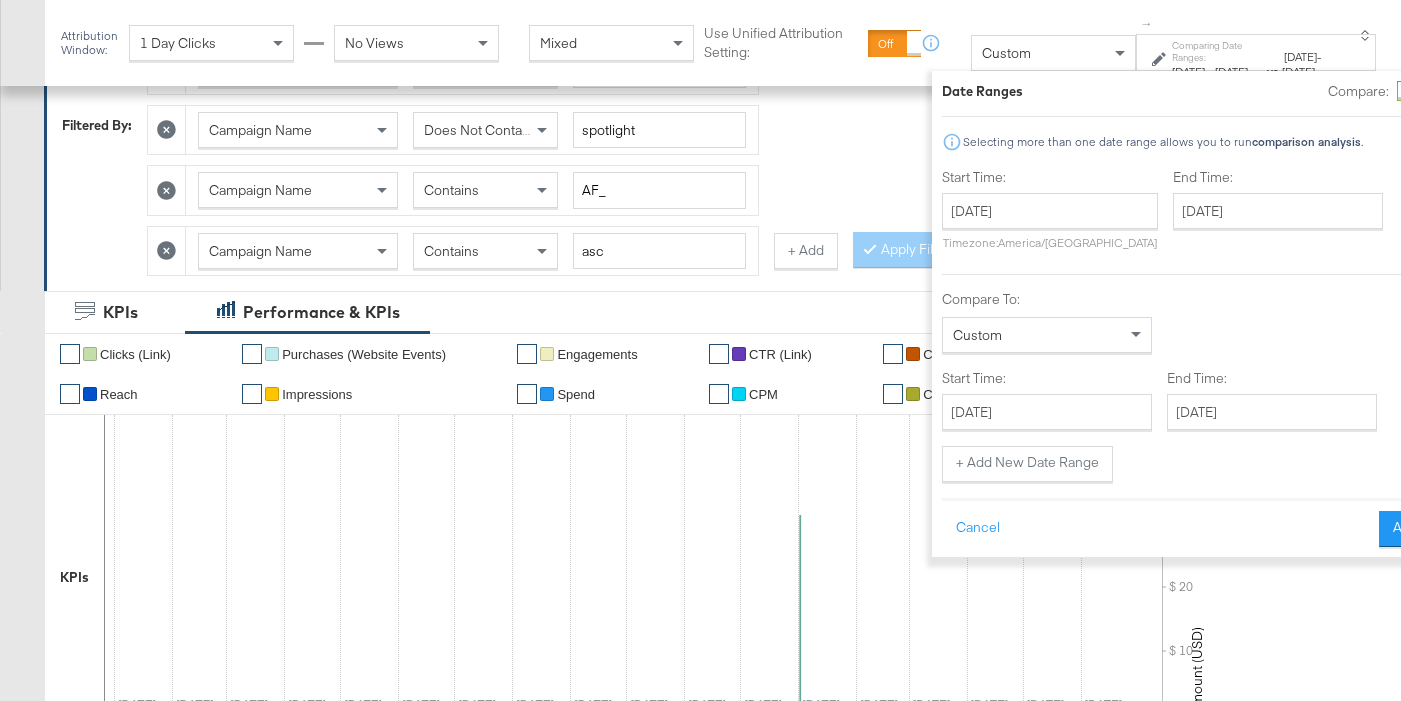 click at bounding box center [1407, 91] 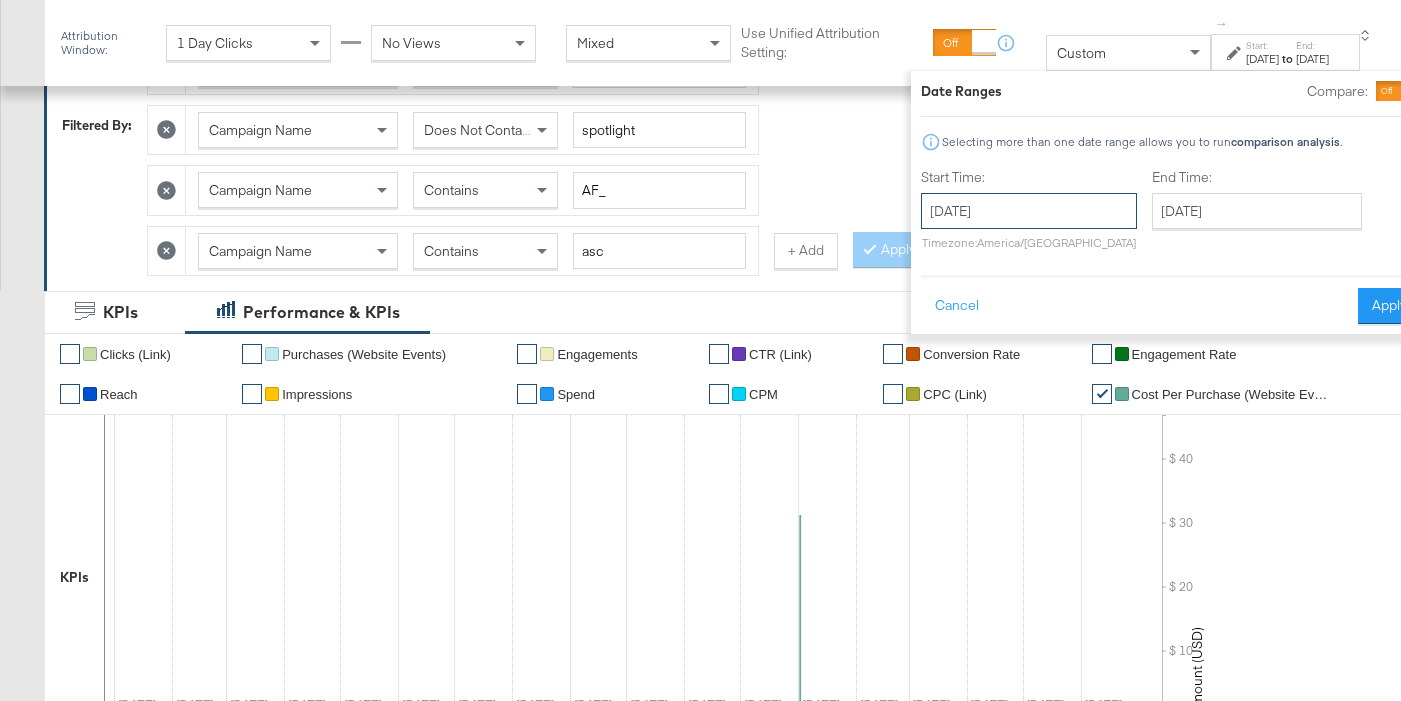 click on "[DATE]" at bounding box center (1029, 211) 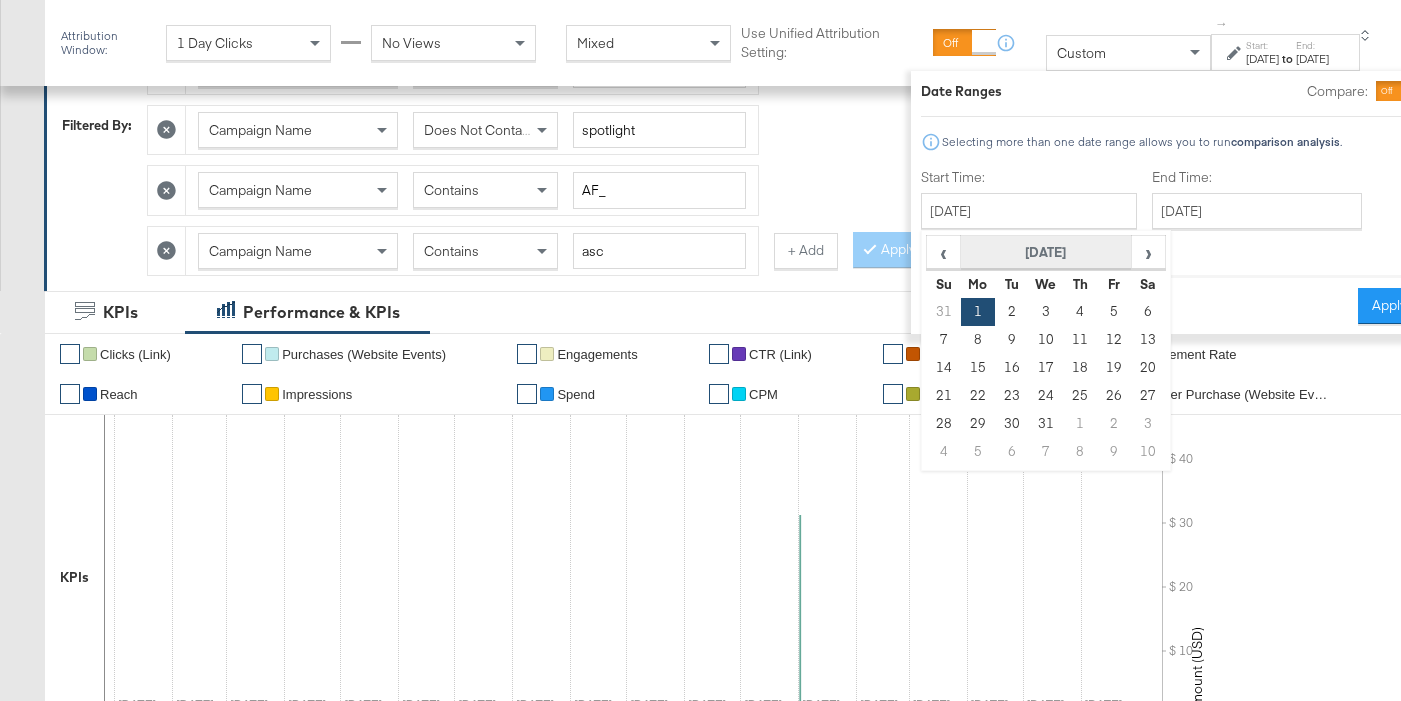 click on "[DATE]" at bounding box center (1046, 253) 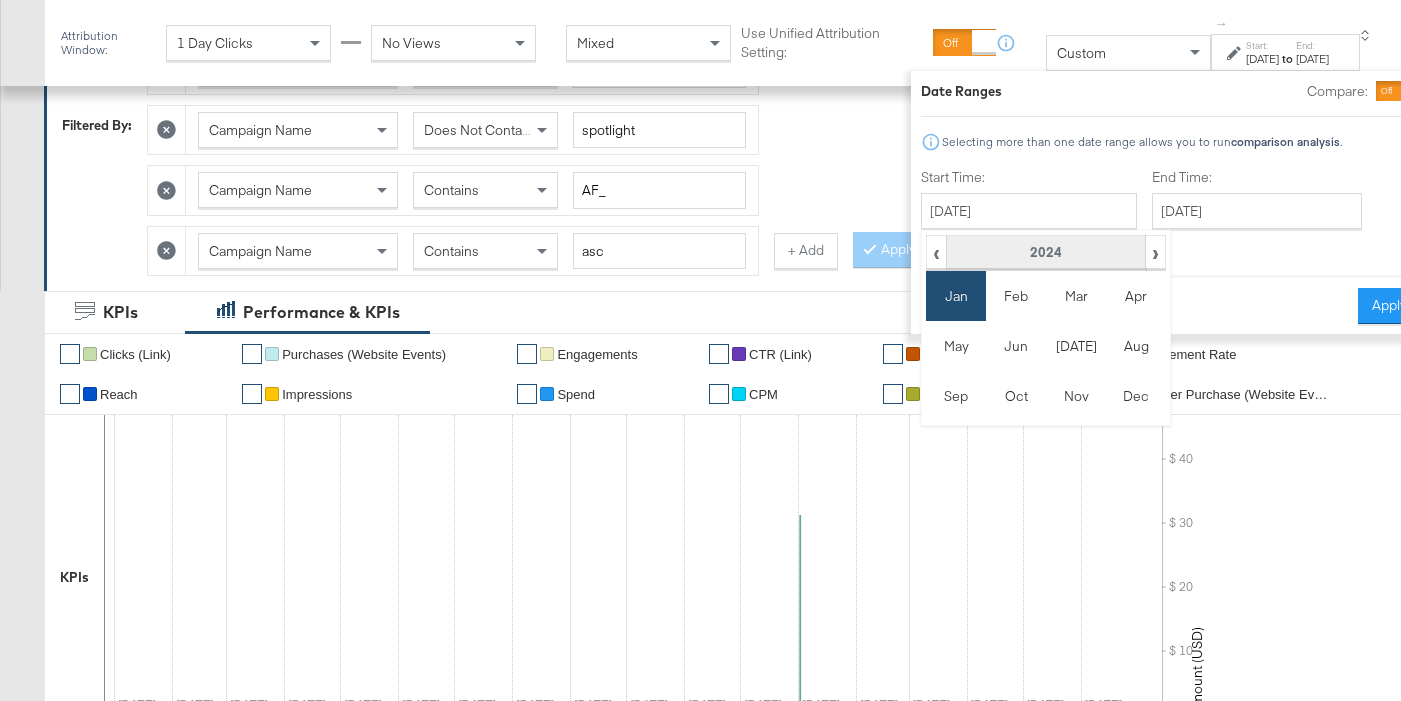 click on "2024" at bounding box center (1045, 253) 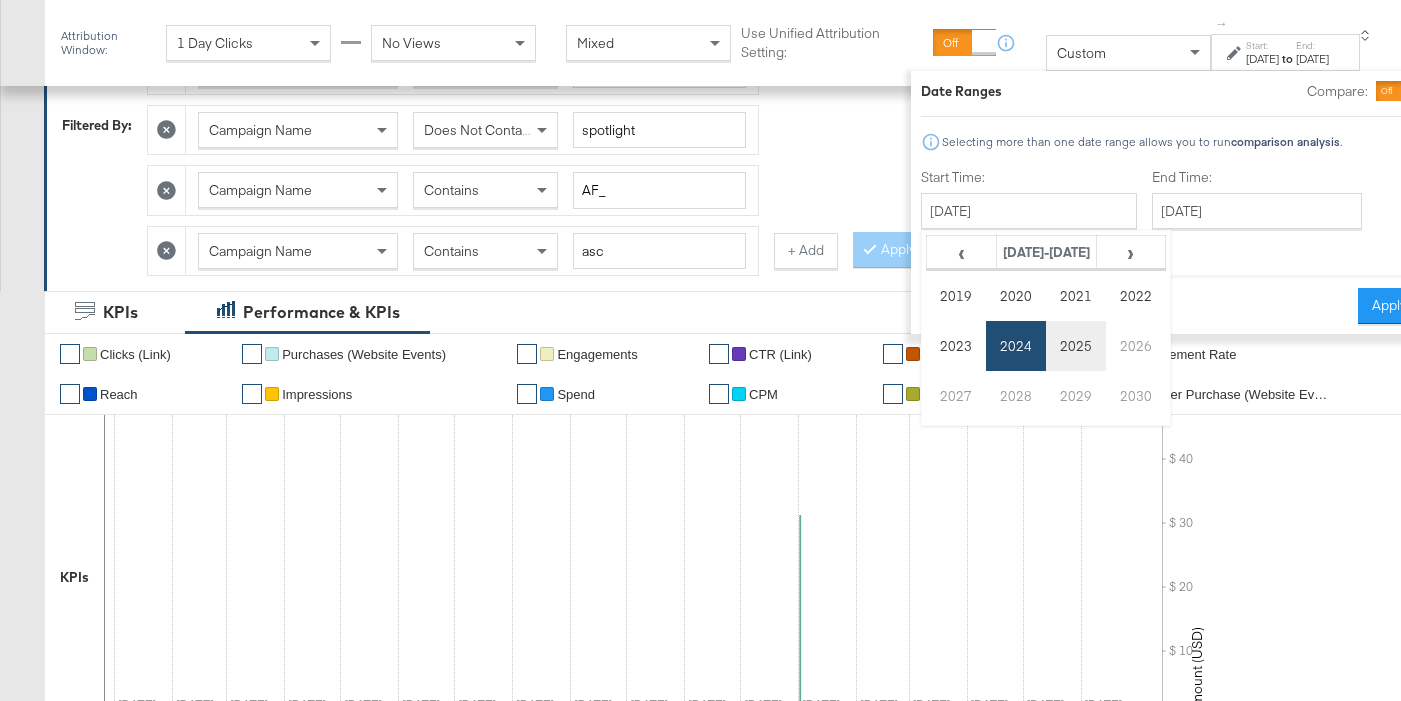 click on "2025" at bounding box center (1076, 346) 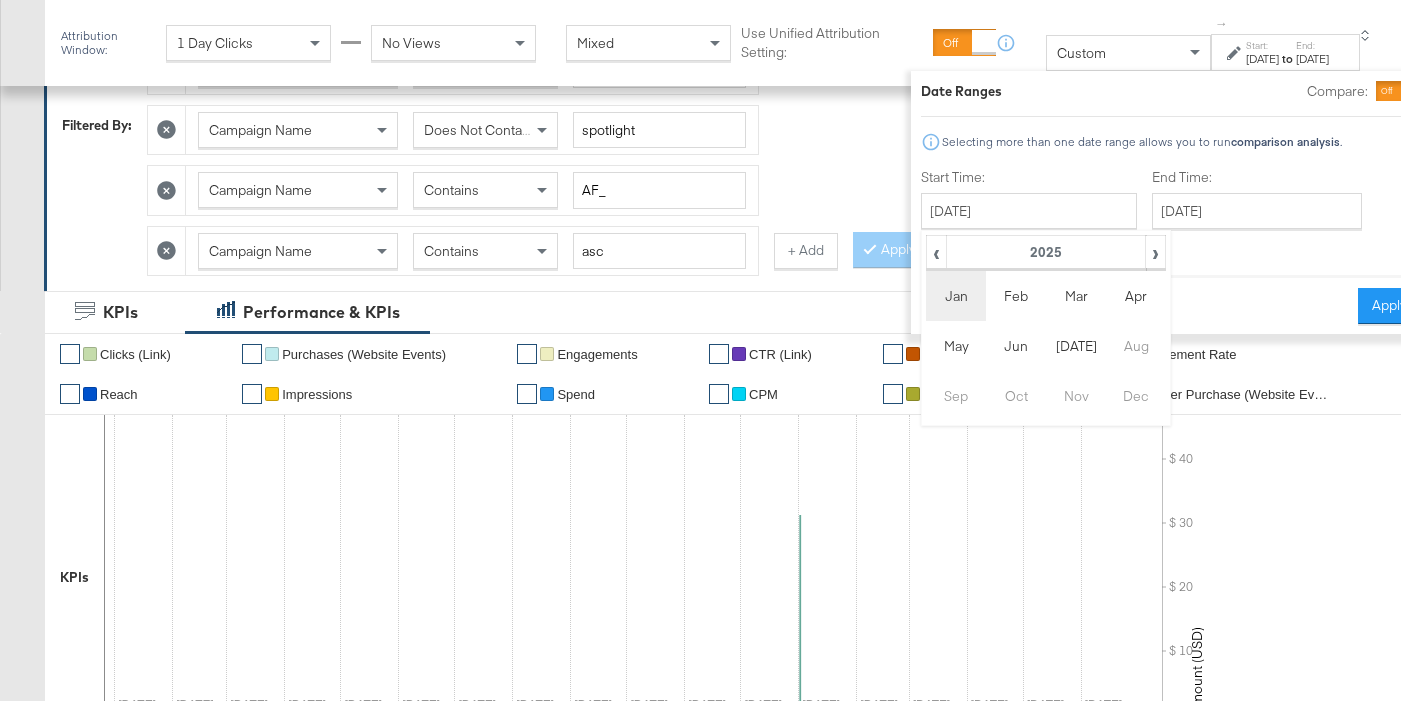 click on "Jan" at bounding box center [956, 296] 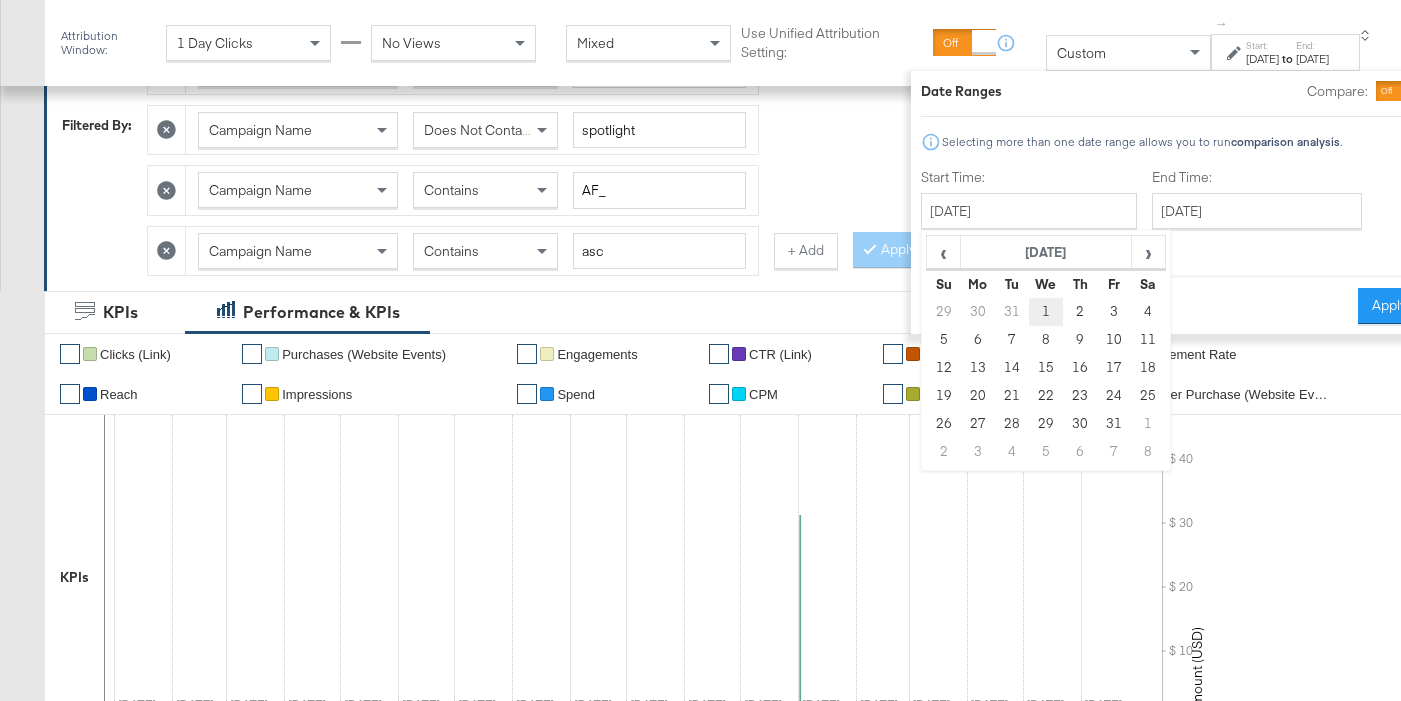 click on "1" at bounding box center (1046, 312) 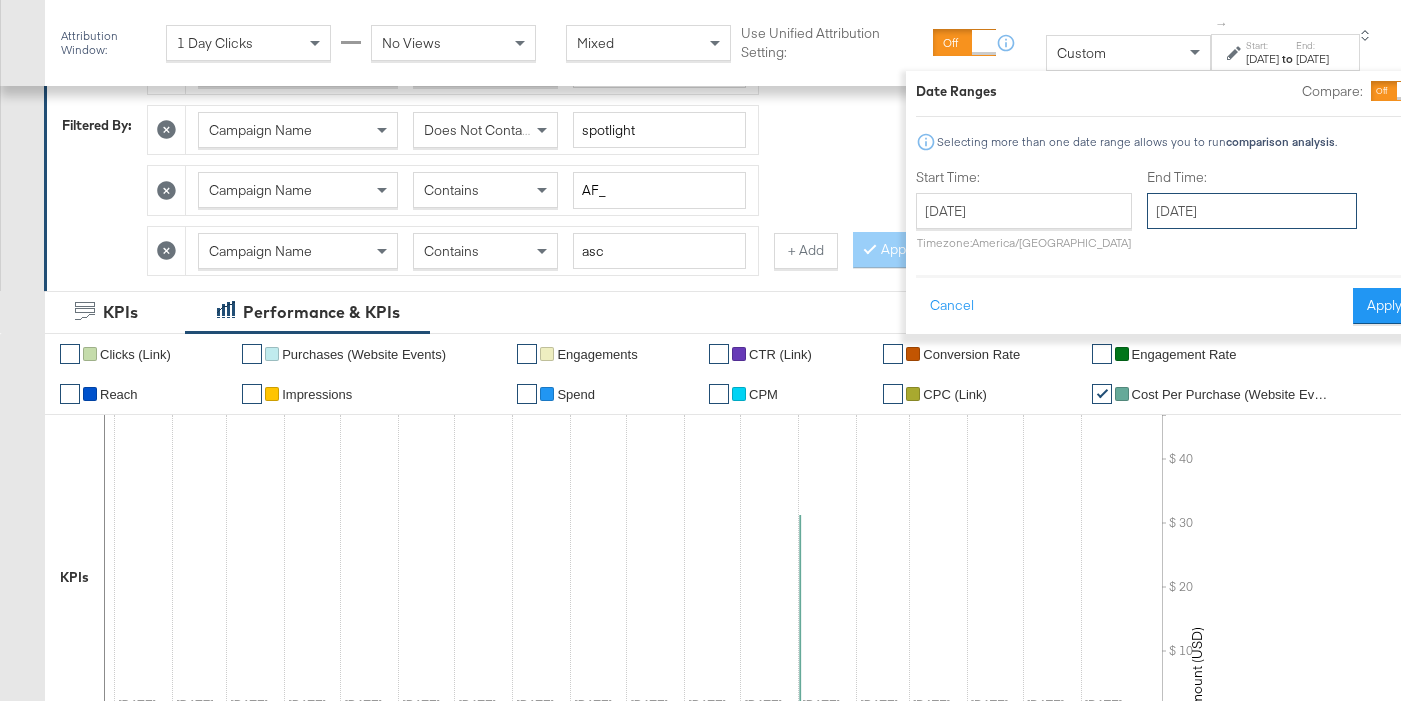 click on "[DATE]" at bounding box center [1252, 211] 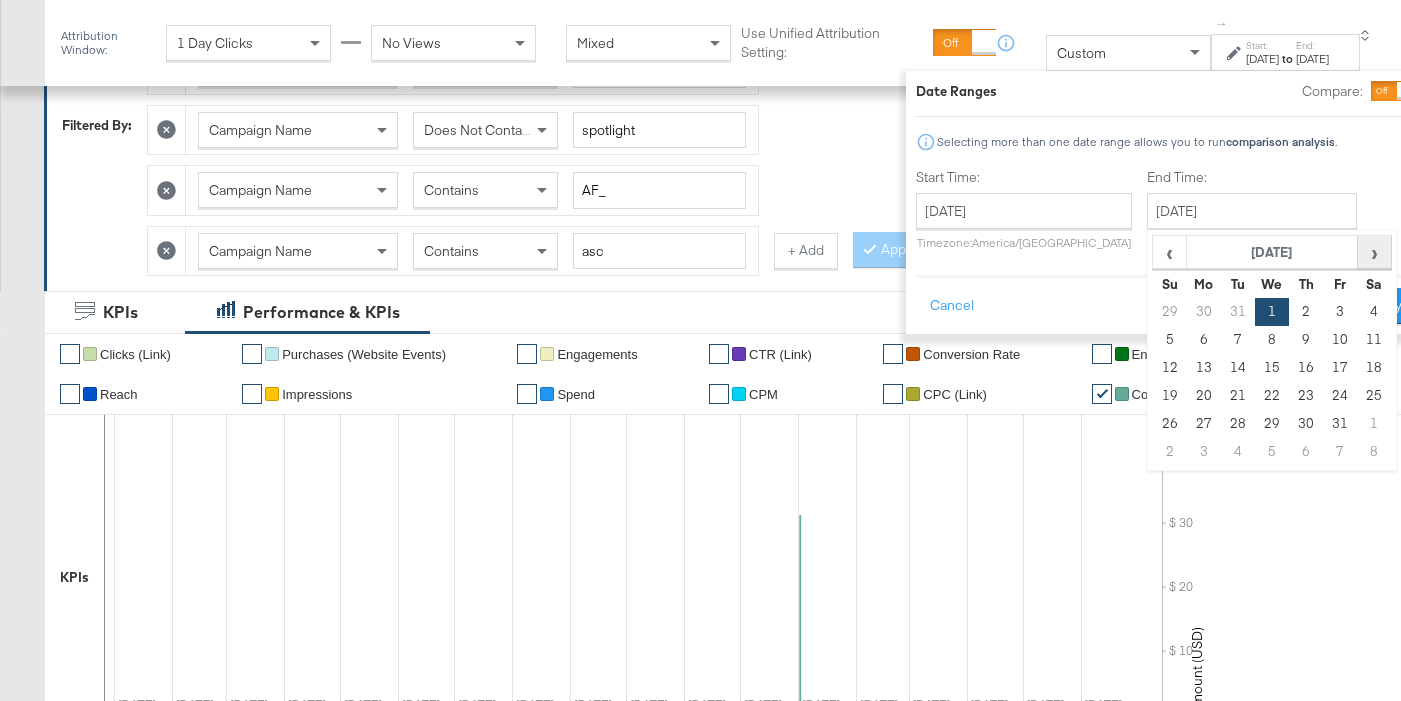 click on "›" at bounding box center [1374, 252] 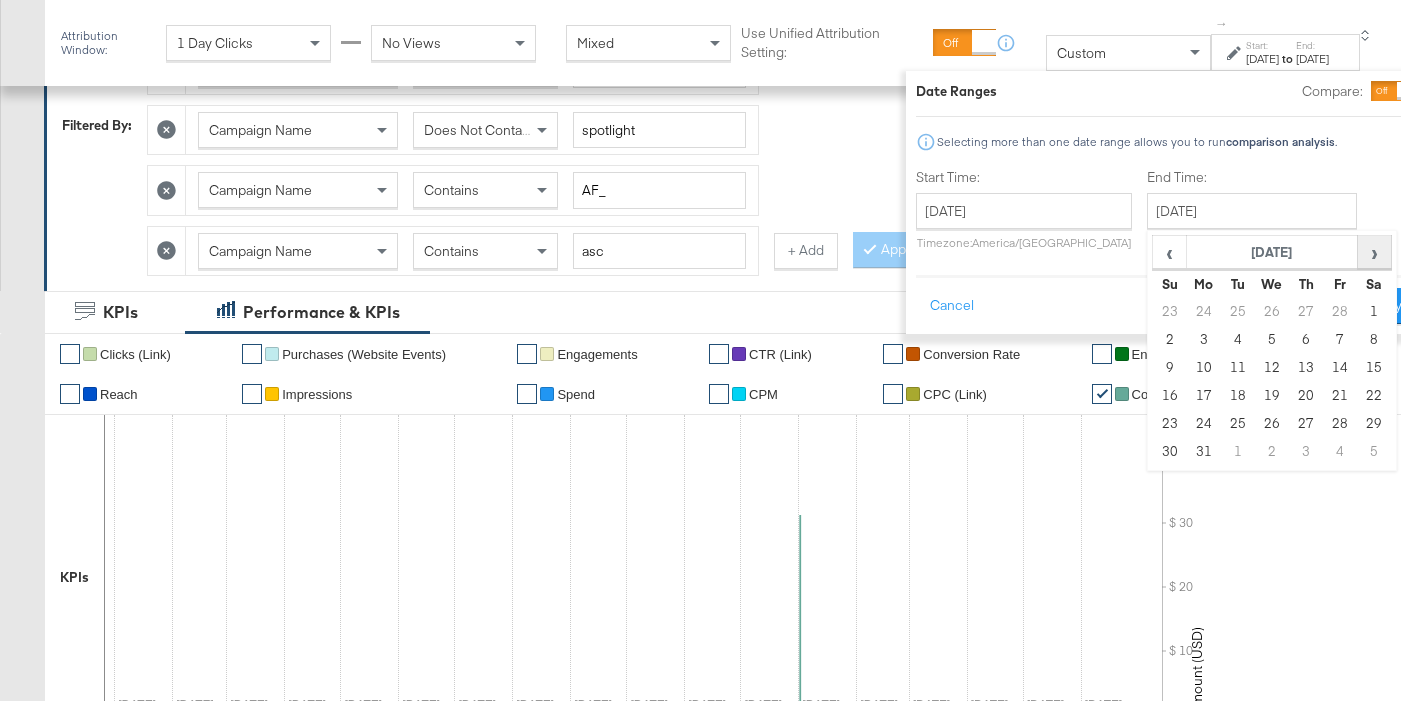 click on "›" at bounding box center [1374, 252] 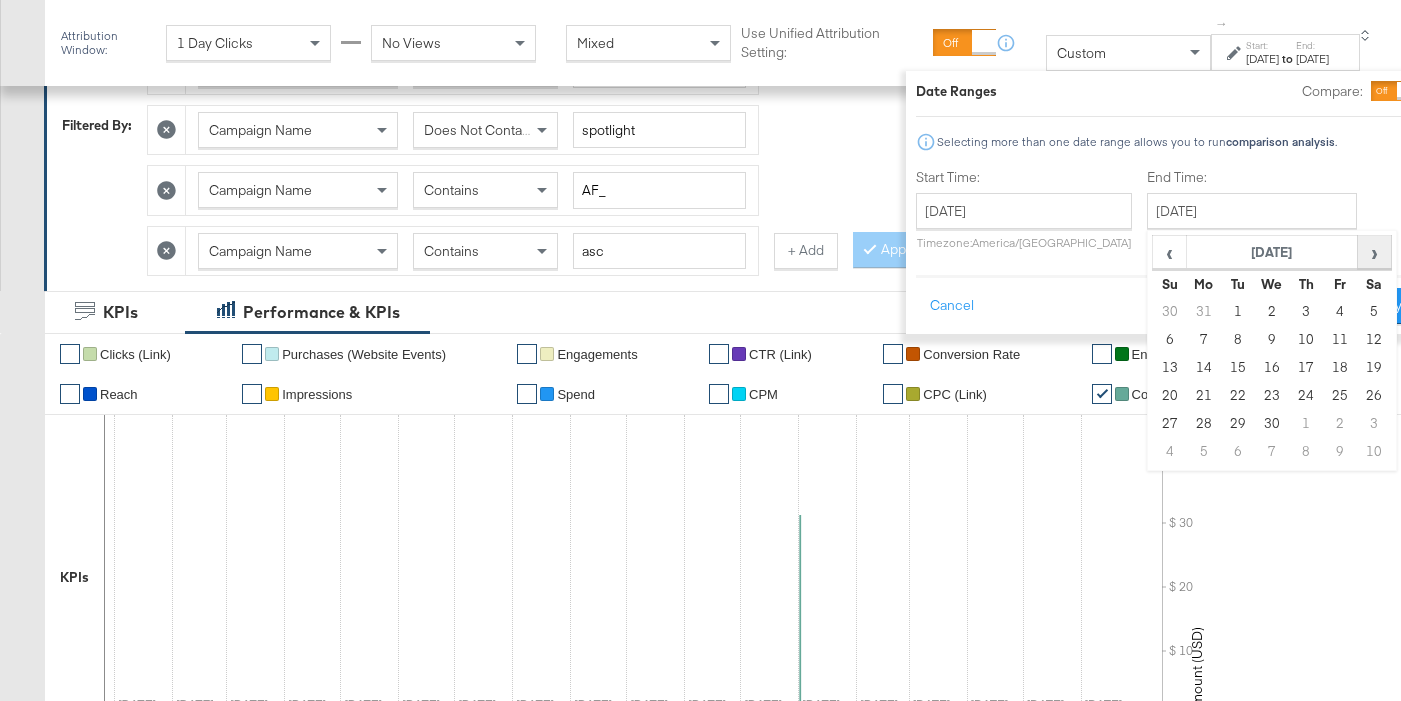 click on "›" at bounding box center (1374, 252) 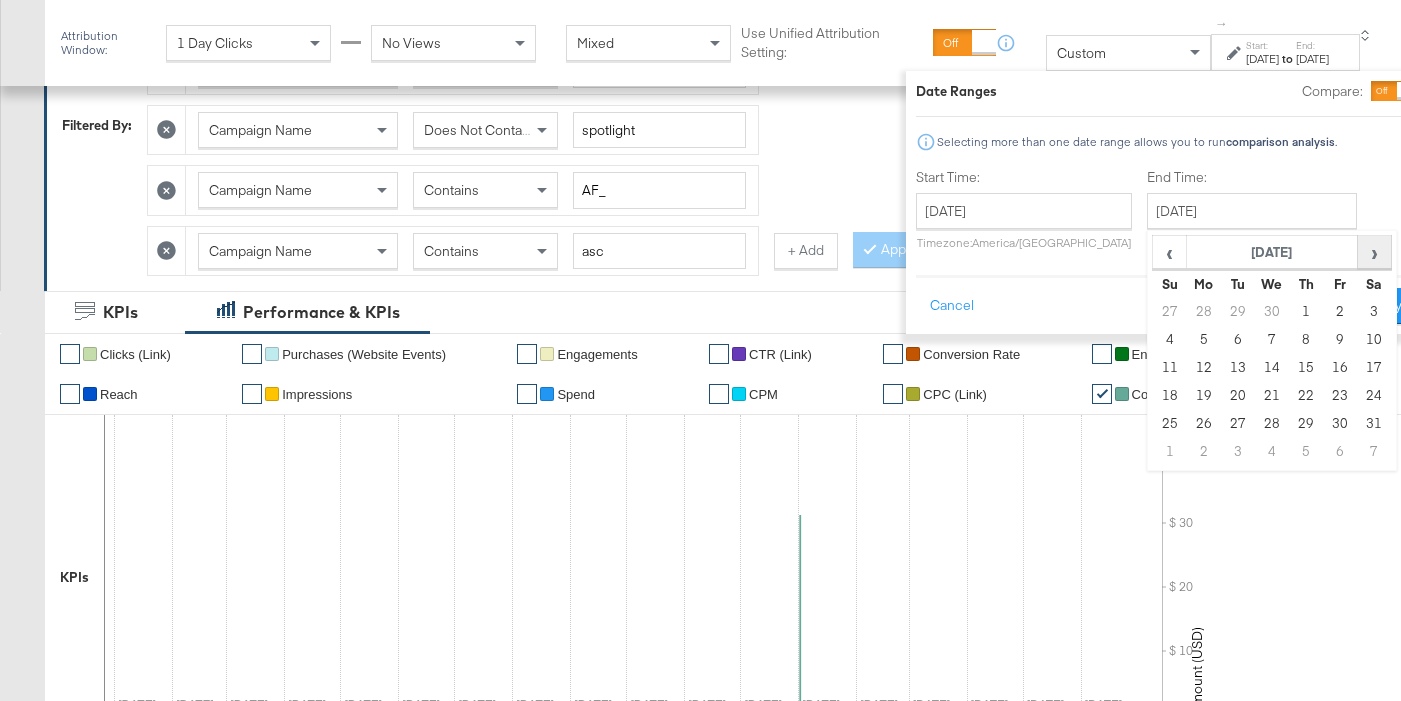 click on "›" at bounding box center (1374, 252) 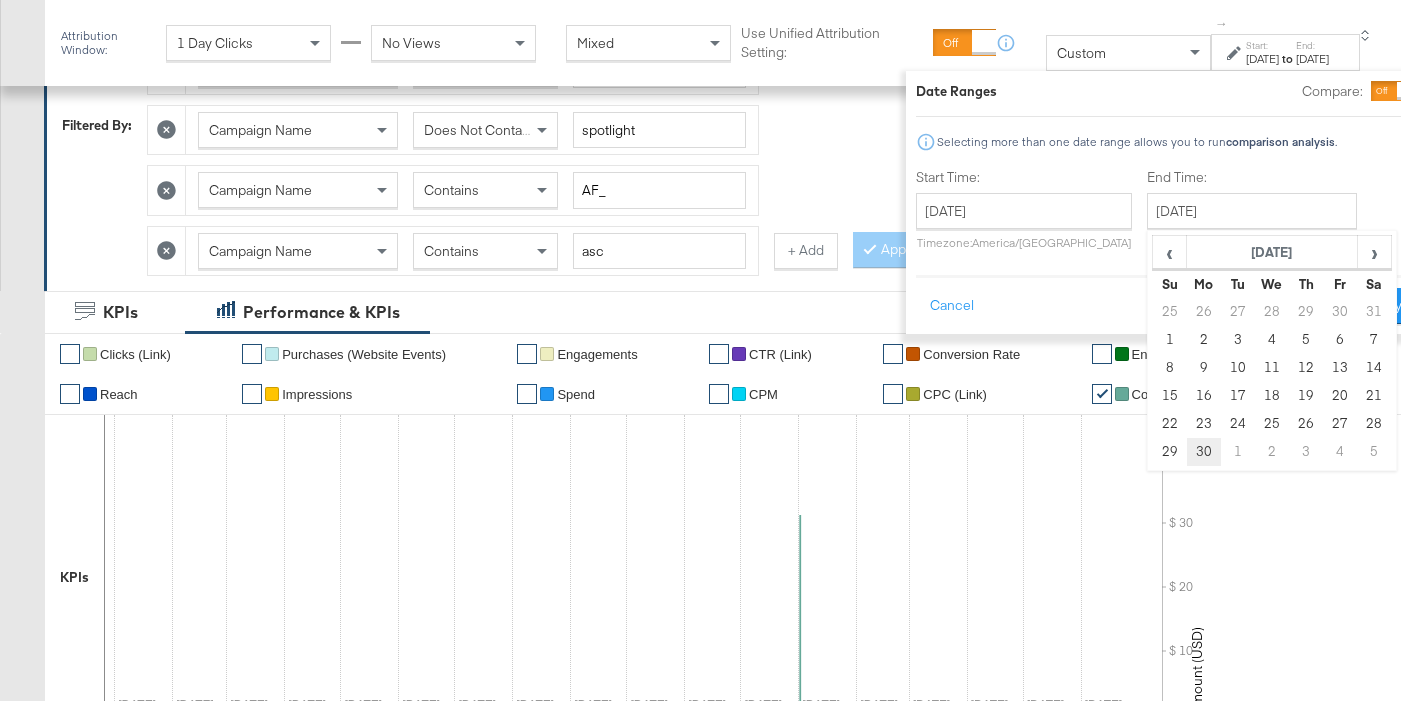 click on "30" at bounding box center [1204, 452] 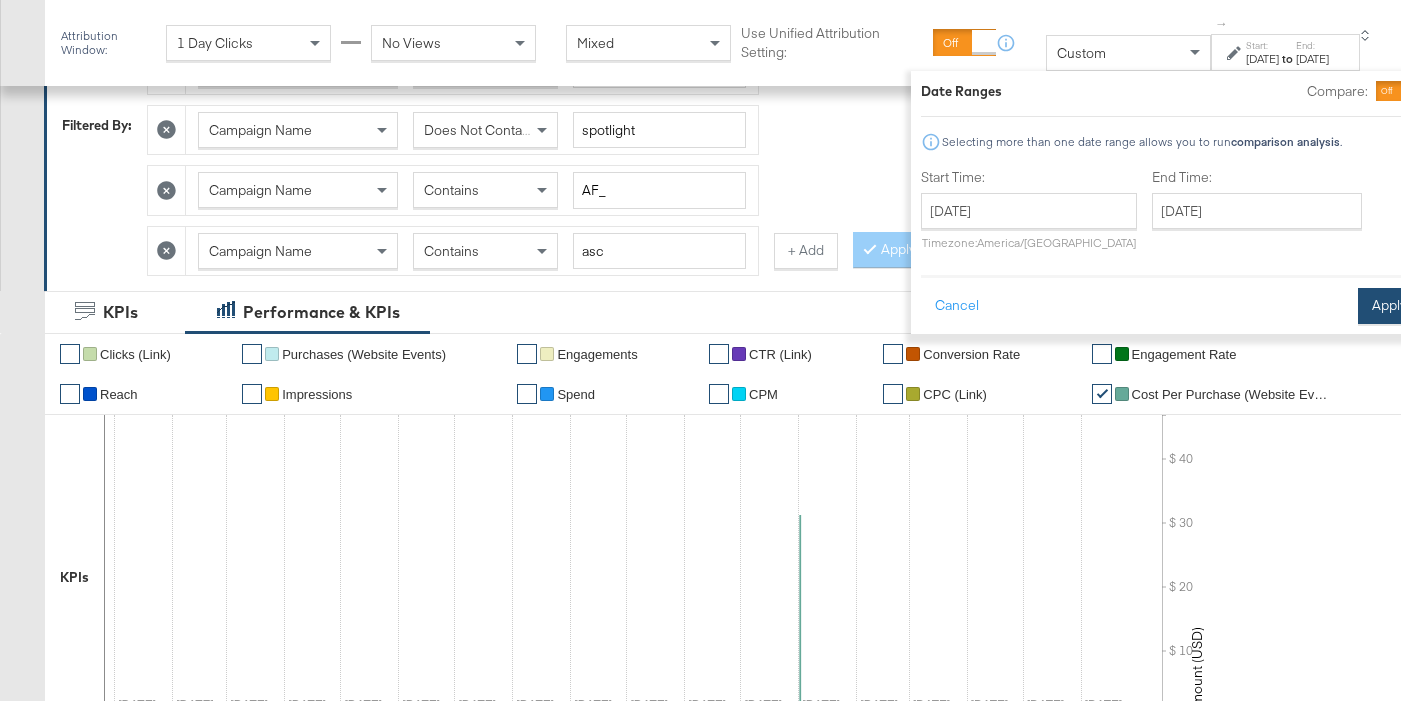 click on "Apply" at bounding box center [1389, 306] 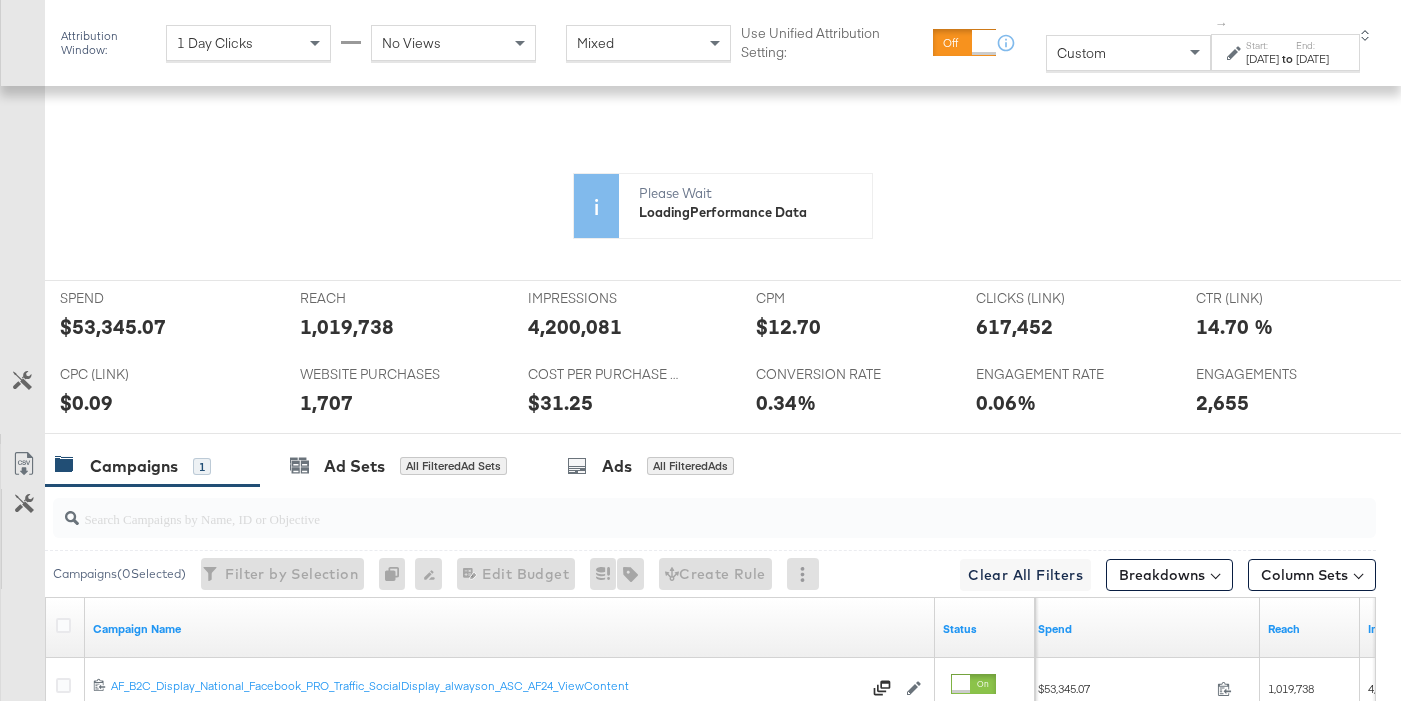 scroll, scrollTop: 702, scrollLeft: 0, axis: vertical 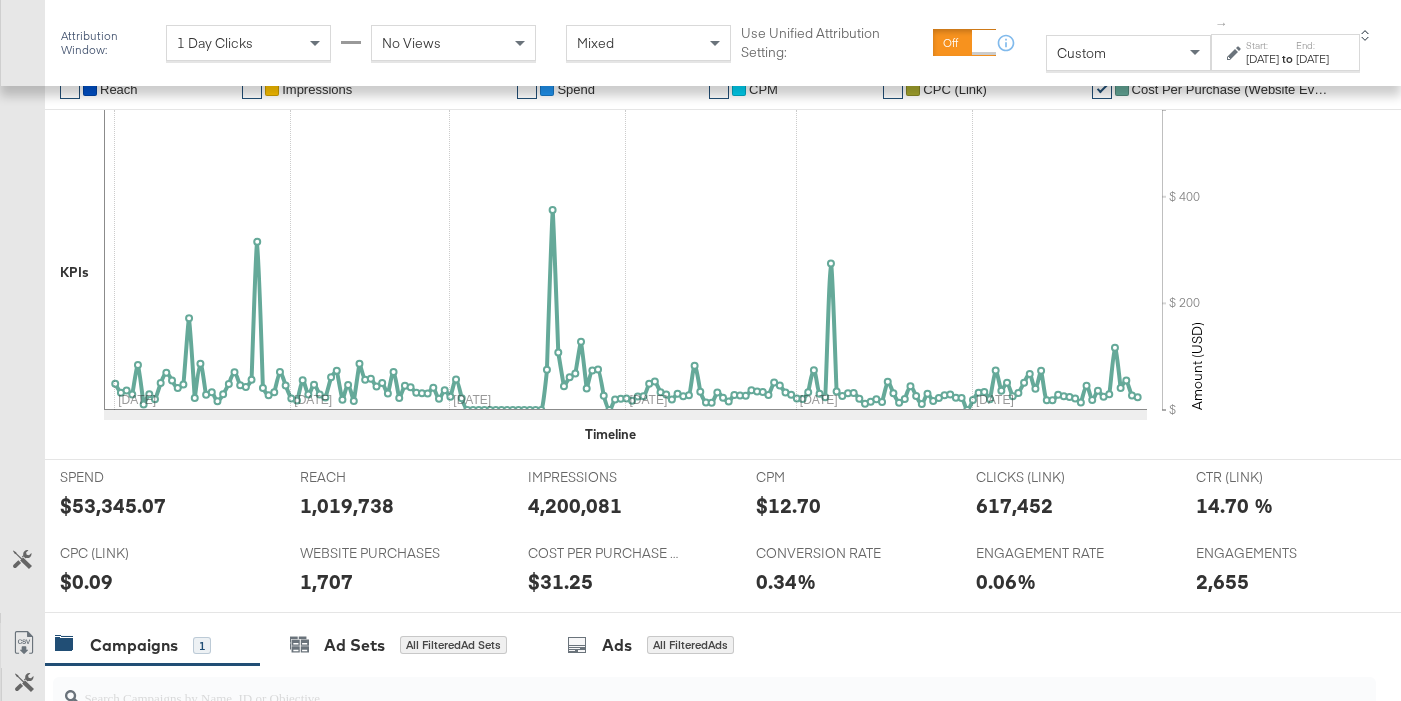 click on "$53,345.07" at bounding box center (113, 505) 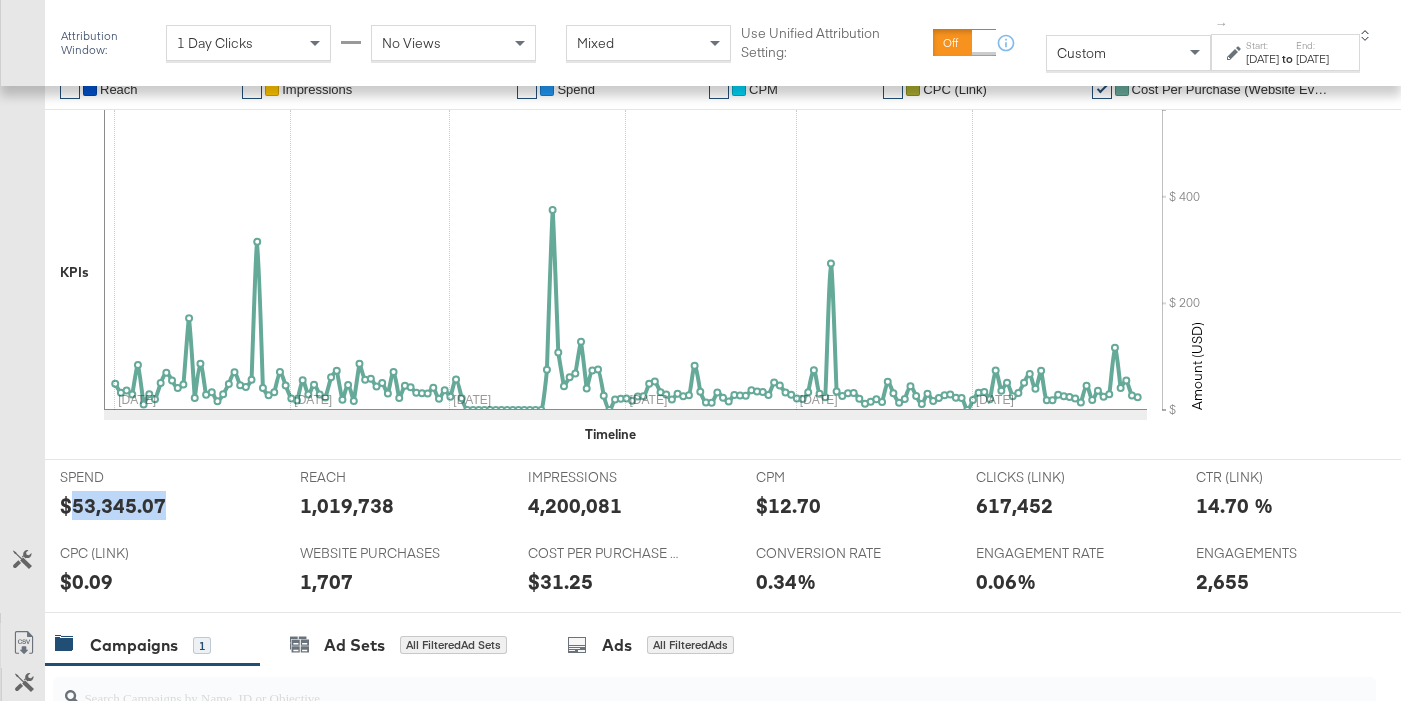 click on "$53,345.07" at bounding box center [113, 505] 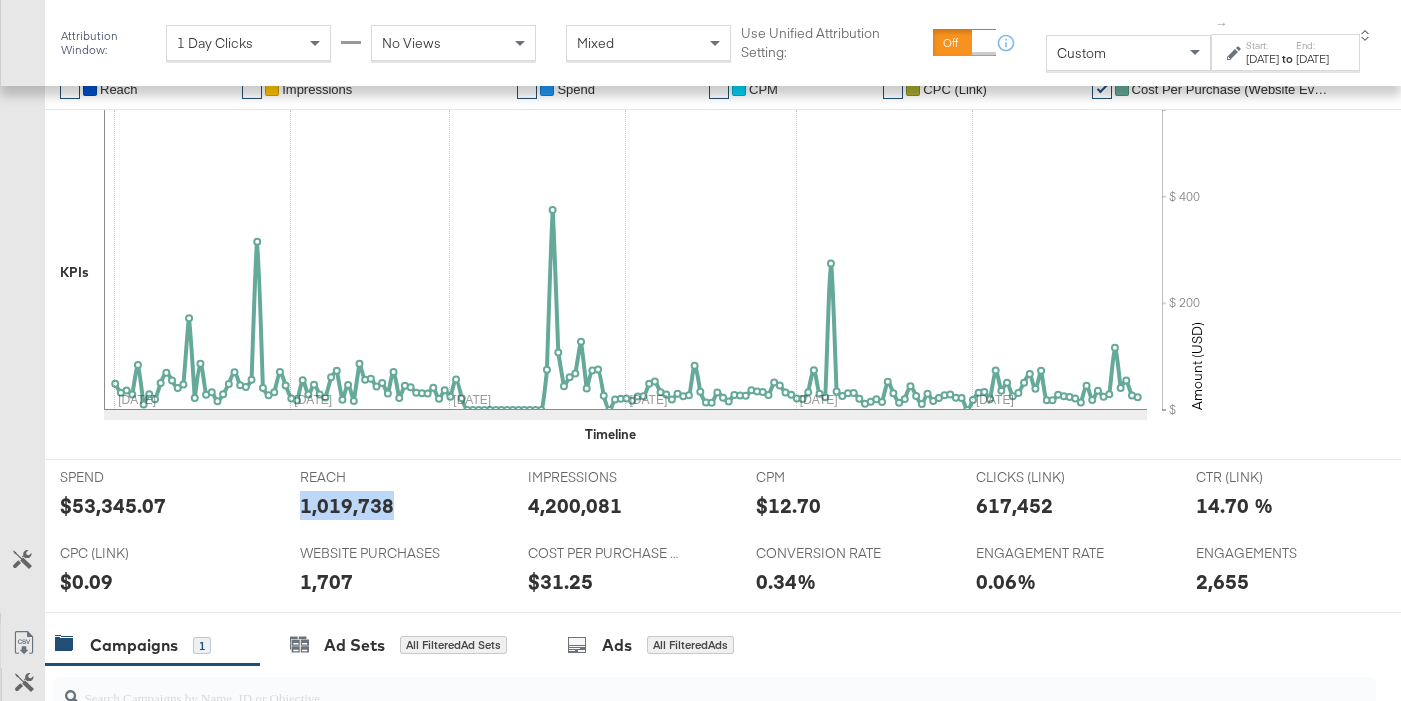 click on "1,019,738" at bounding box center (347, 505) 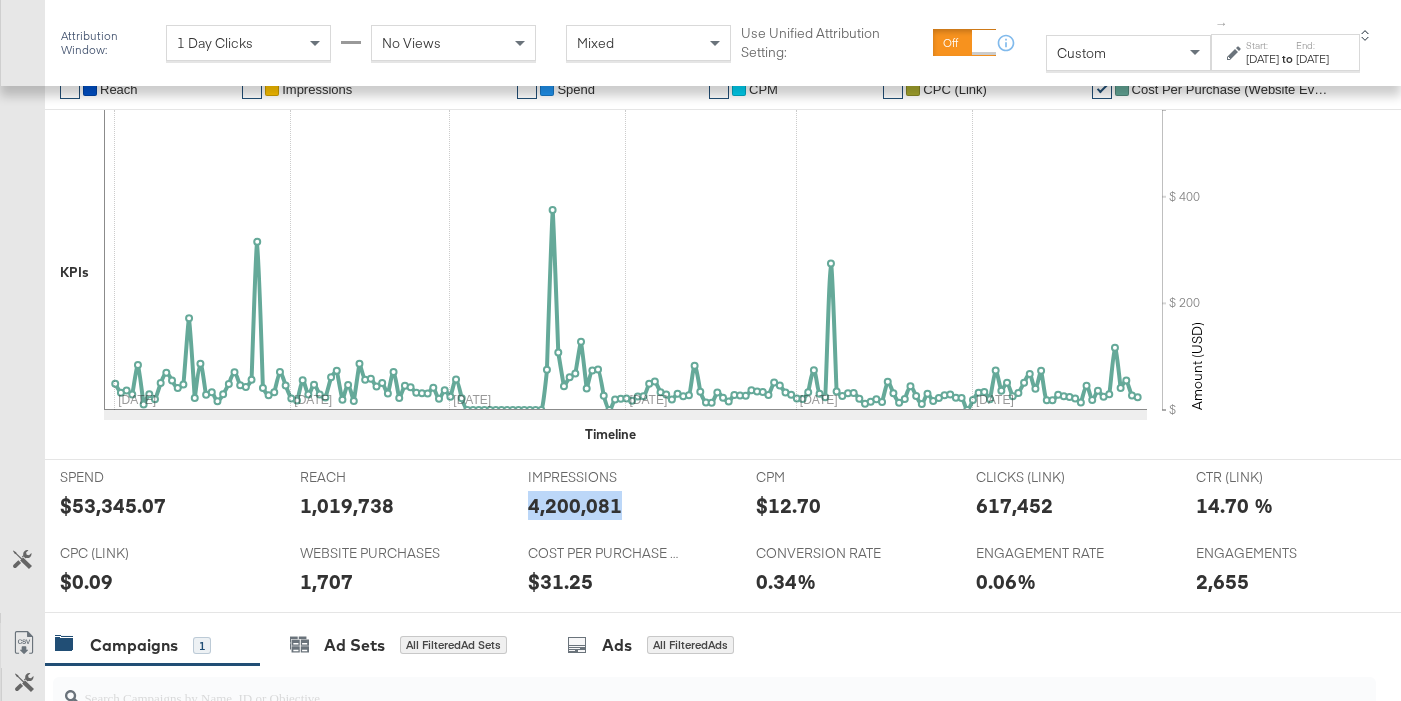 click on "4,200,081" at bounding box center (575, 505) 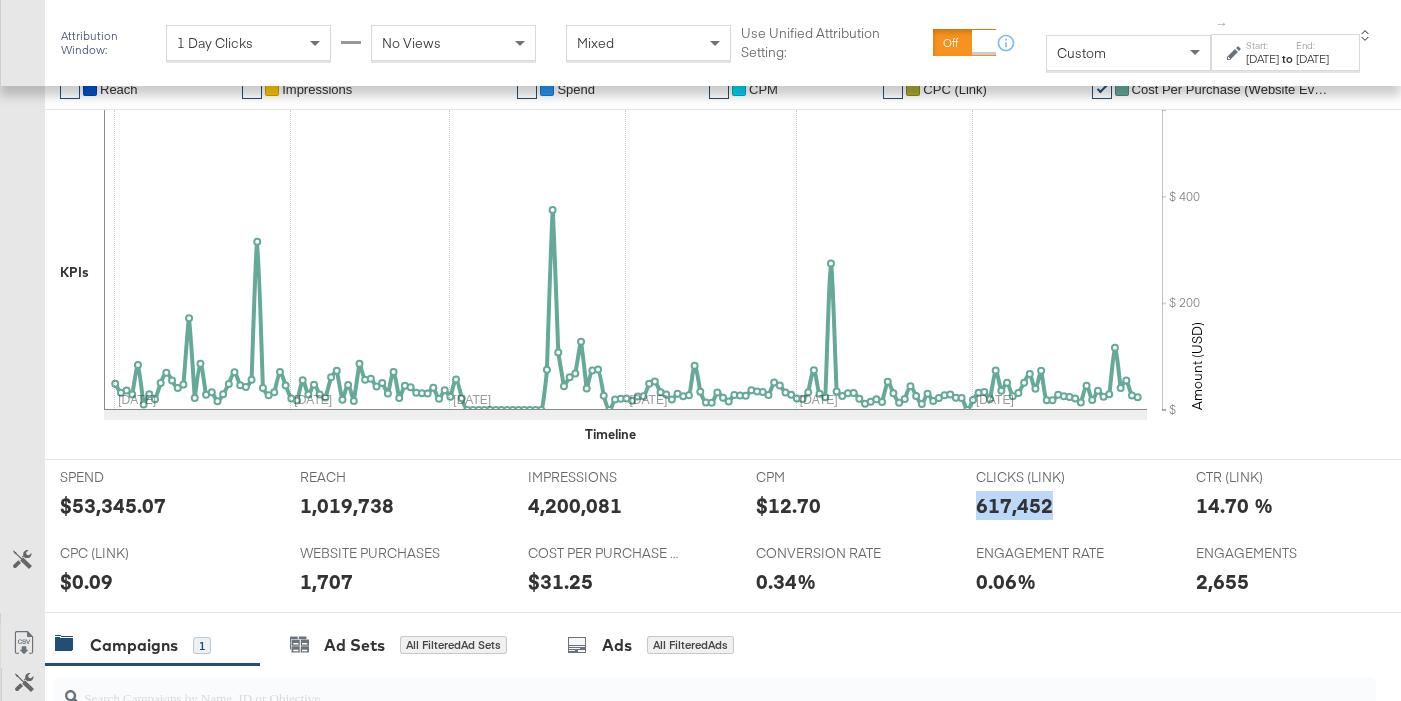 click on "617,452" at bounding box center (1014, 505) 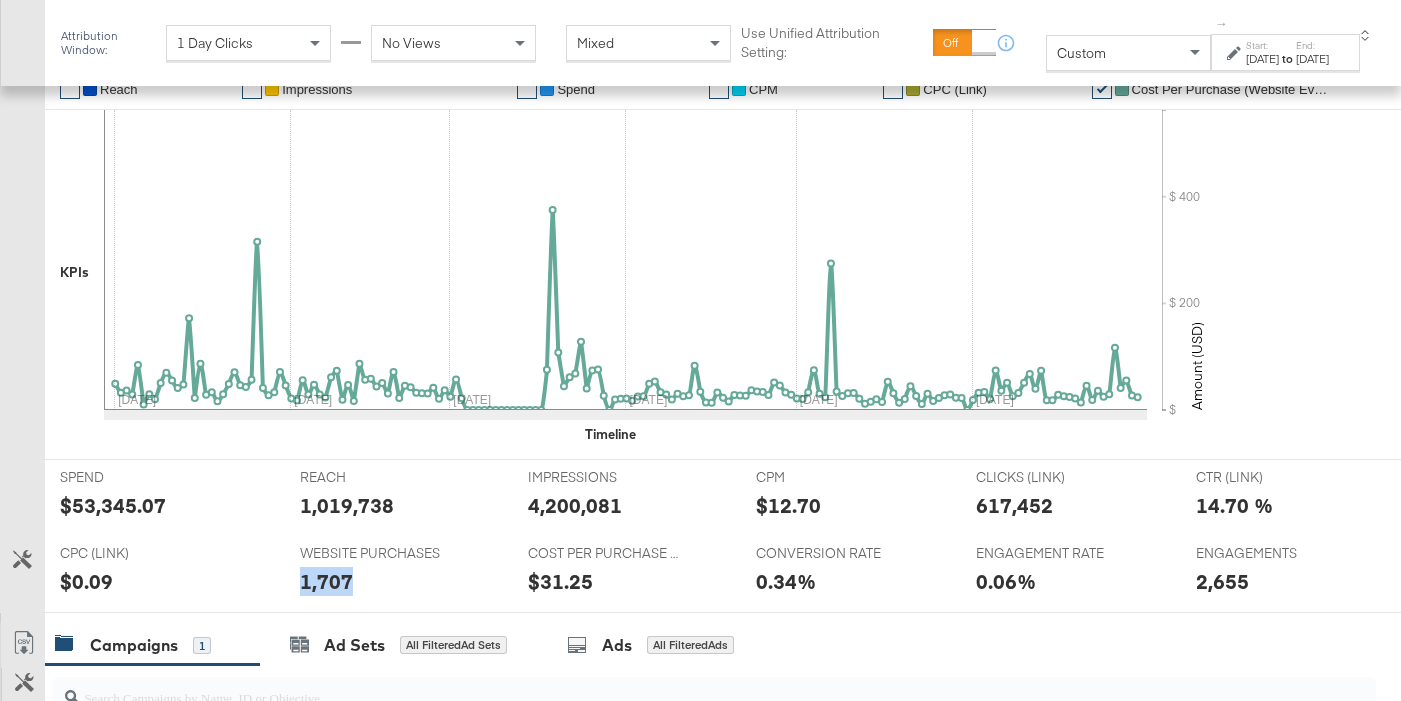 click on "1,707" at bounding box center [326, 581] 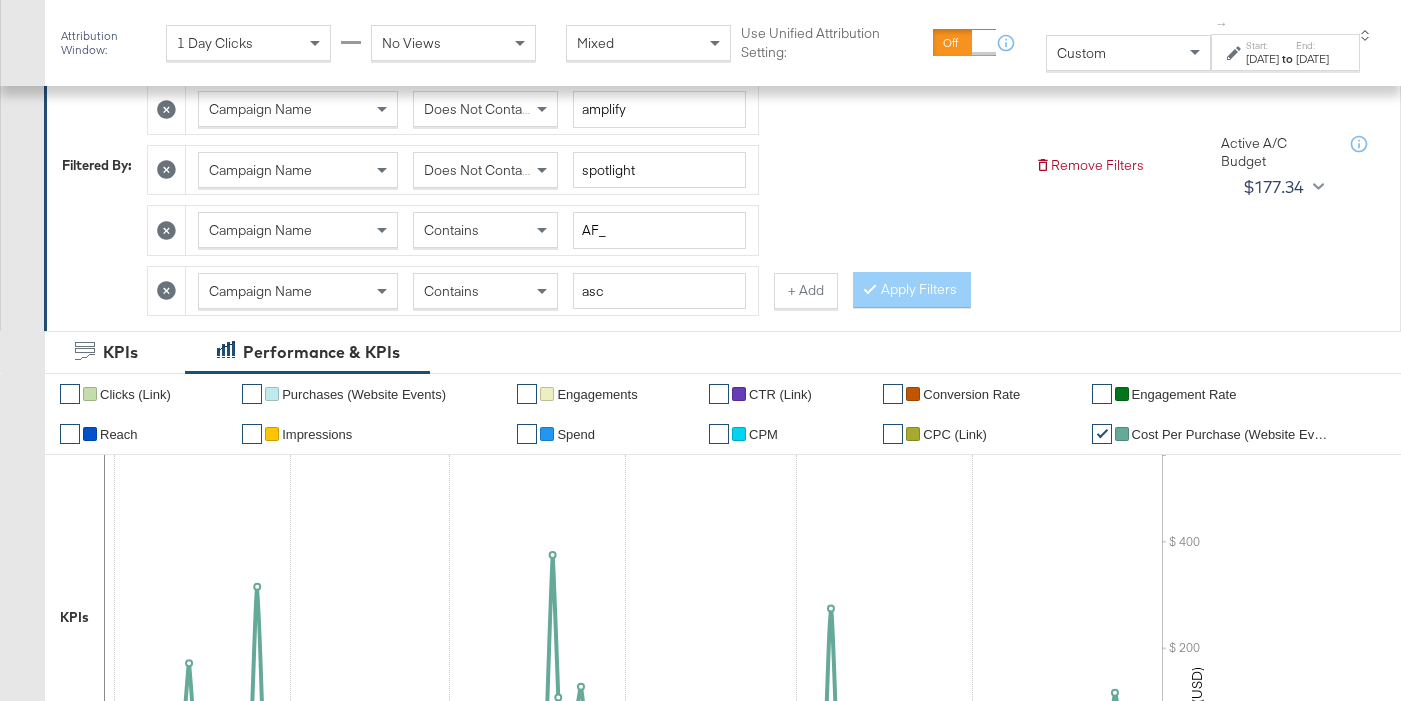 scroll, scrollTop: 361, scrollLeft: 0, axis: vertical 